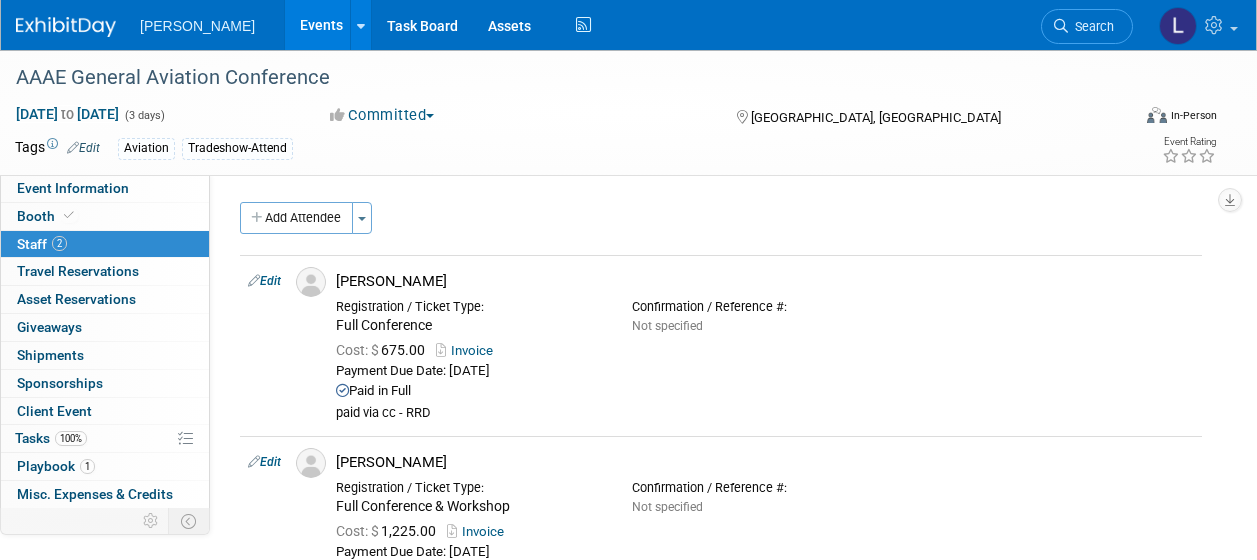 scroll, scrollTop: 0, scrollLeft: 0, axis: both 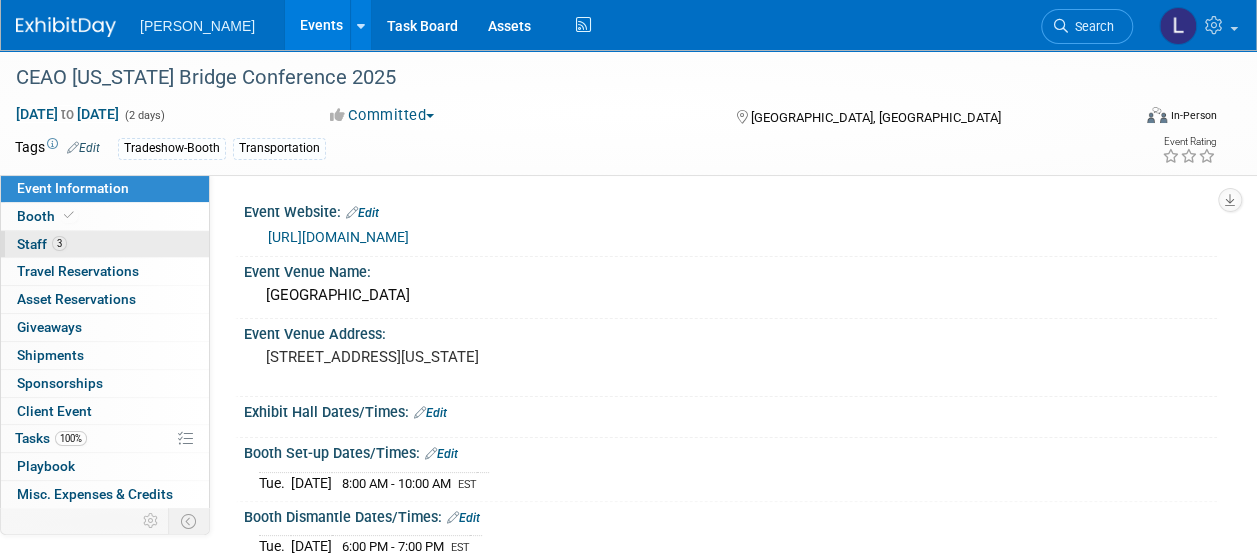 click on "3
Staff 3" at bounding box center [105, 244] 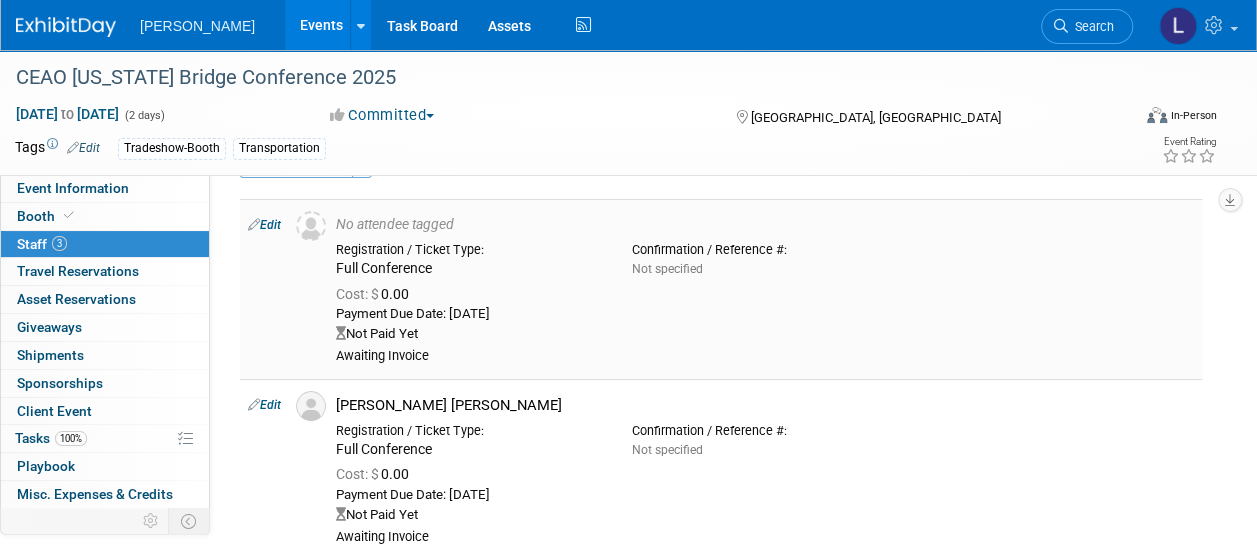 scroll, scrollTop: 0, scrollLeft: 0, axis: both 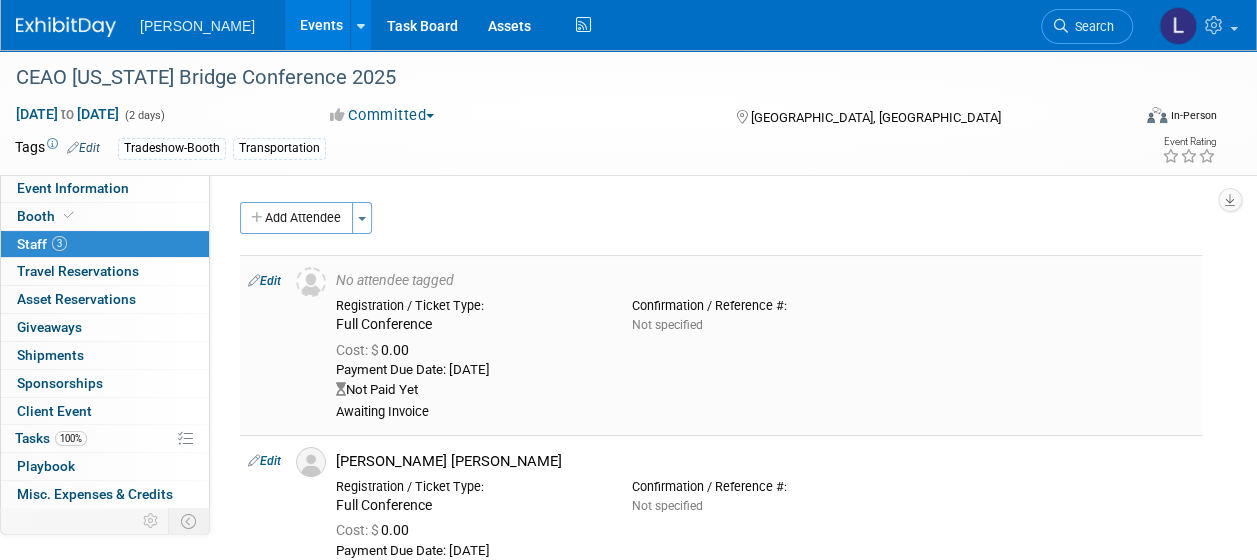 click on "Edit" at bounding box center [264, 281] 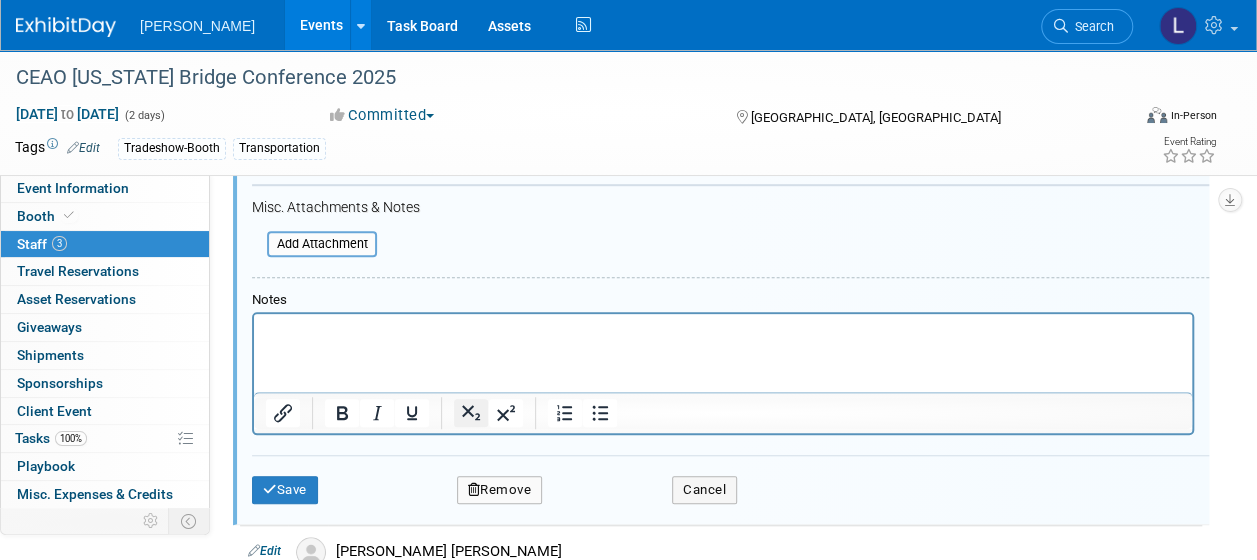 scroll, scrollTop: 627, scrollLeft: 0, axis: vertical 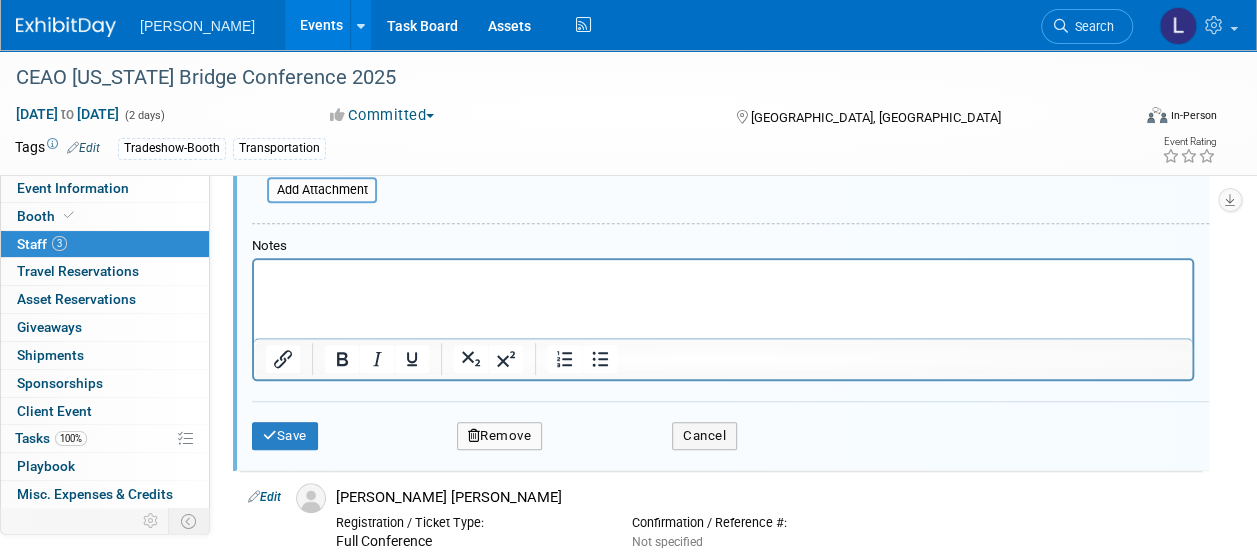 click at bounding box center [723, 274] 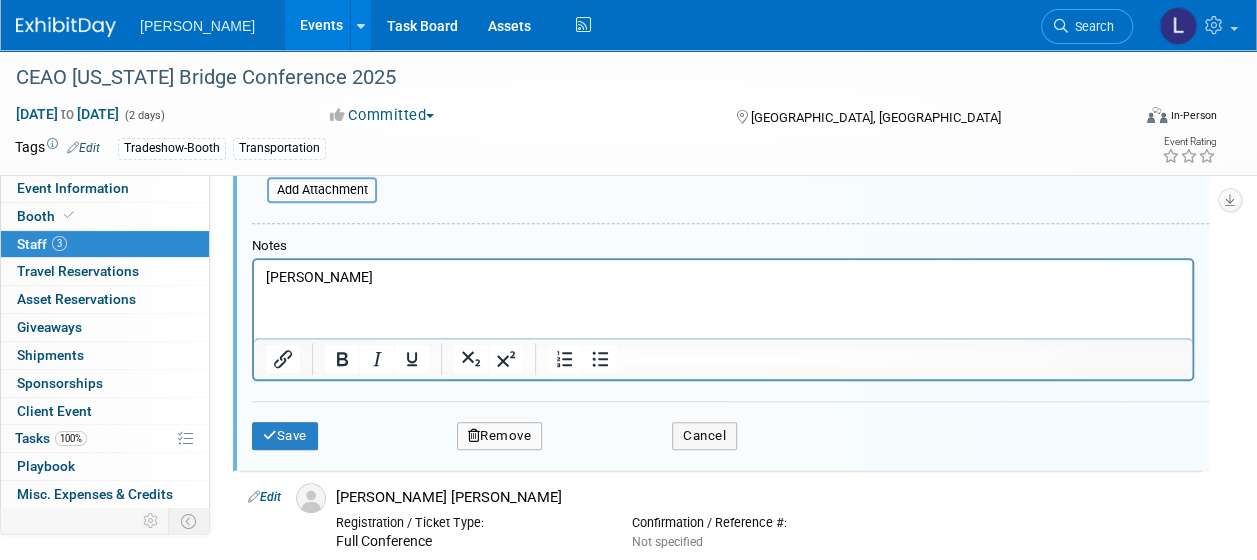 click on "BRad Rychlik" at bounding box center (723, 278) 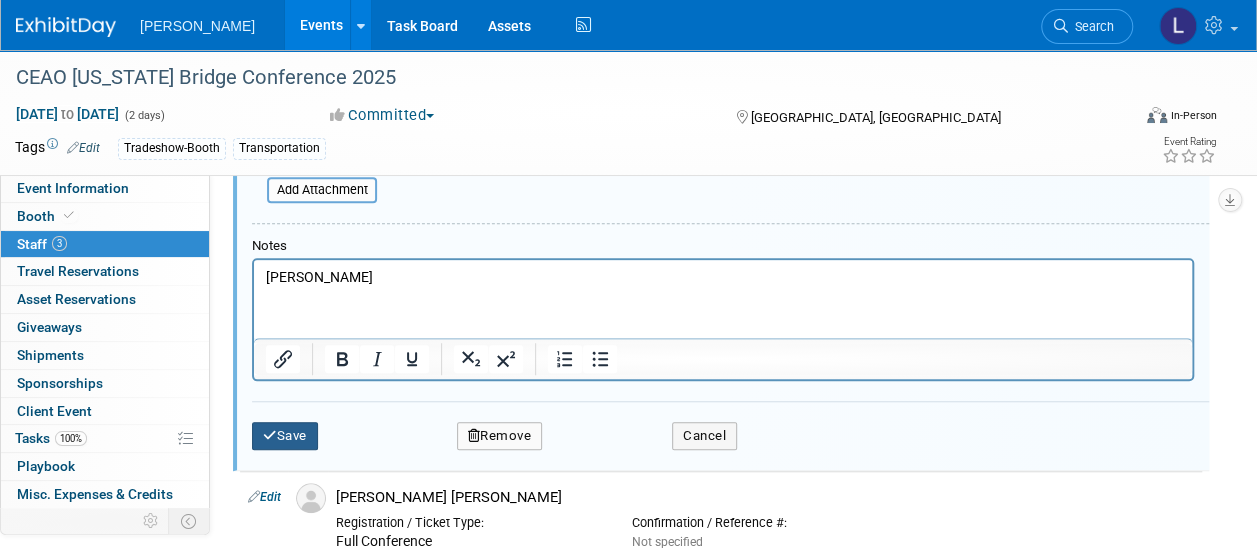 click on "Save" at bounding box center [285, 436] 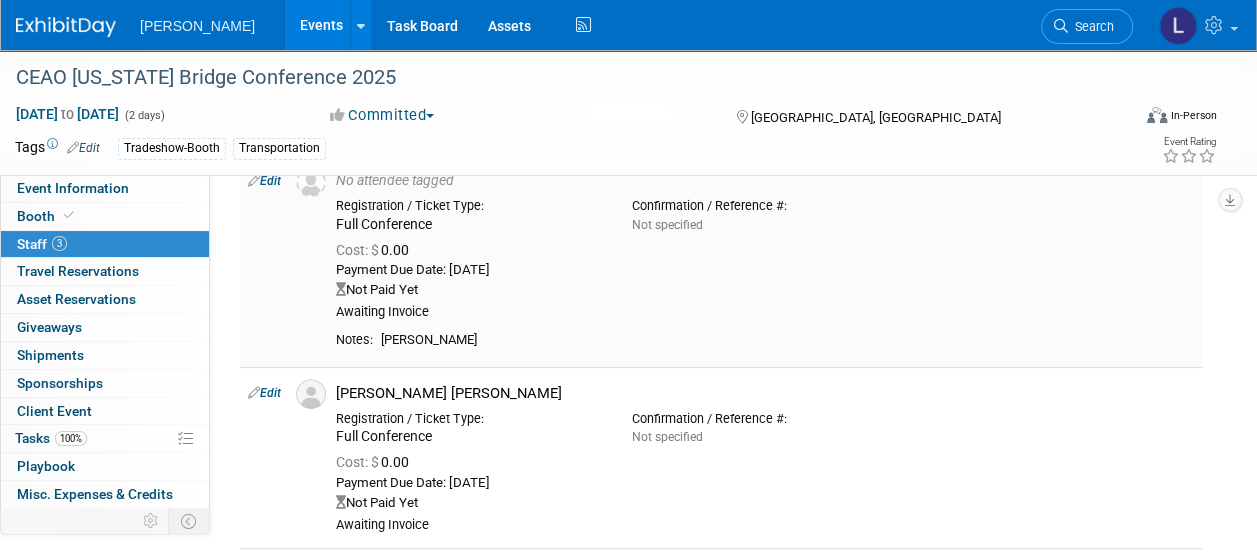 scroll, scrollTop: 0, scrollLeft: 0, axis: both 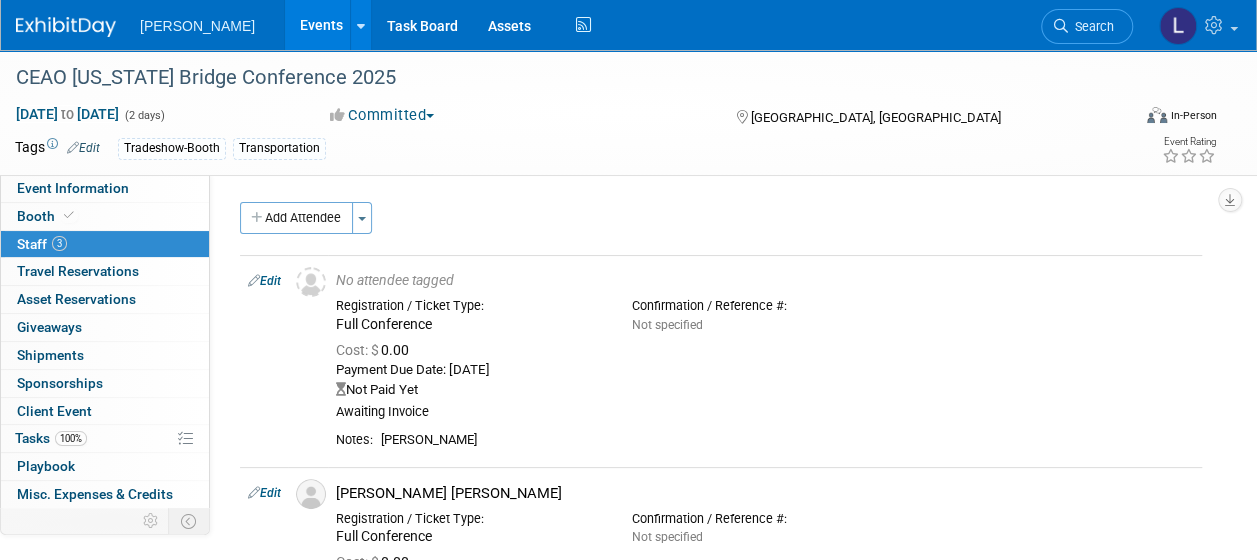 click on "Events" at bounding box center [321, 25] 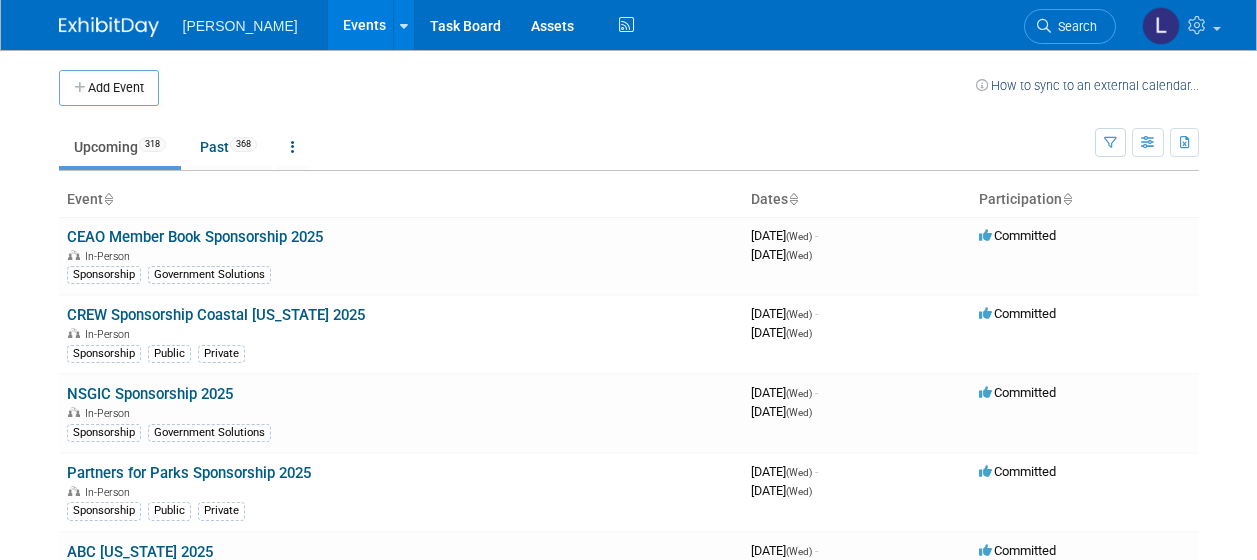 scroll, scrollTop: 0, scrollLeft: 0, axis: both 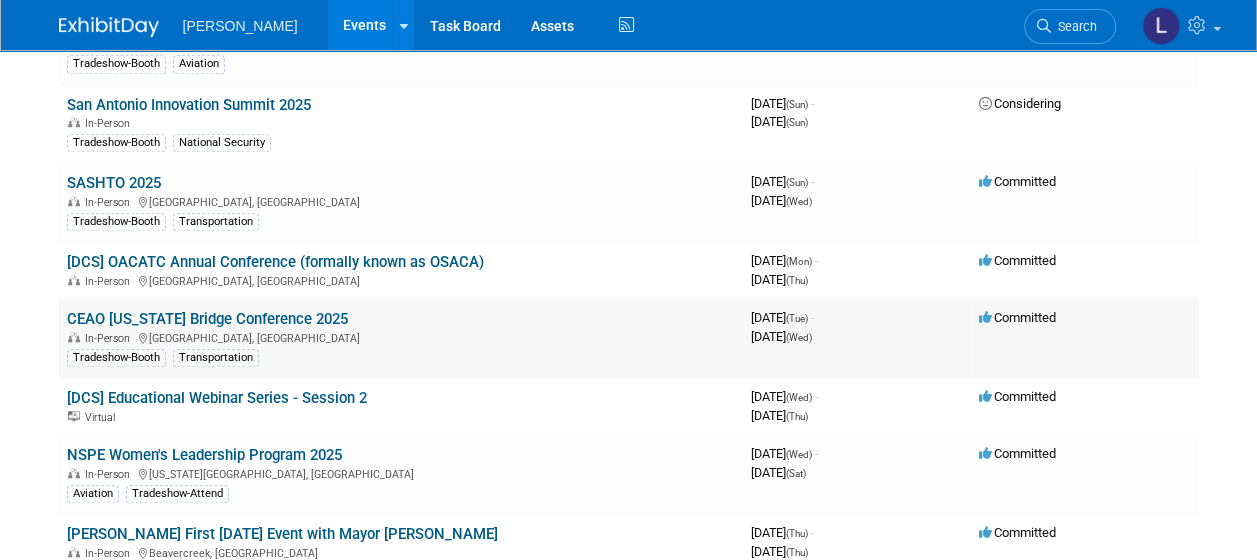 click on "CEAO [US_STATE] Bridge Conference 2025" at bounding box center (207, 319) 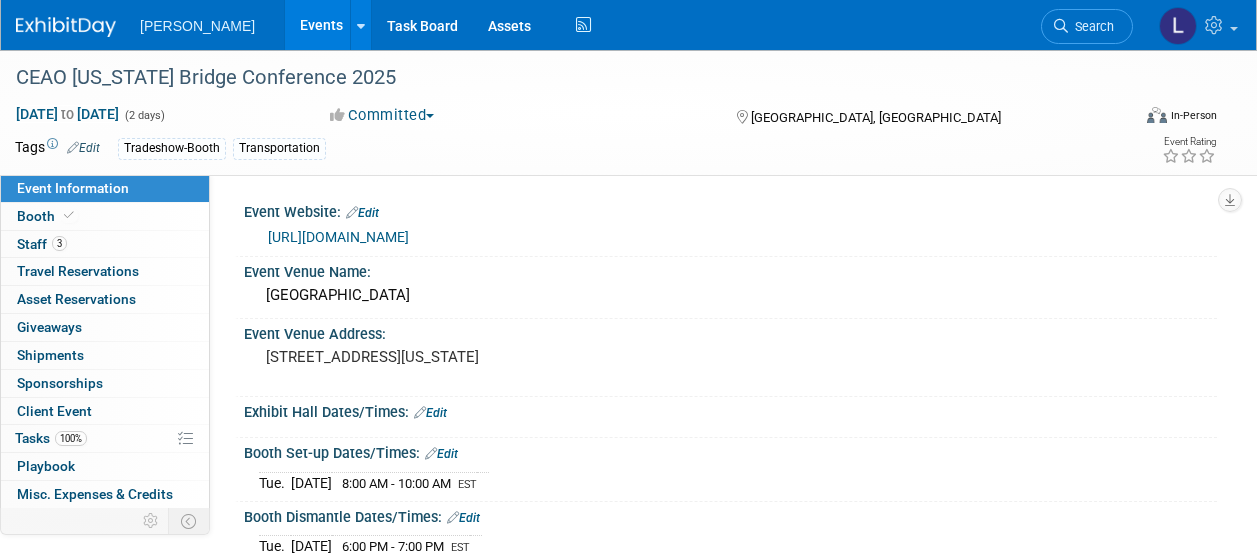 scroll, scrollTop: 0, scrollLeft: 0, axis: both 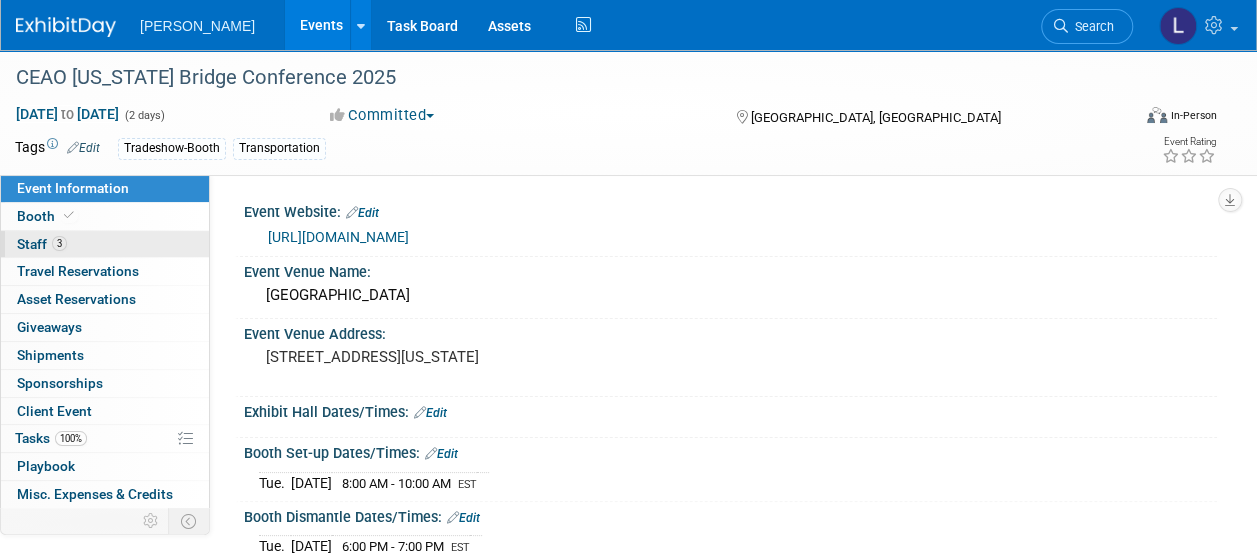 click on "3
Staff 3" at bounding box center (105, 244) 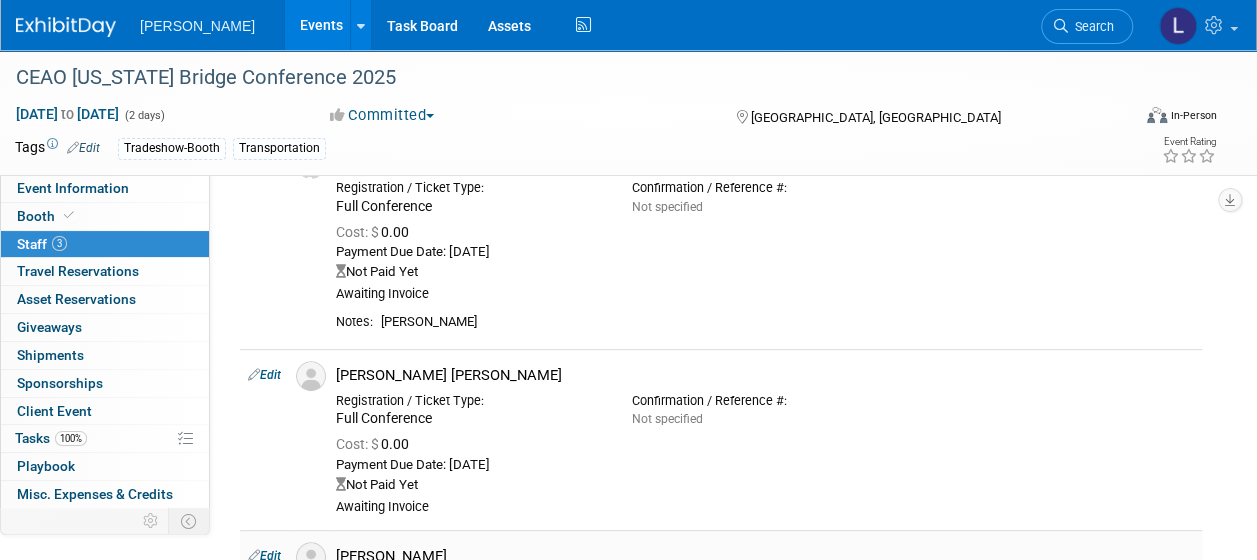 scroll, scrollTop: 0, scrollLeft: 0, axis: both 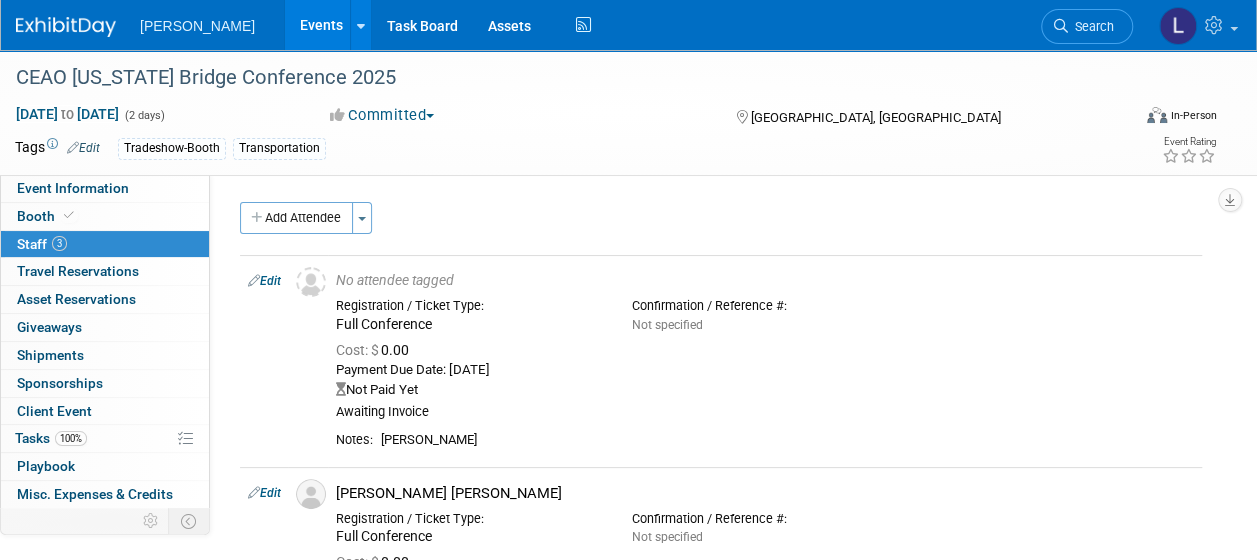 click on "Edit" at bounding box center [264, 281] 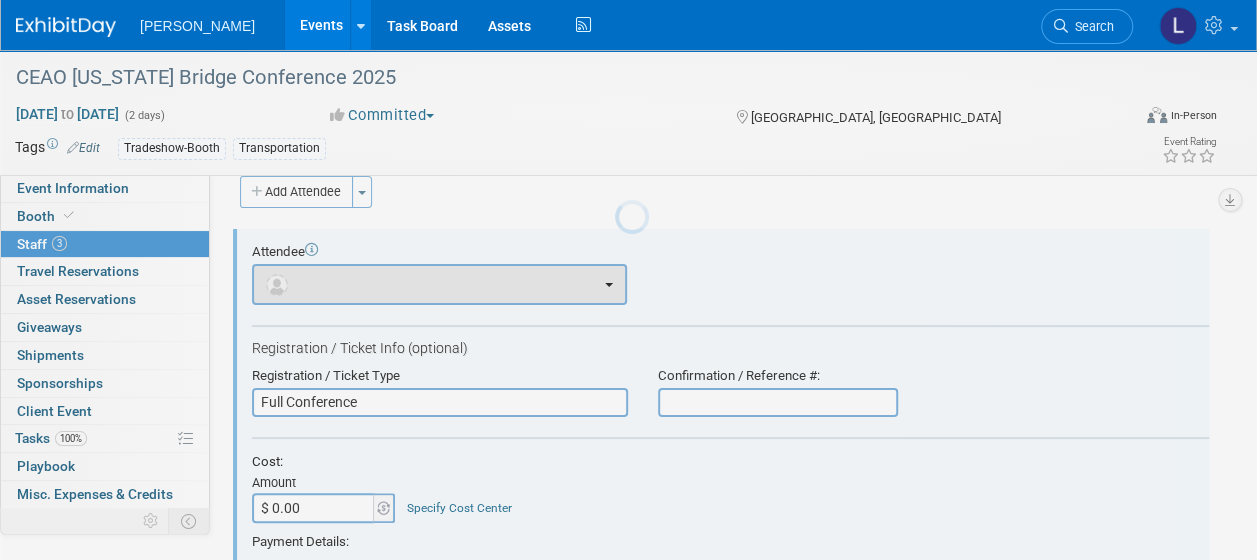 scroll, scrollTop: 27, scrollLeft: 0, axis: vertical 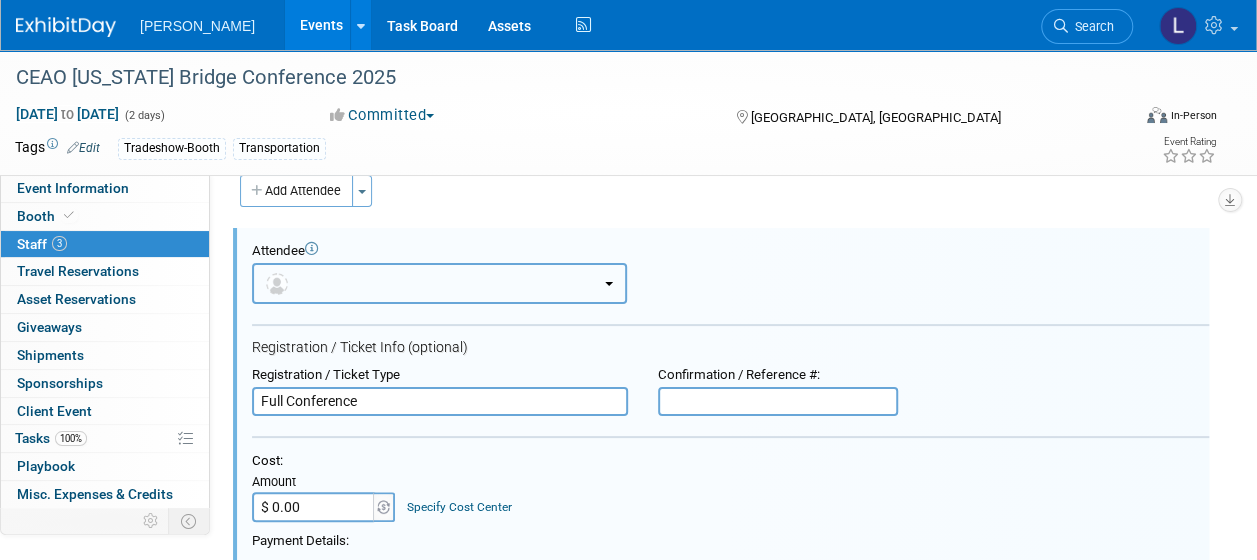 click at bounding box center [439, 283] 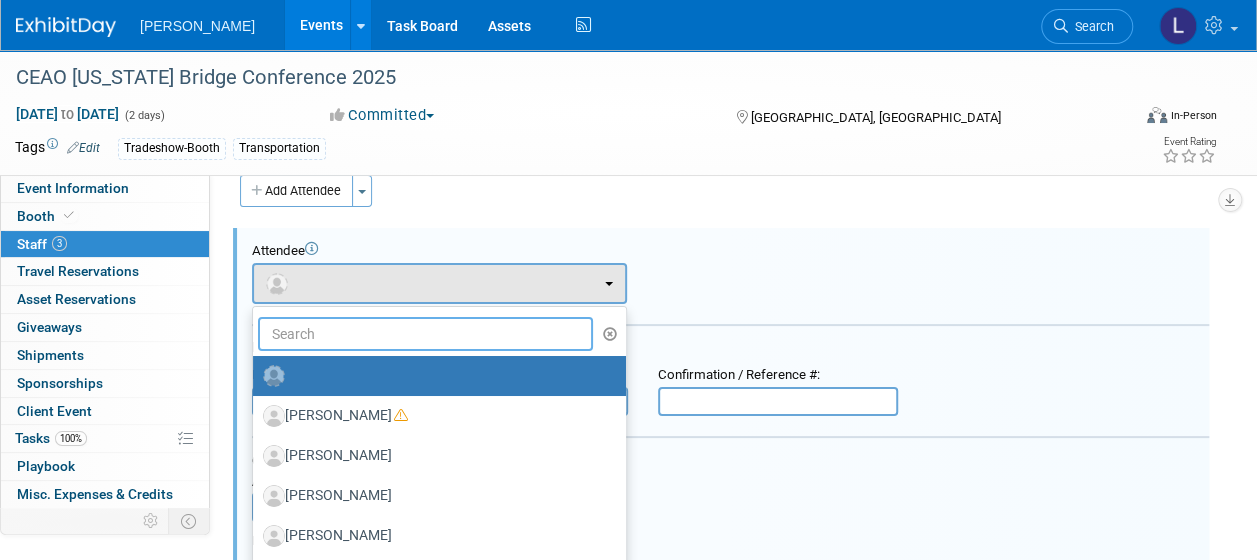 click at bounding box center (425, 334) 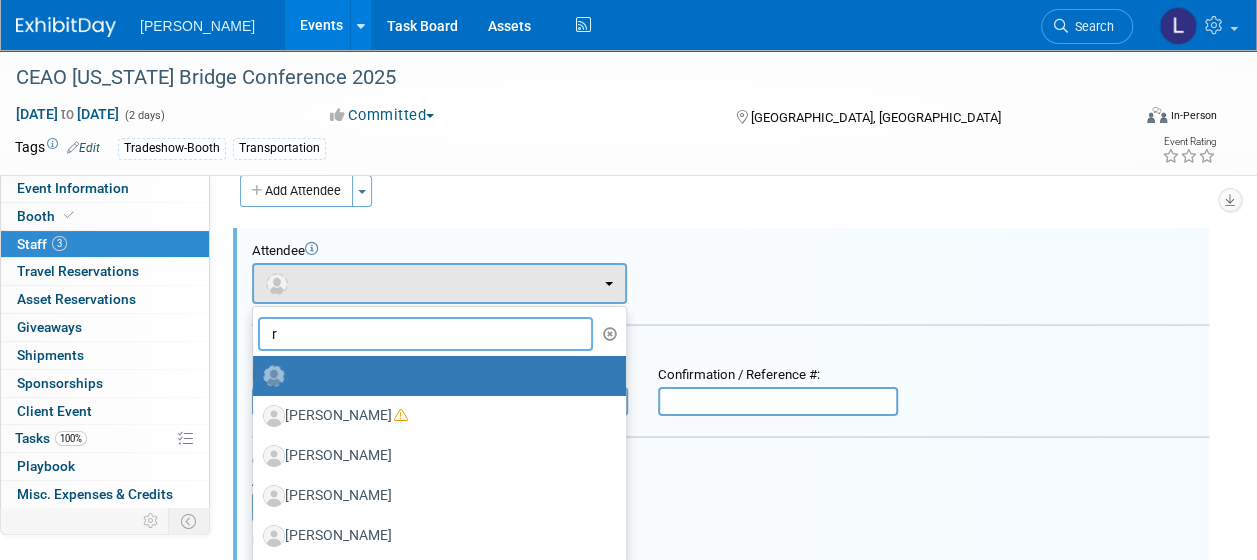 type on "ry" 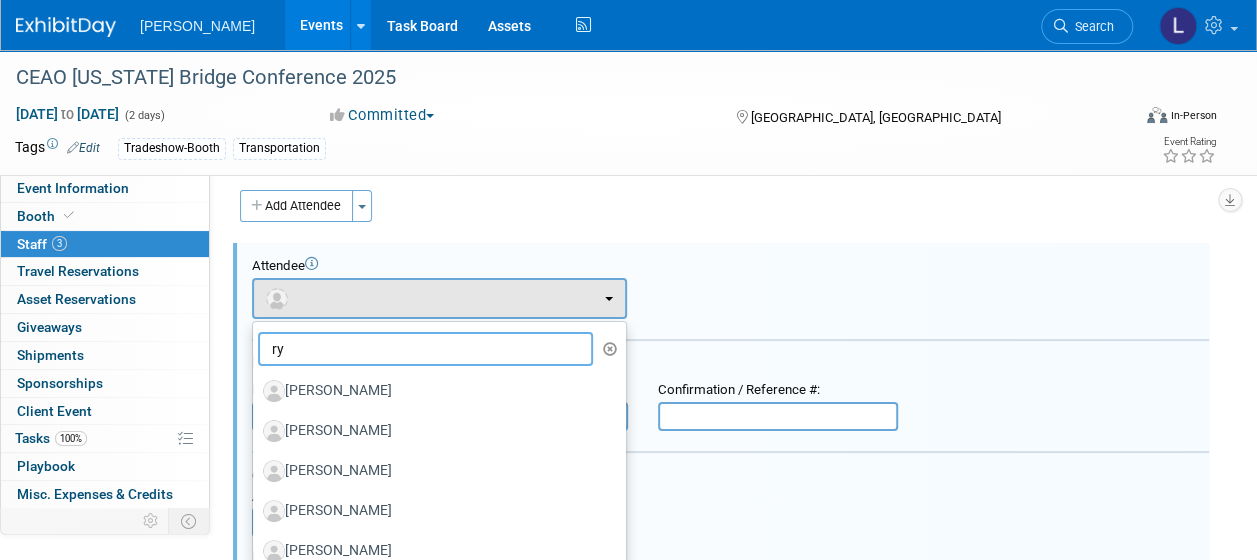 scroll, scrollTop: 0, scrollLeft: 0, axis: both 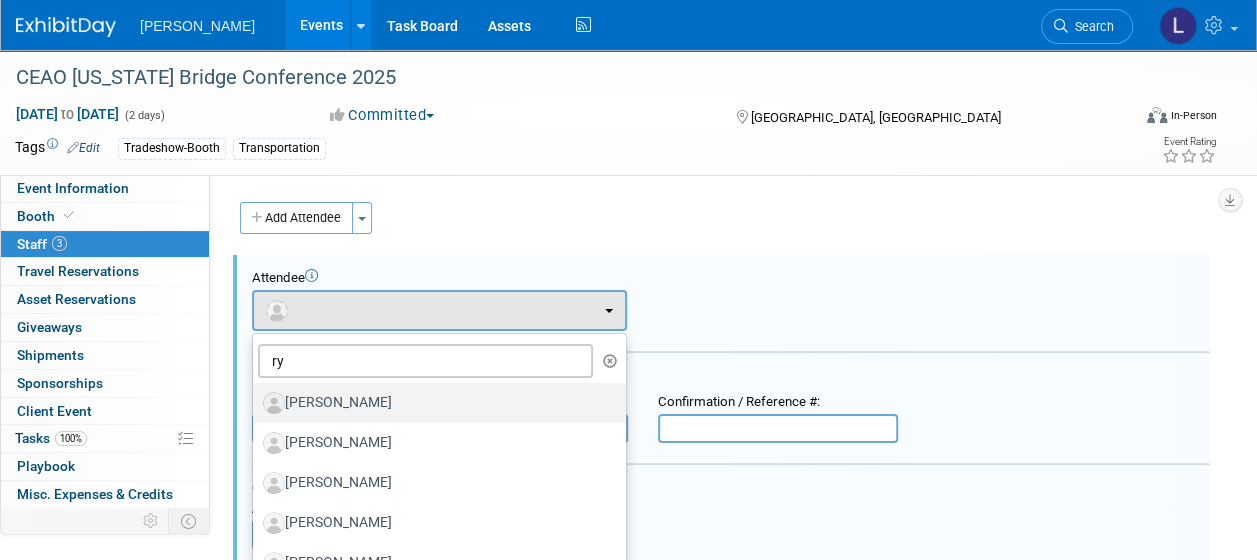click on "[PERSON_NAME]" at bounding box center (434, 403) 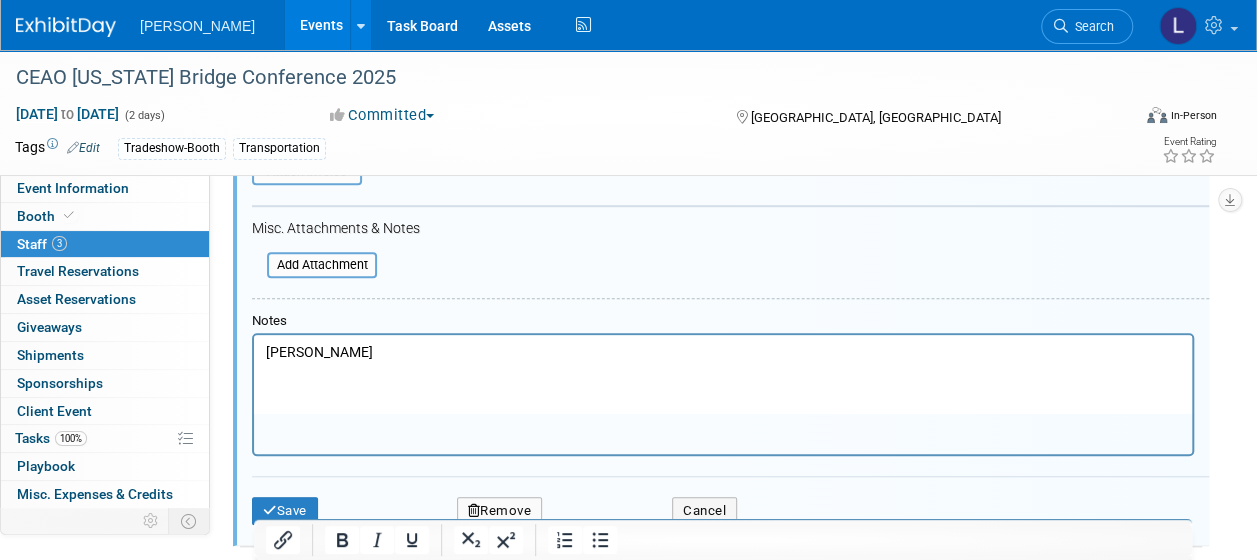 scroll, scrollTop: 900, scrollLeft: 0, axis: vertical 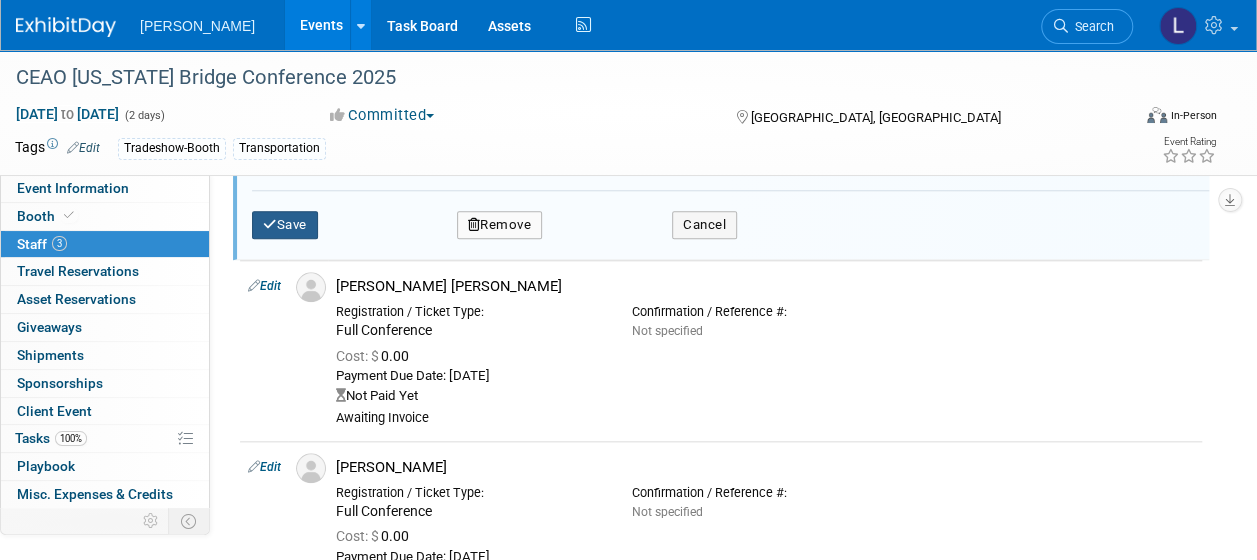 drag, startPoint x: 297, startPoint y: 221, endPoint x: 317, endPoint y: 220, distance: 20.024984 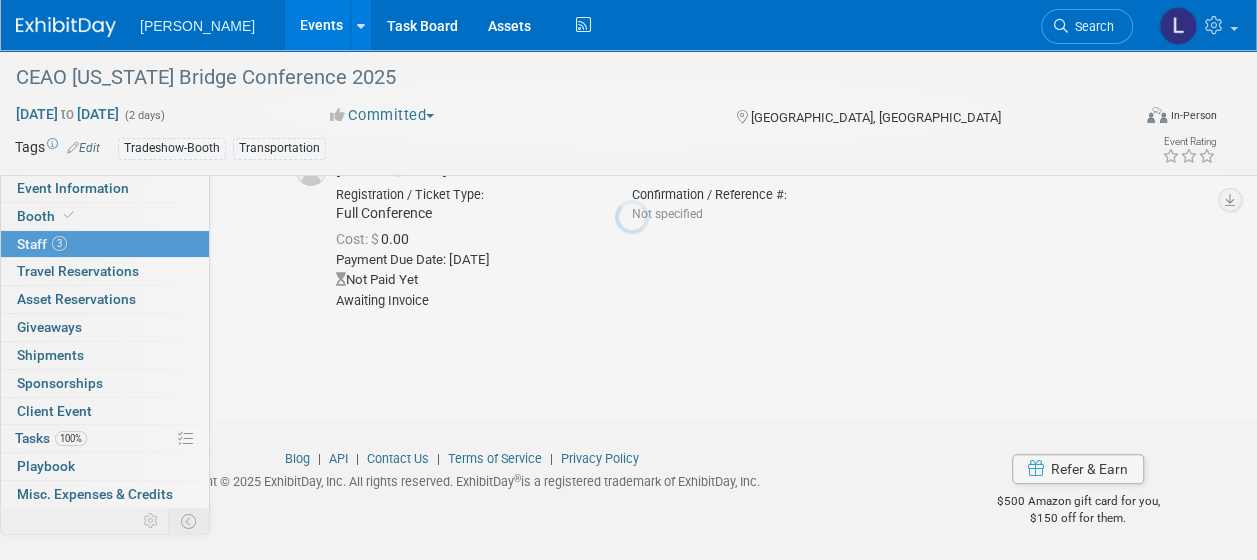 scroll, scrollTop: 504, scrollLeft: 0, axis: vertical 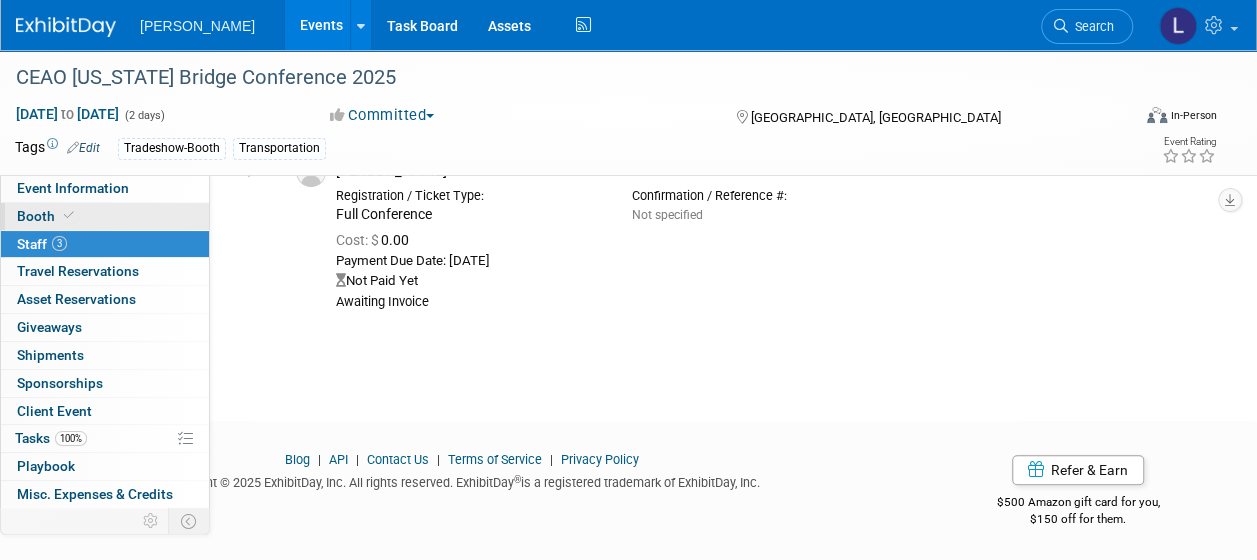 click on "Event Information" at bounding box center [105, 188] 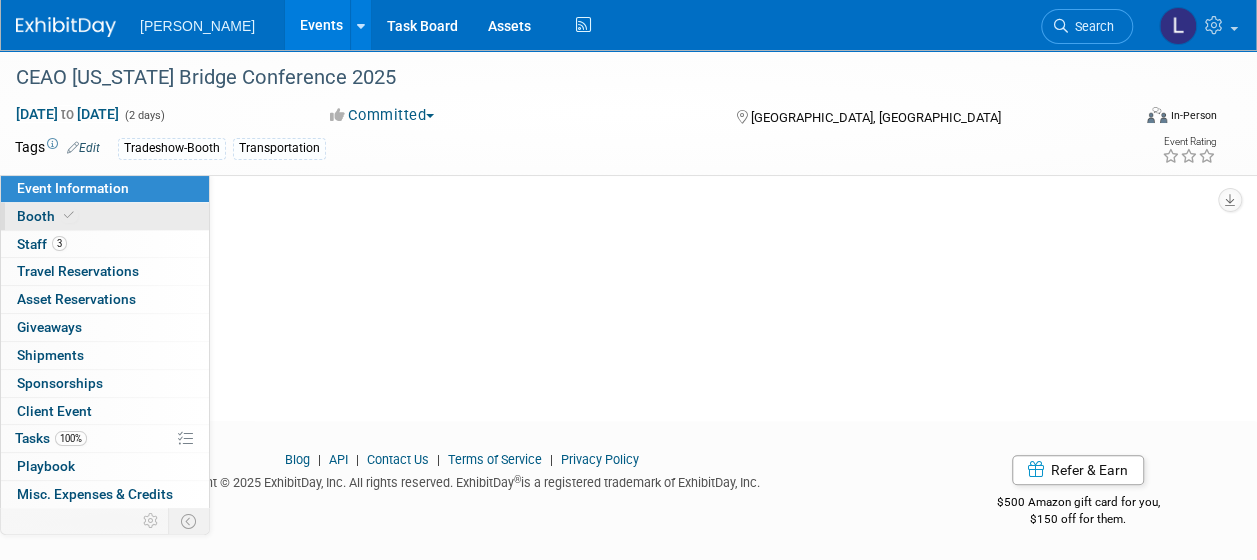 scroll, scrollTop: 0, scrollLeft: 0, axis: both 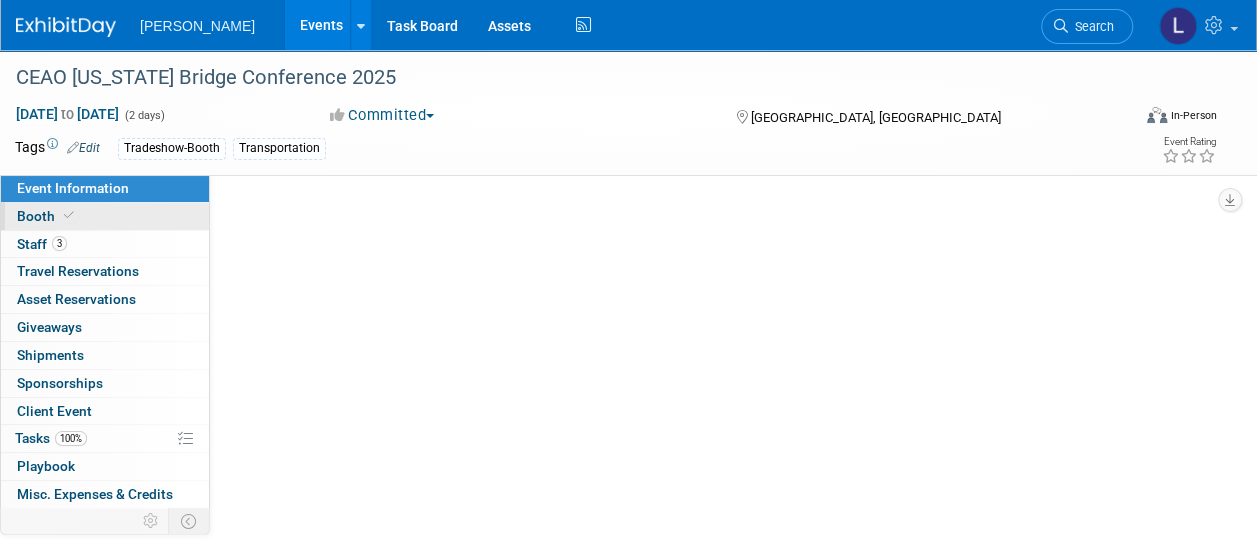 click on "Booth" at bounding box center (105, 216) 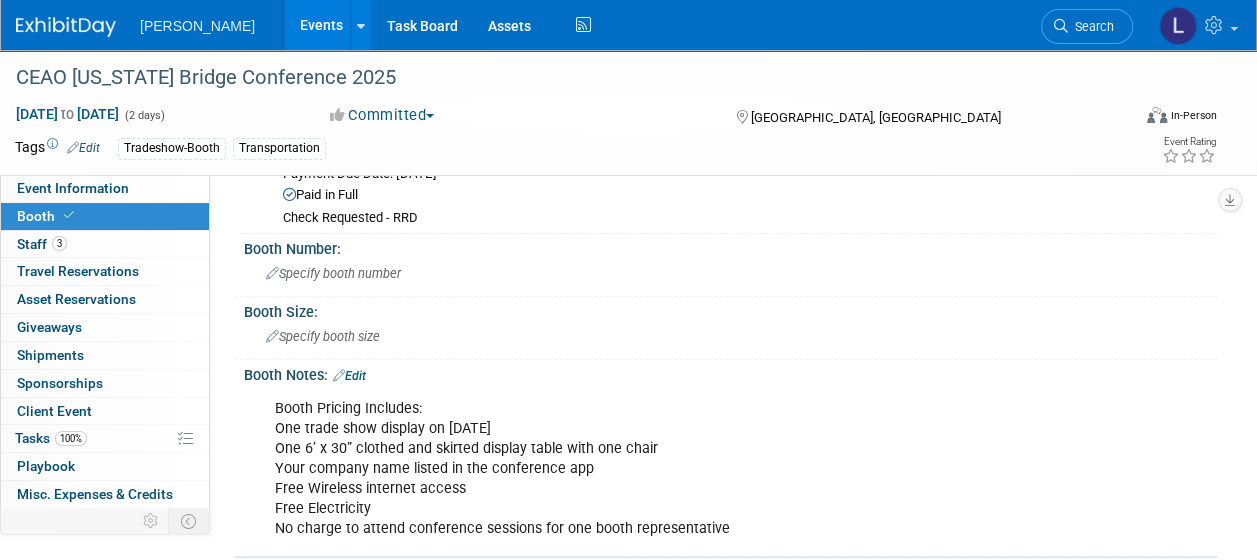 scroll, scrollTop: 0, scrollLeft: 0, axis: both 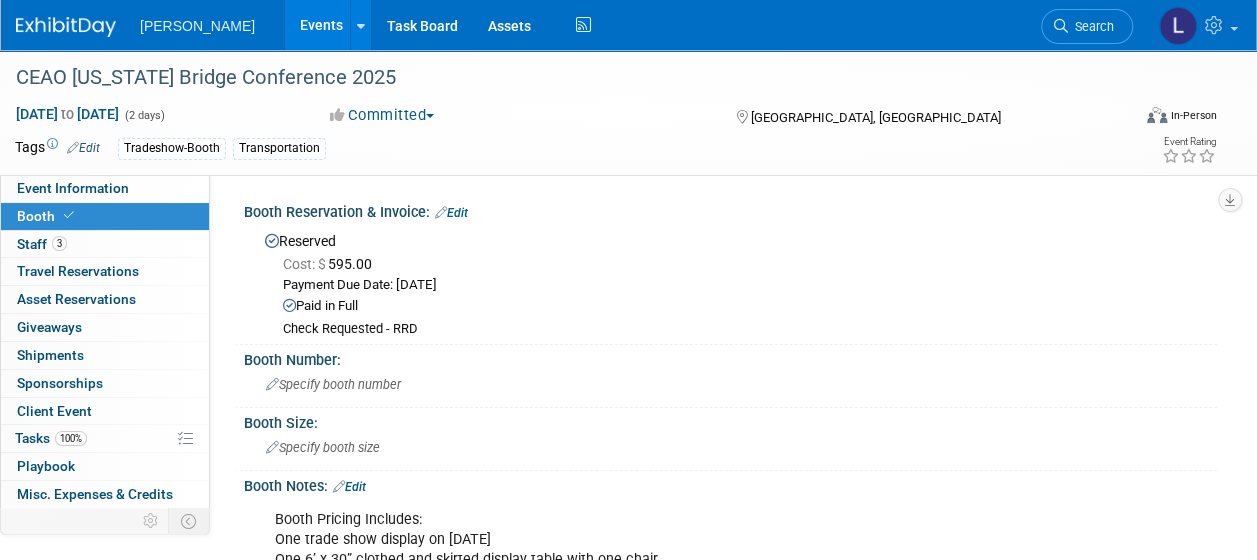 click on "Events" at bounding box center [321, 25] 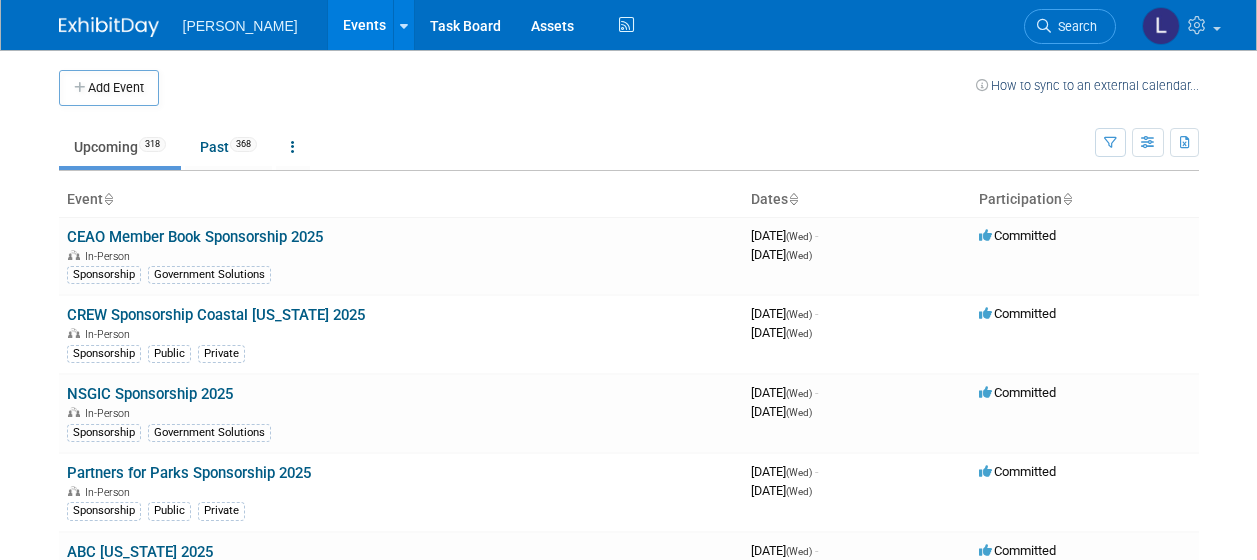 scroll, scrollTop: 0, scrollLeft: 0, axis: both 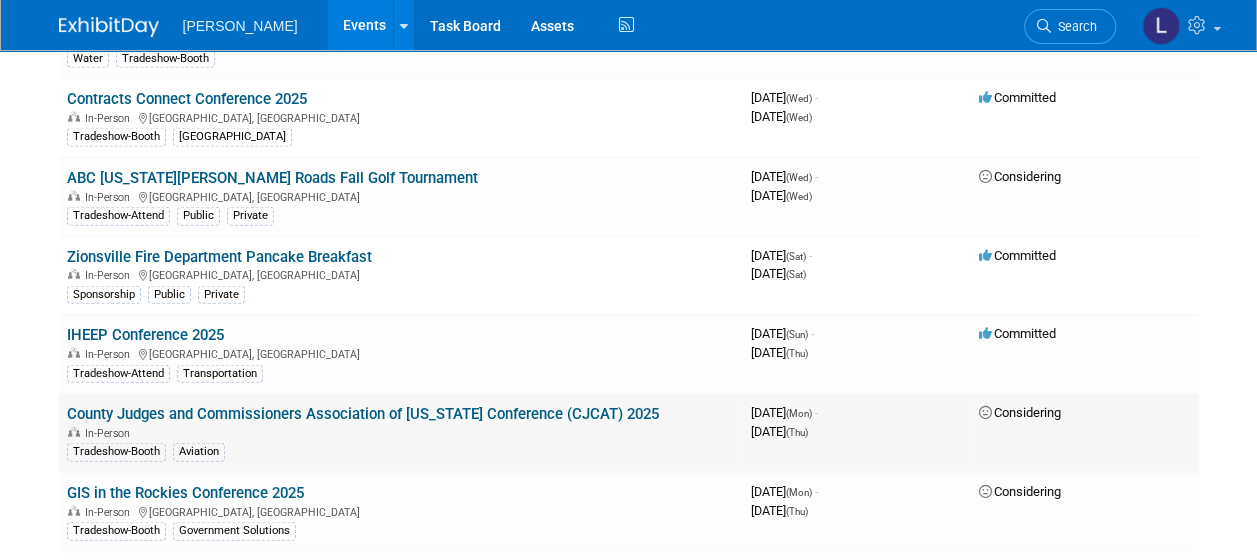 click on "County Judges and Commissioners Association of [US_STATE] Conference (CJCAT) 2025" at bounding box center [363, 414] 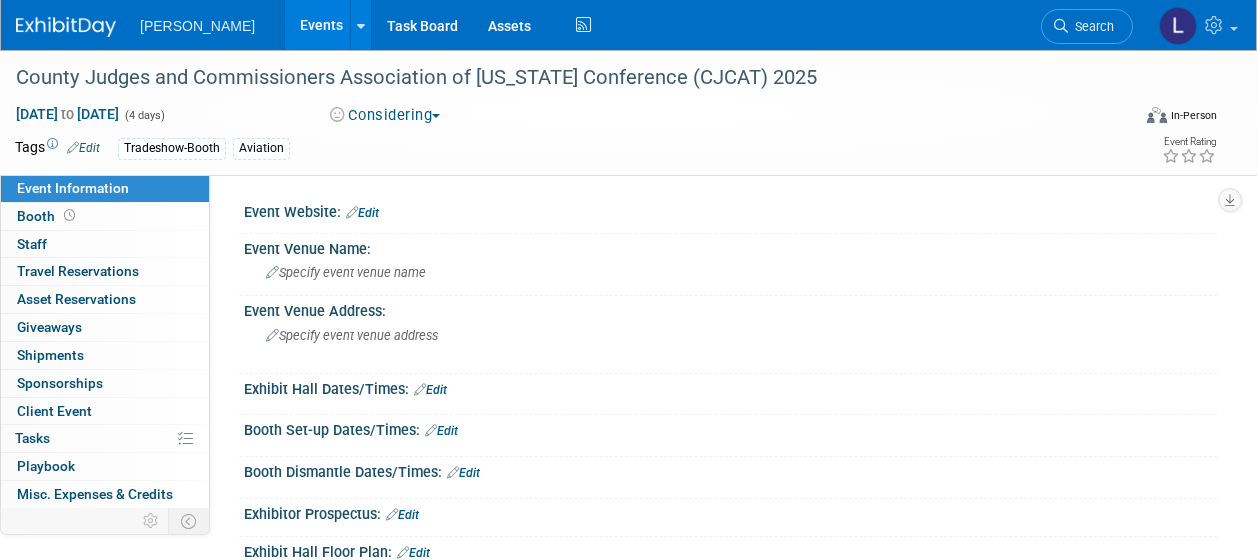 scroll, scrollTop: 0, scrollLeft: 0, axis: both 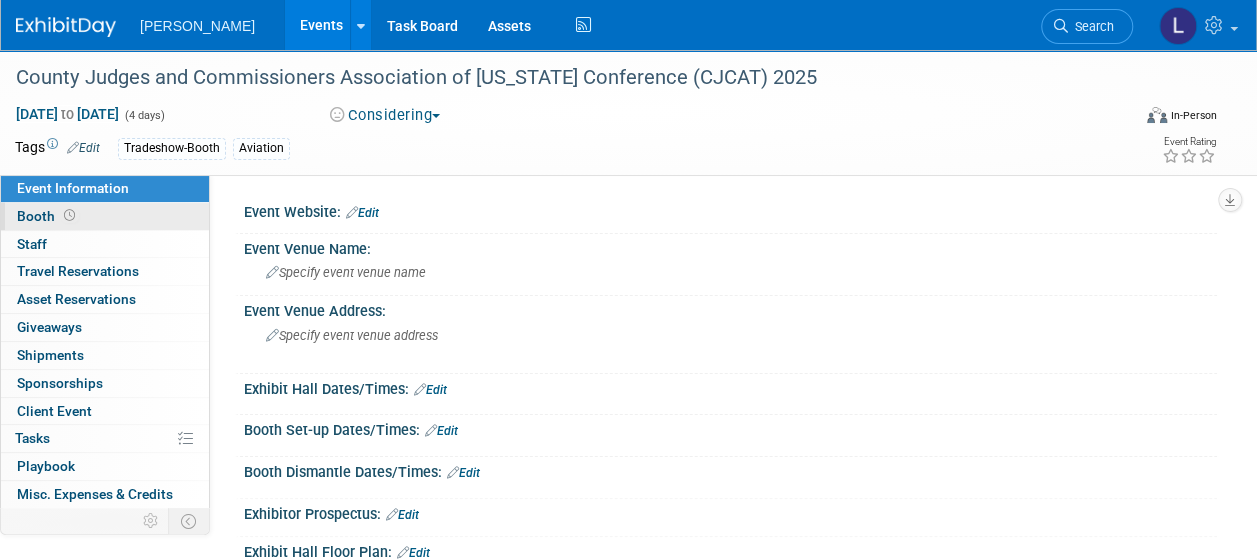 click on "Booth" at bounding box center [48, 216] 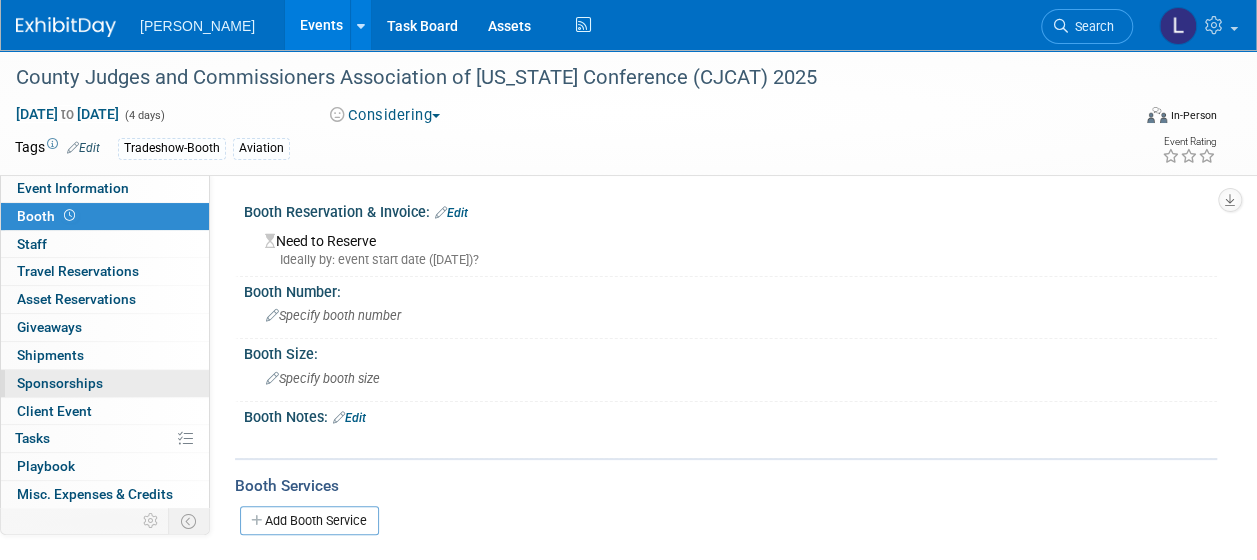 click on "0
Sponsorships 0" at bounding box center (105, 383) 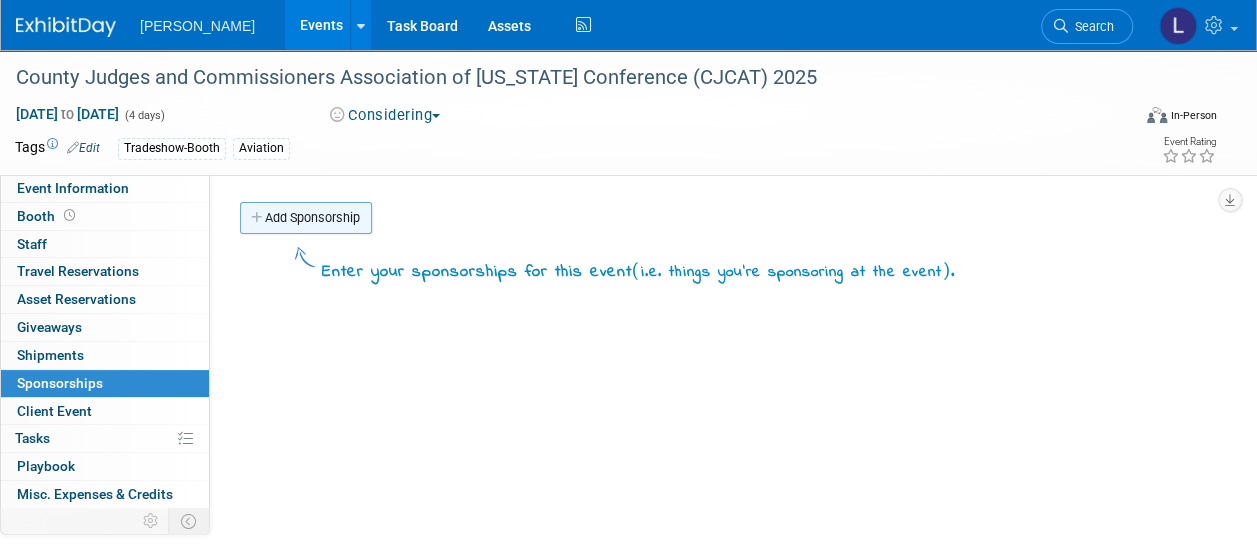 click on "Add Sponsorship" at bounding box center (306, 218) 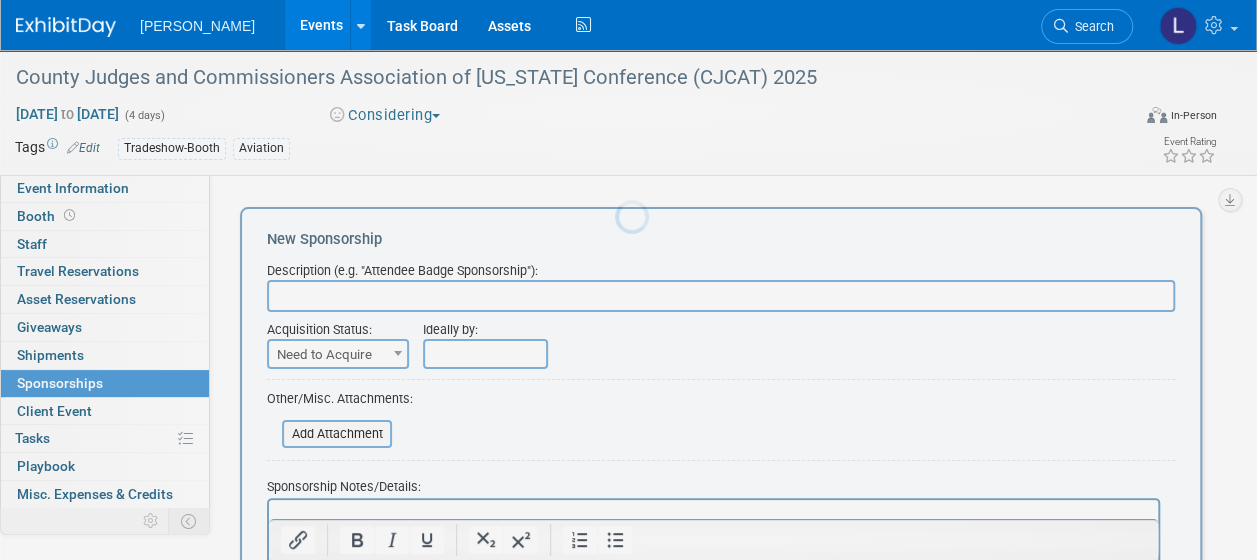 scroll, scrollTop: 0, scrollLeft: 0, axis: both 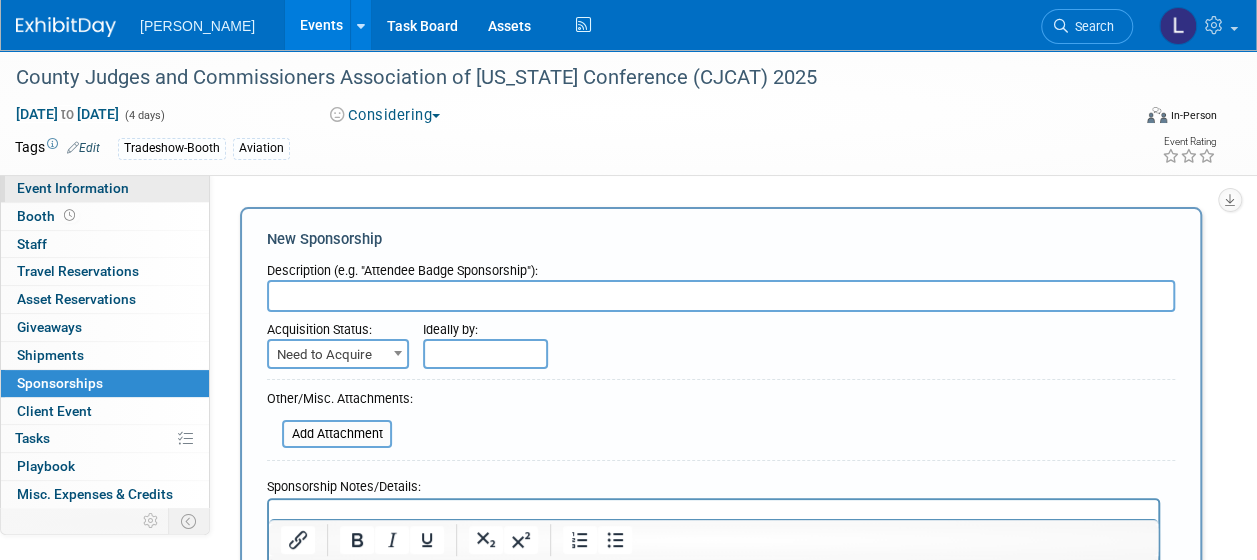 click on "Event Information" at bounding box center [73, 188] 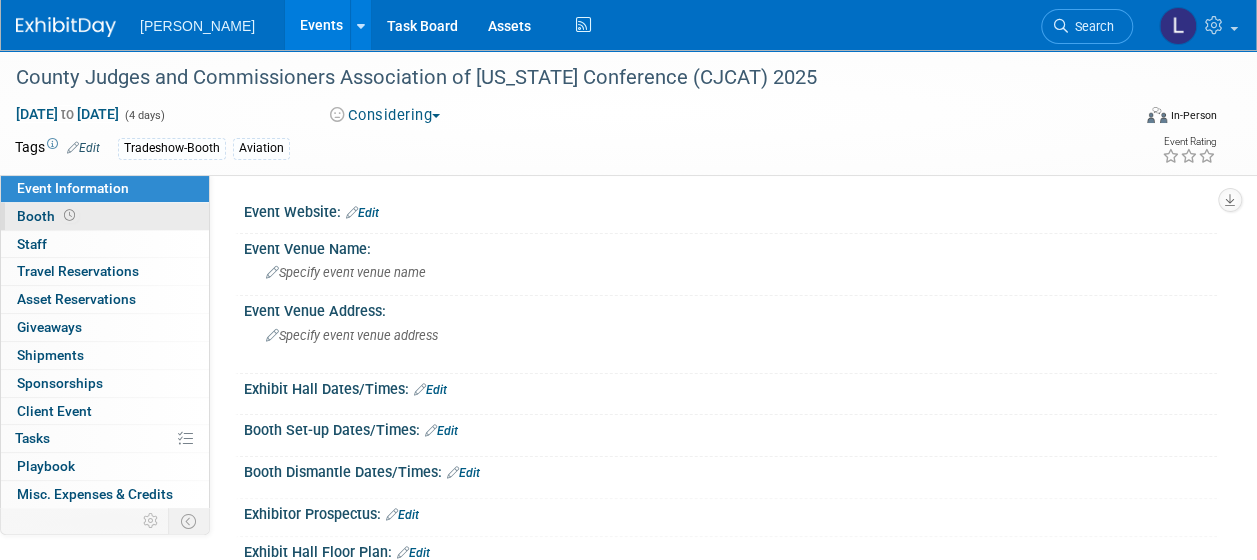 click on "Booth" at bounding box center [105, 216] 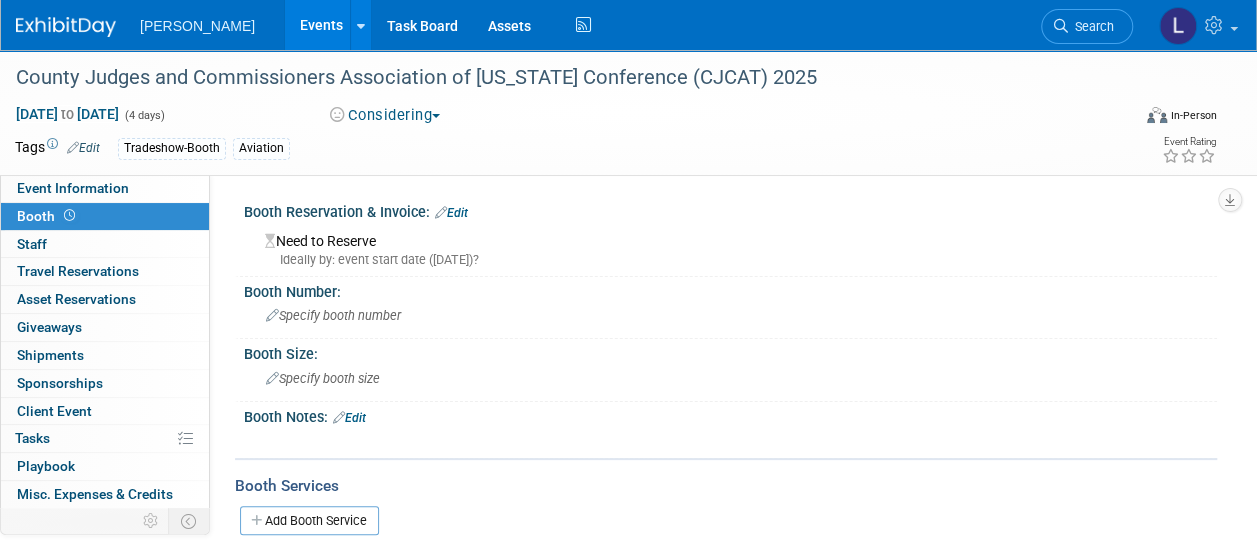 click on "Edit" at bounding box center [451, 213] 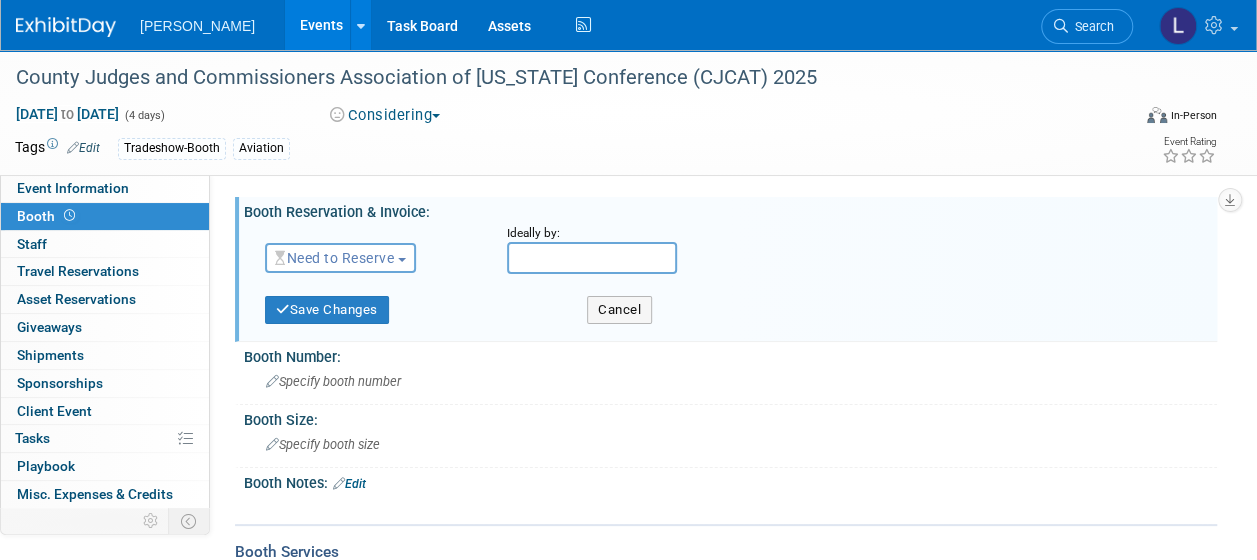 click on "Need to Reserve
Need to Reserve
Reserved
No Reservation Required
Ideally by:" at bounding box center [733, 254] 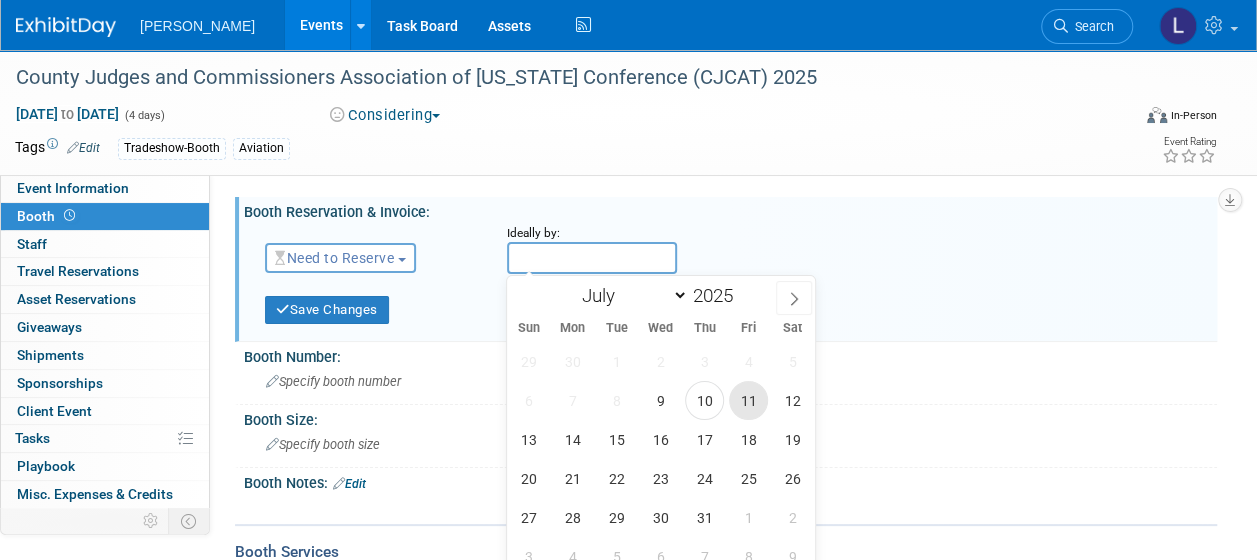 click on "11" at bounding box center (748, 400) 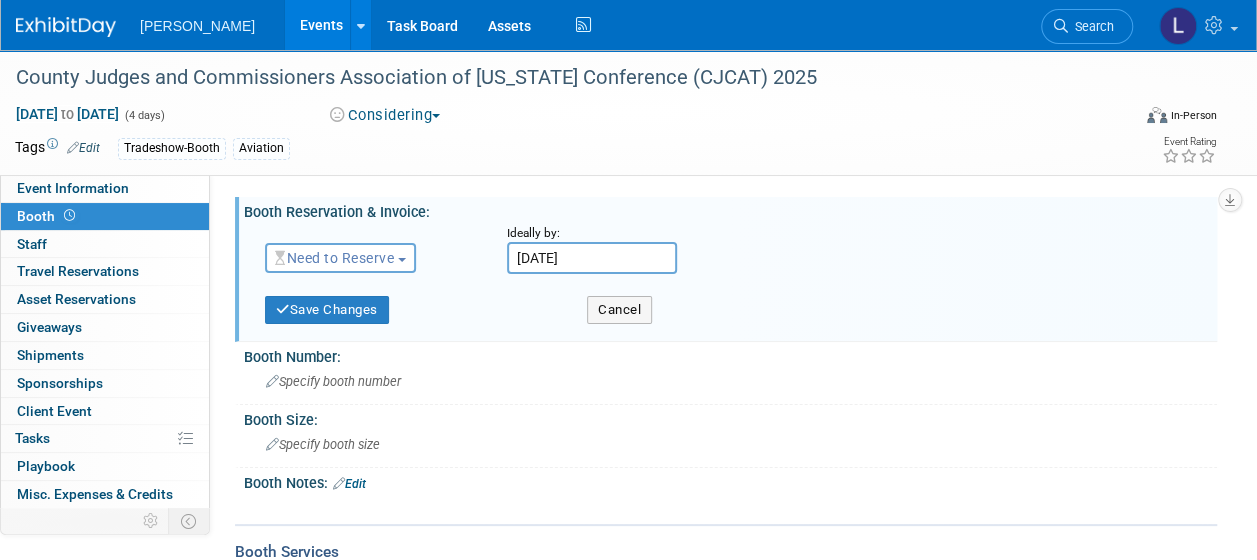 click on "Jul 11, 2025" at bounding box center (592, 258) 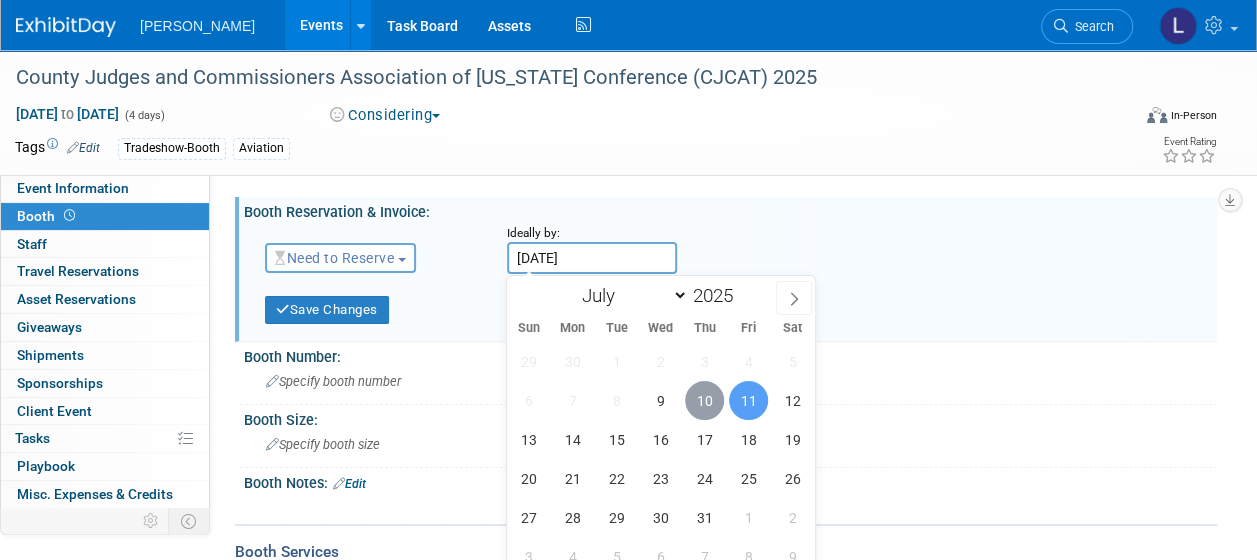 click on "10" at bounding box center (704, 400) 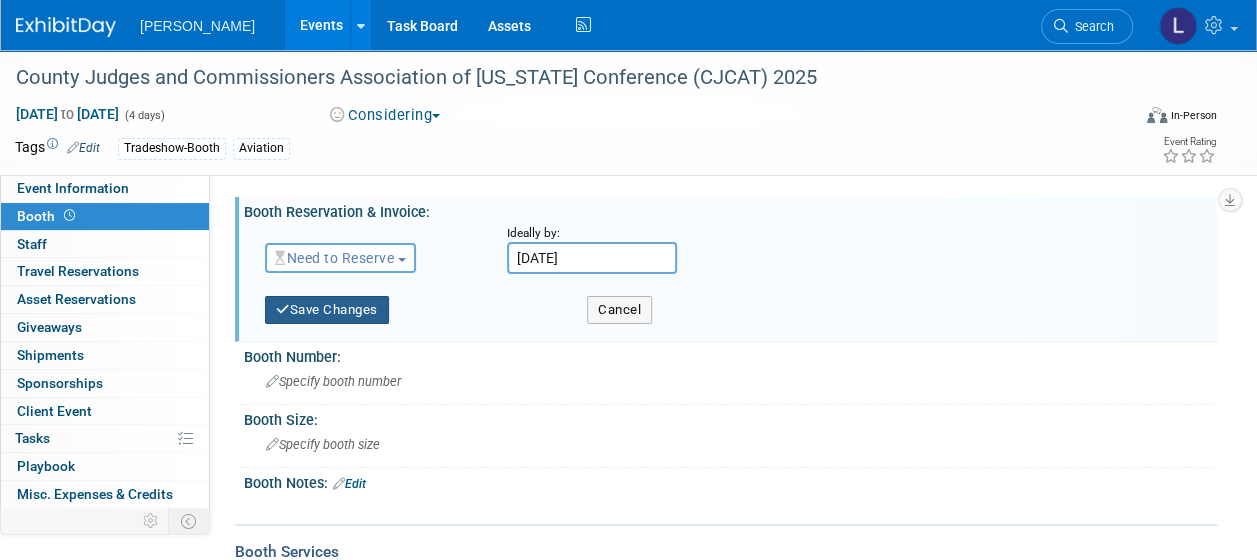 click on "Save Changes" at bounding box center [327, 310] 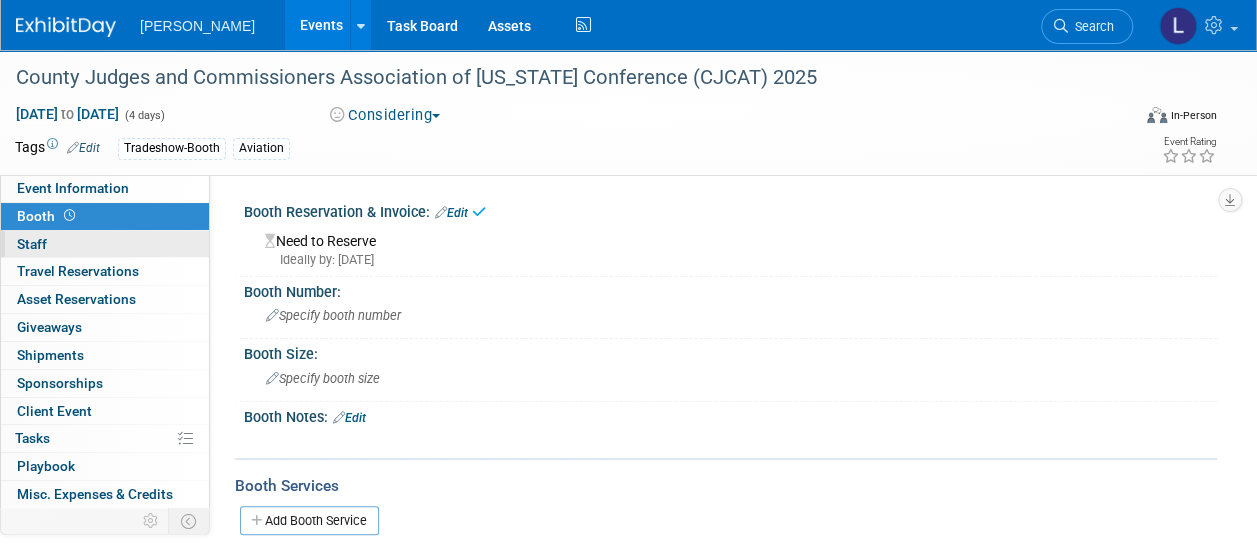 click on "0
Staff 0" at bounding box center [105, 244] 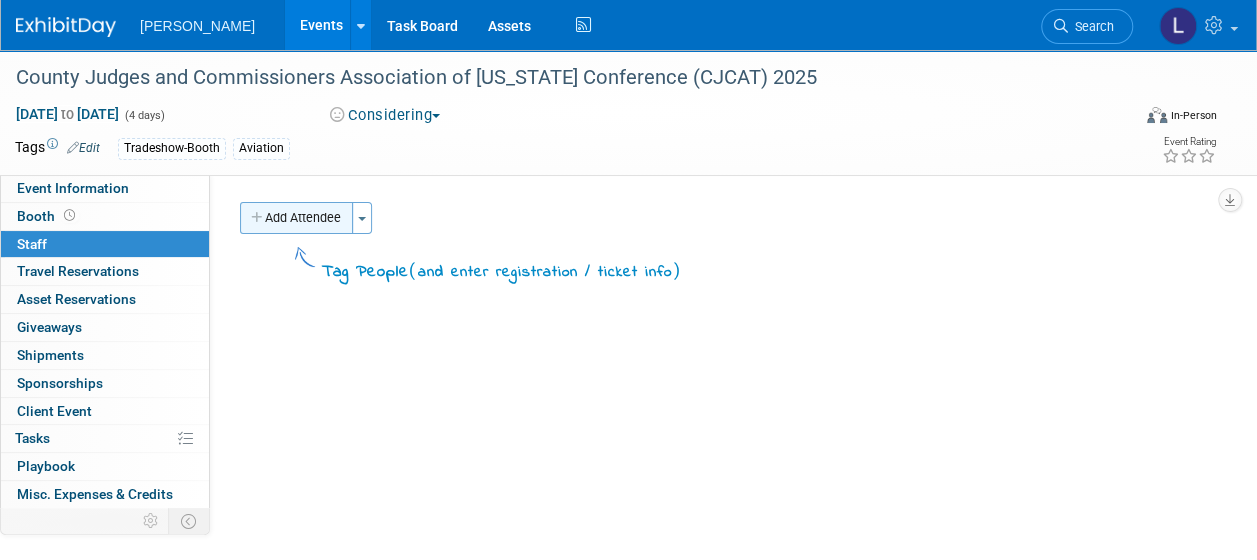 click on "Add Attendee" at bounding box center (296, 218) 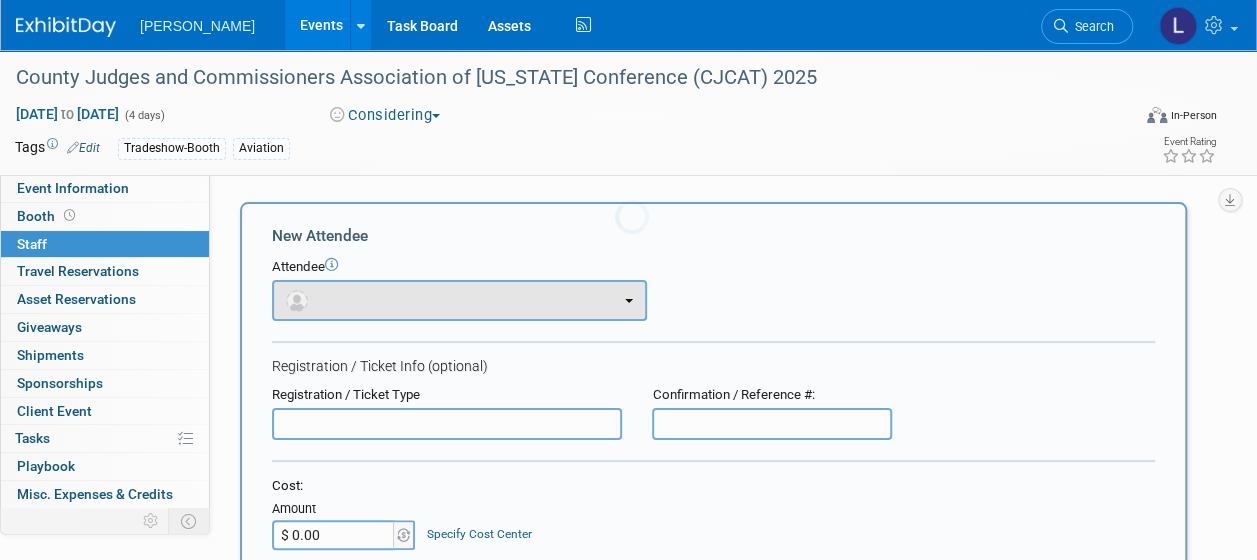 scroll, scrollTop: 0, scrollLeft: 0, axis: both 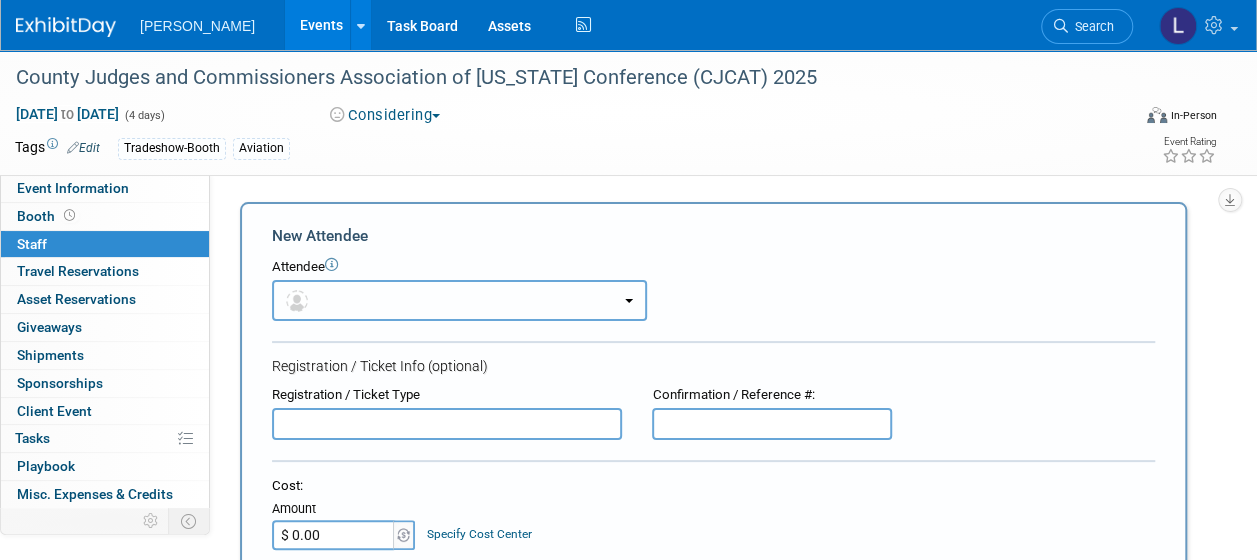 click at bounding box center (459, 300) 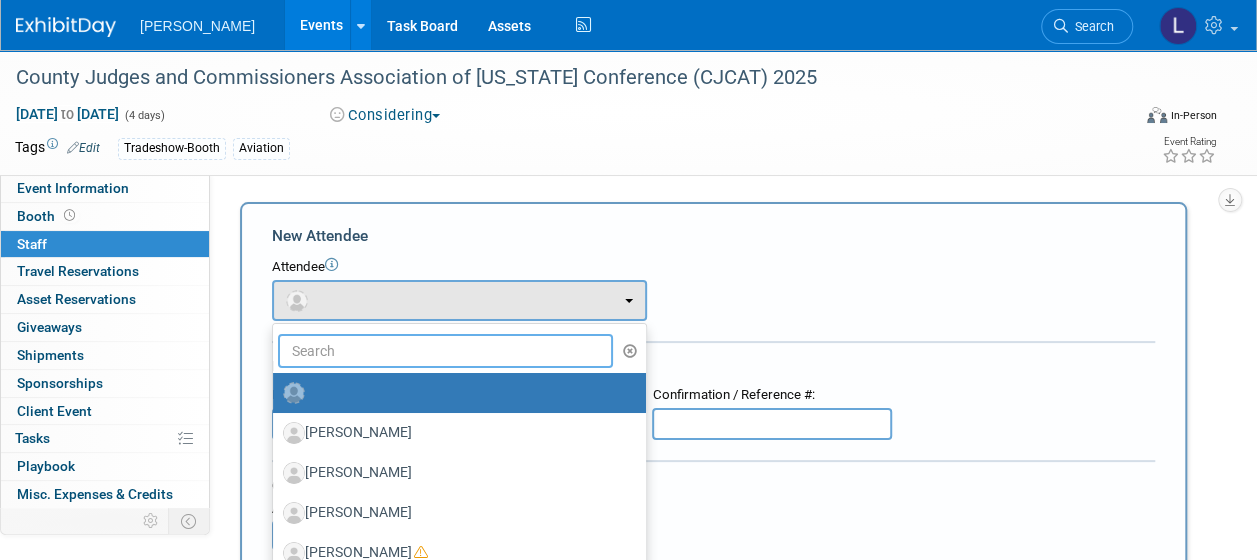 click at bounding box center (445, 351) 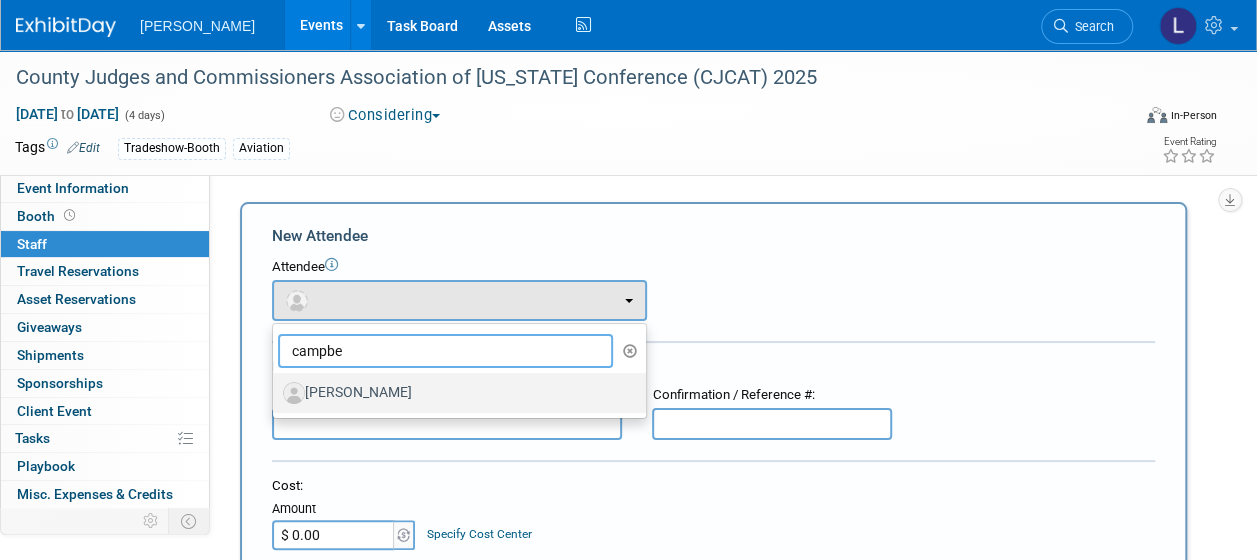 type on "campbe" 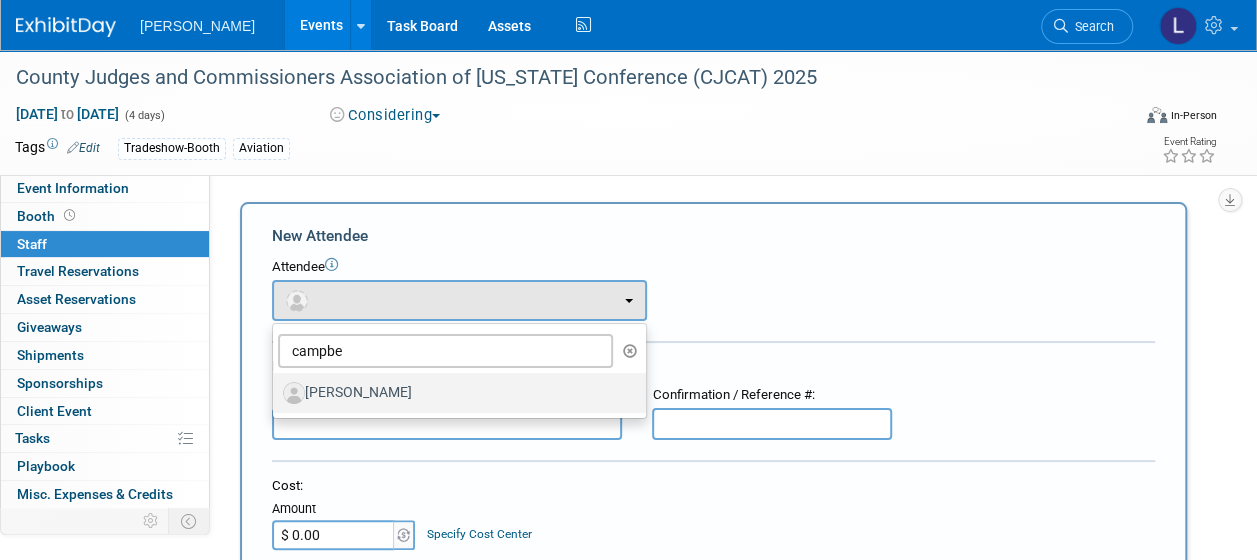 drag, startPoint x: 340, startPoint y: 384, endPoint x: 582, endPoint y: 260, distance: 271.9191 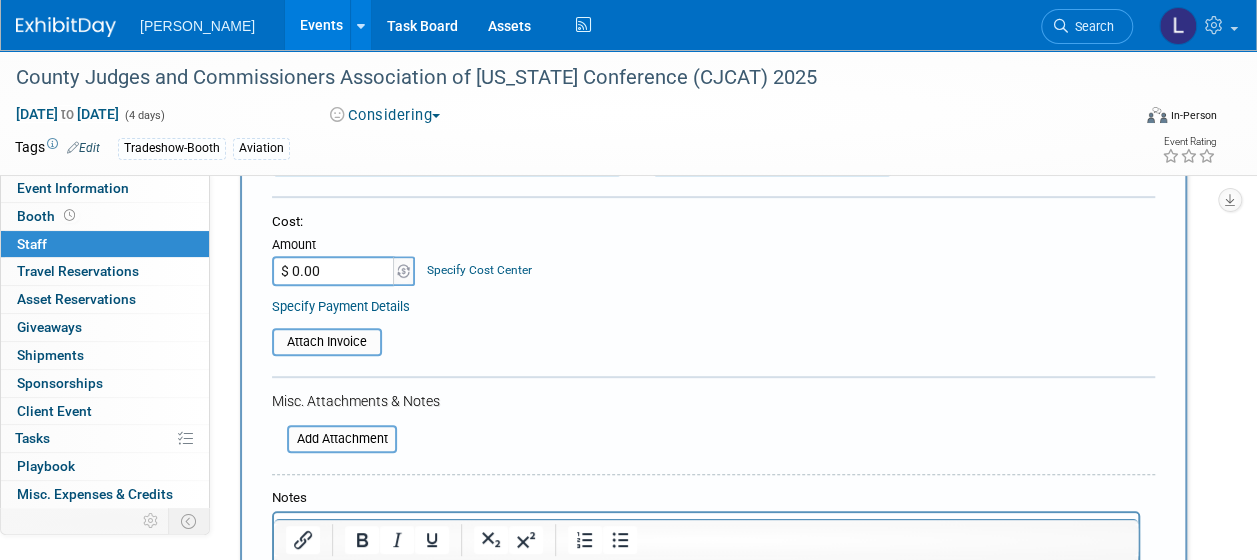 scroll, scrollTop: 400, scrollLeft: 0, axis: vertical 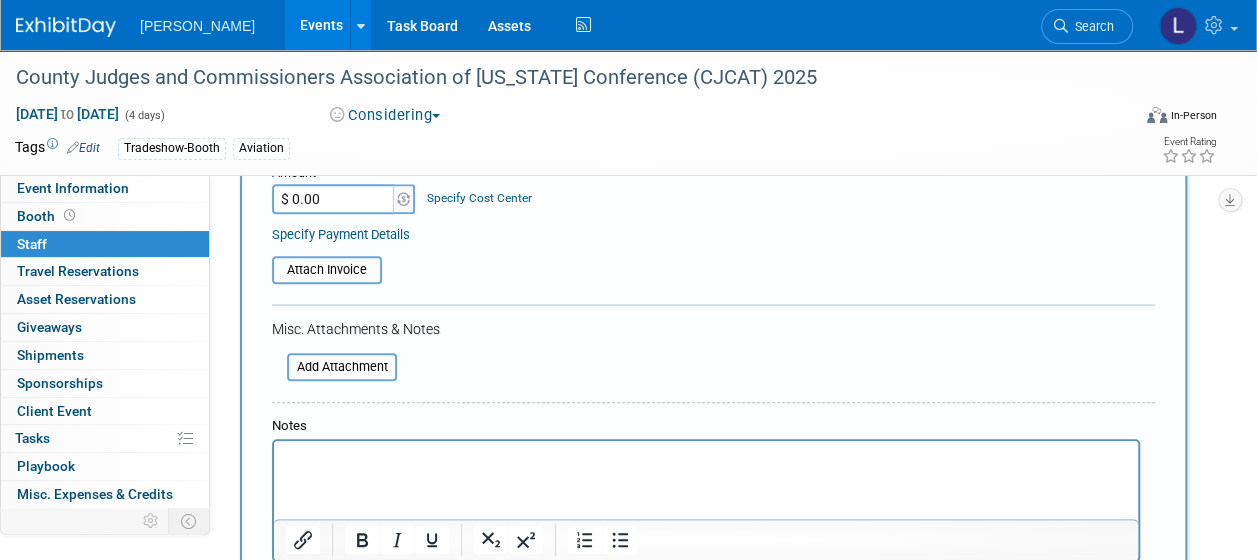 click at bounding box center [706, 459] 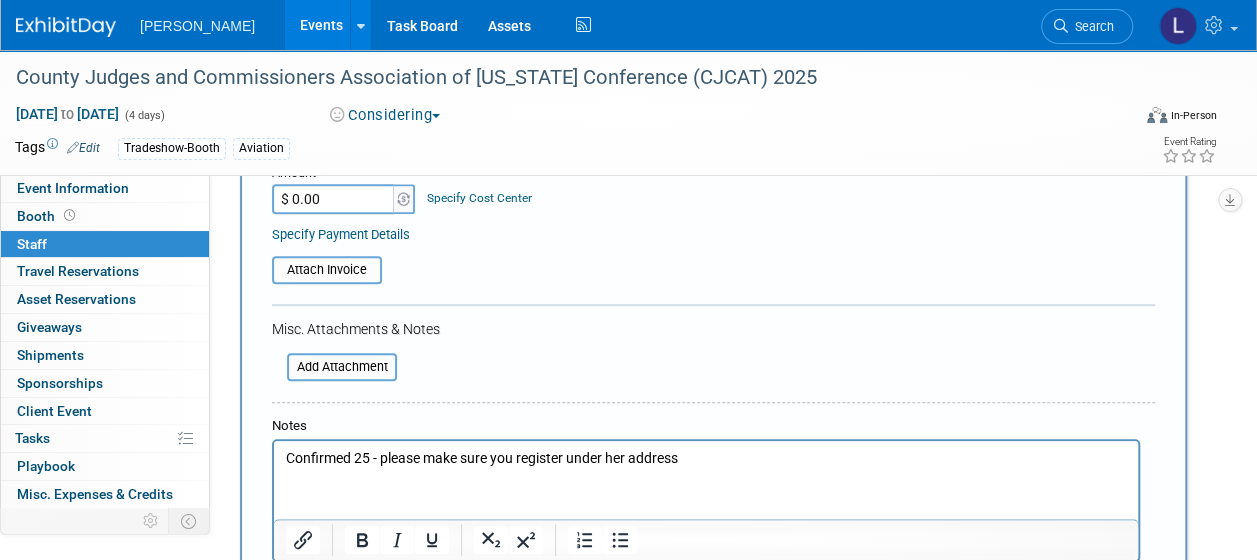 drag, startPoint x: 832, startPoint y: 452, endPoint x: 812, endPoint y: 451, distance: 20.024984 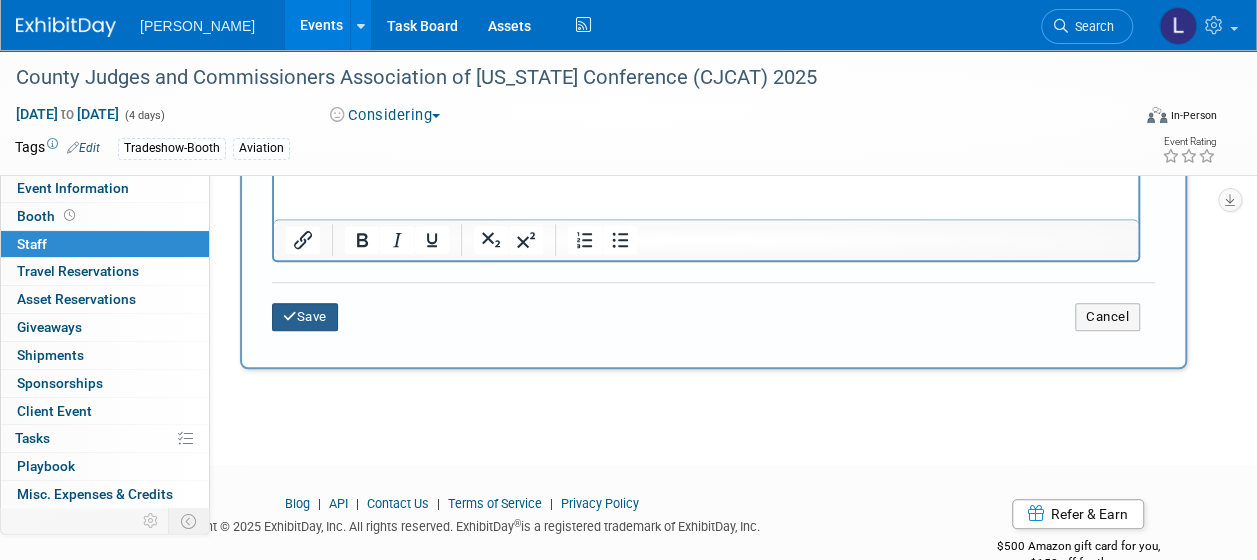 click on "Save" at bounding box center [305, 317] 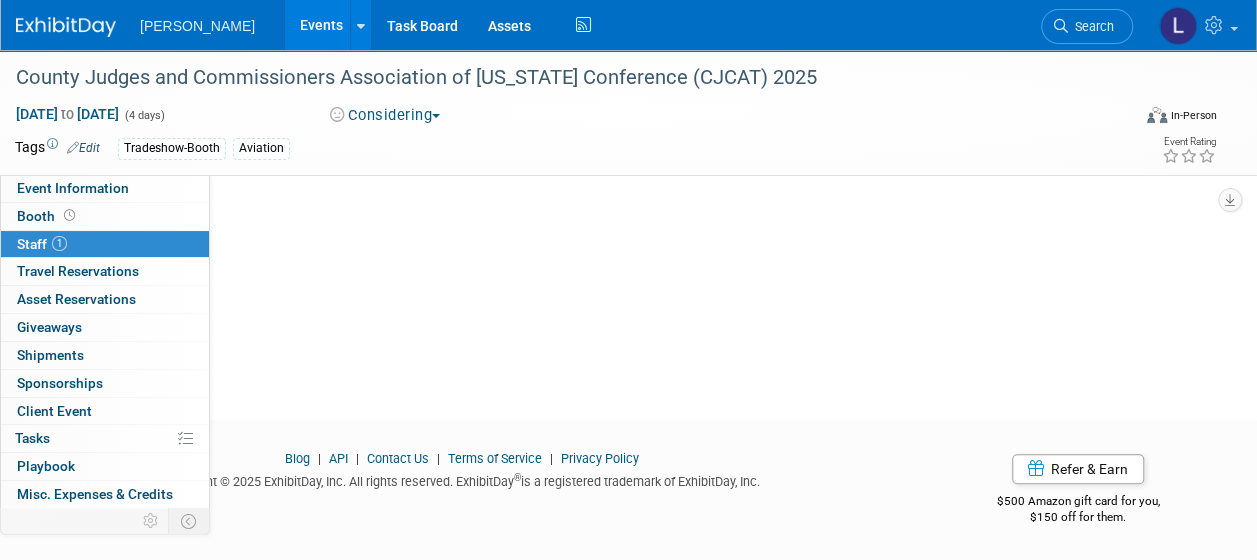 scroll, scrollTop: 0, scrollLeft: 0, axis: both 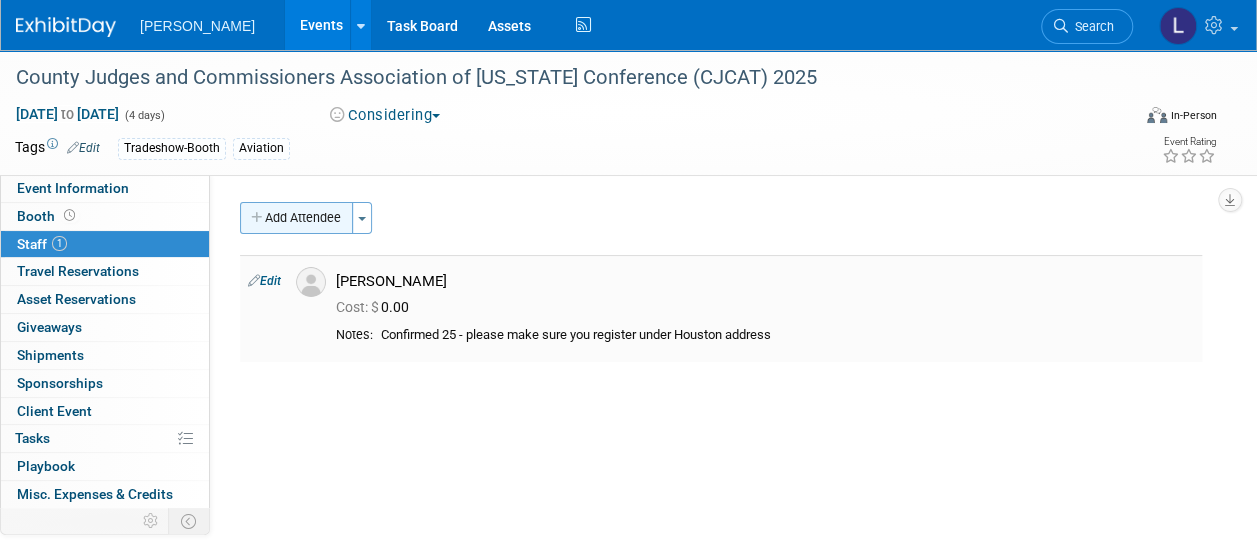 click on "Add Attendee" at bounding box center [296, 218] 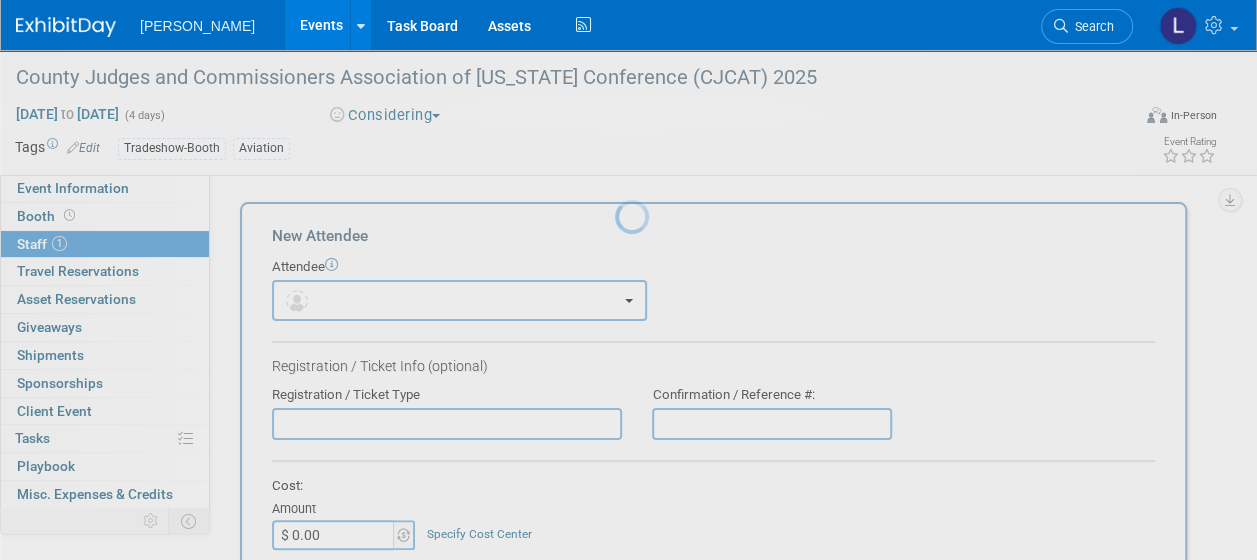 scroll, scrollTop: 0, scrollLeft: 0, axis: both 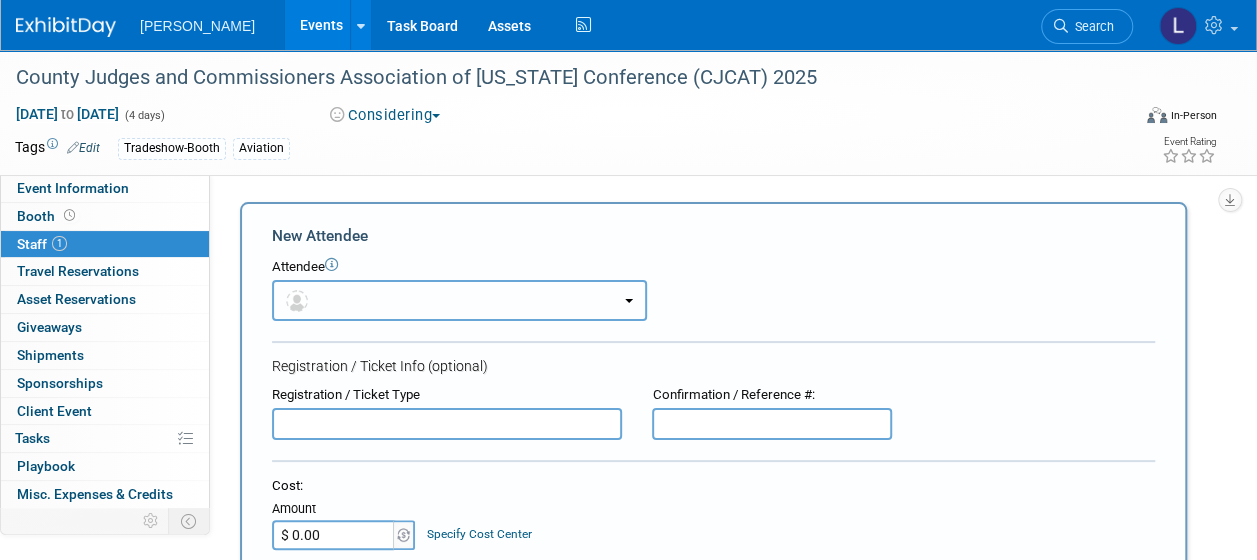 click at bounding box center (459, 300) 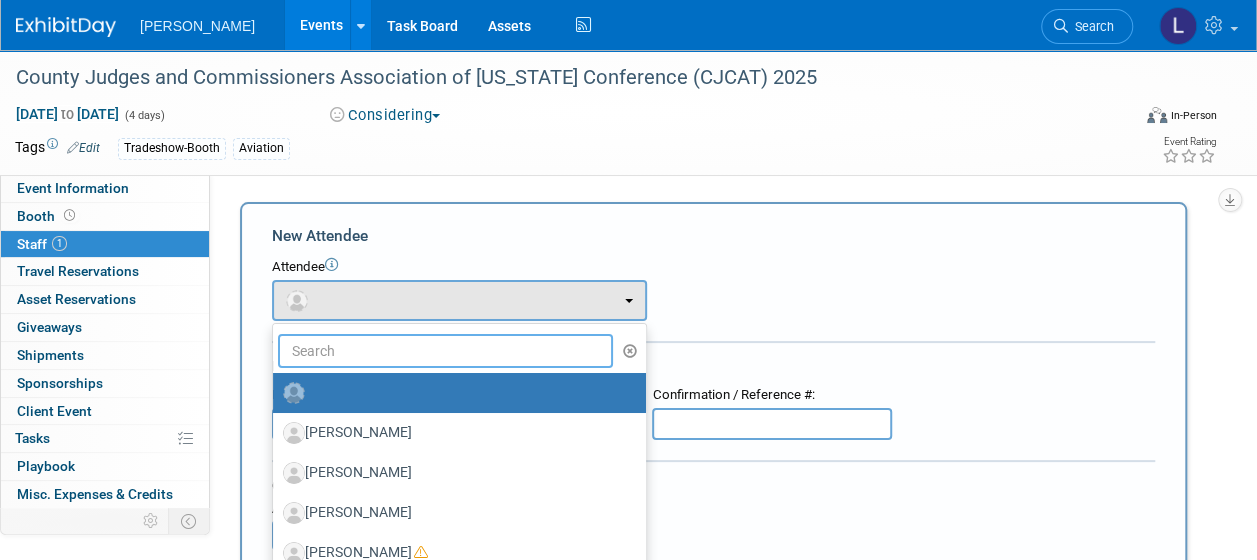 click at bounding box center (445, 351) 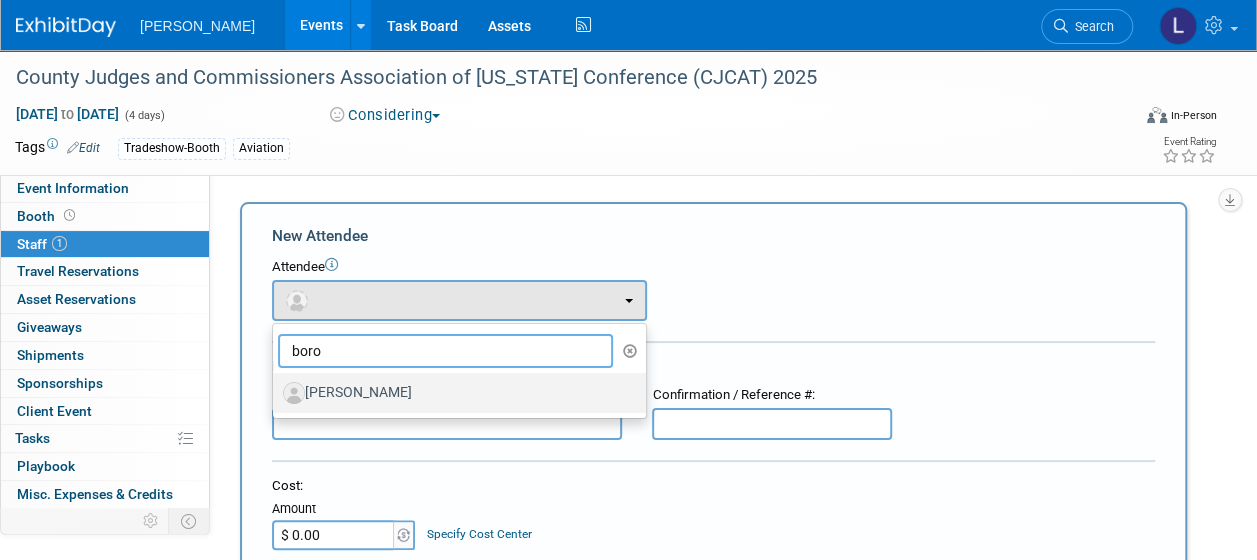 type on "boro" 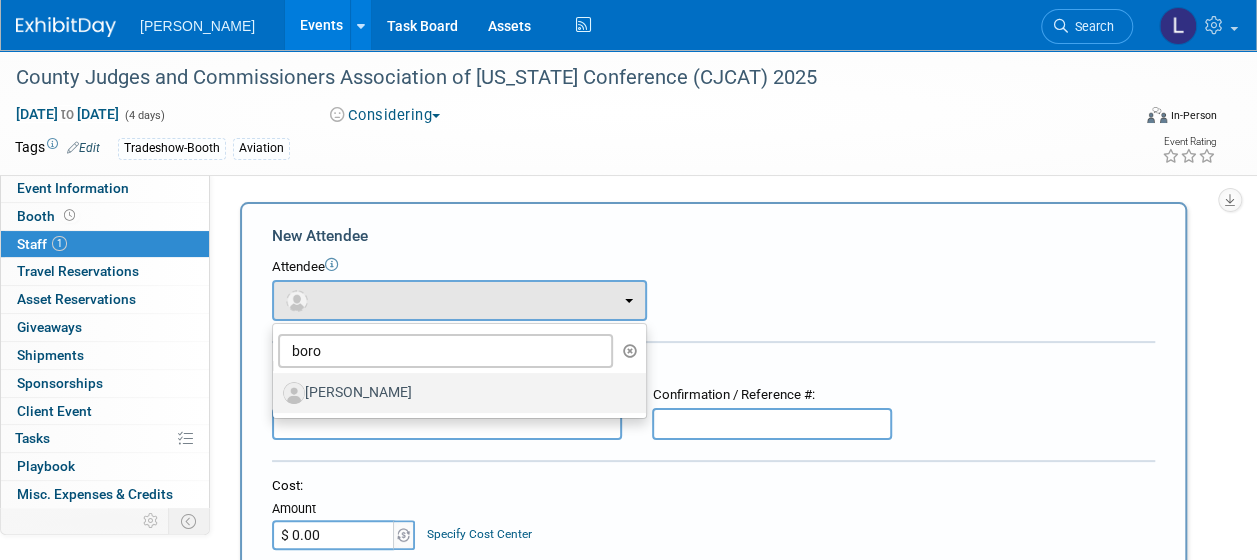 click on "[PERSON_NAME]" at bounding box center [454, 393] 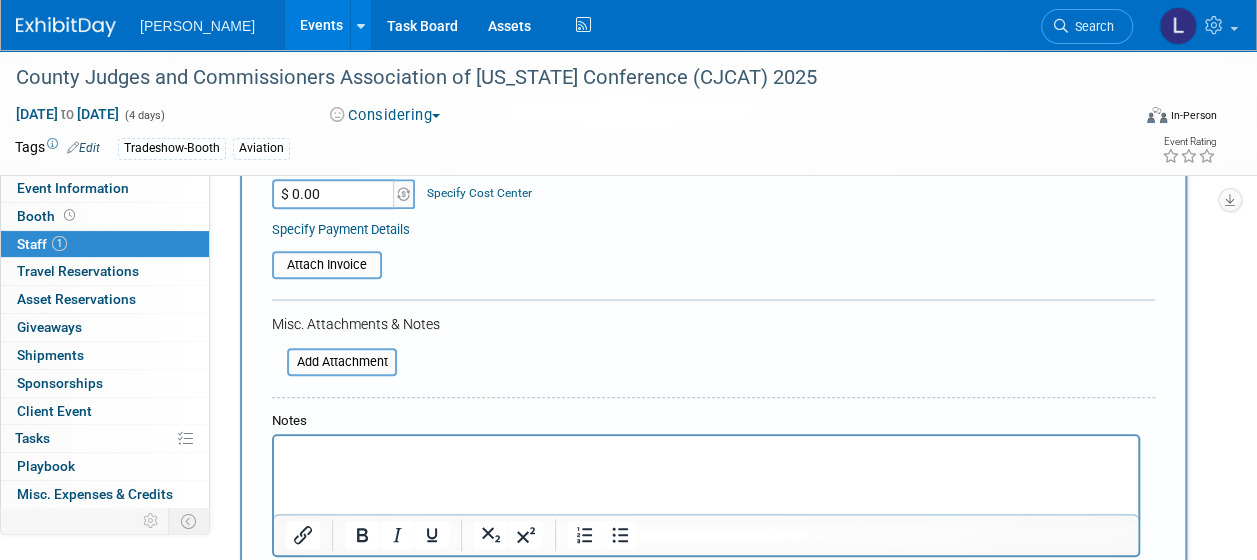 scroll, scrollTop: 500, scrollLeft: 0, axis: vertical 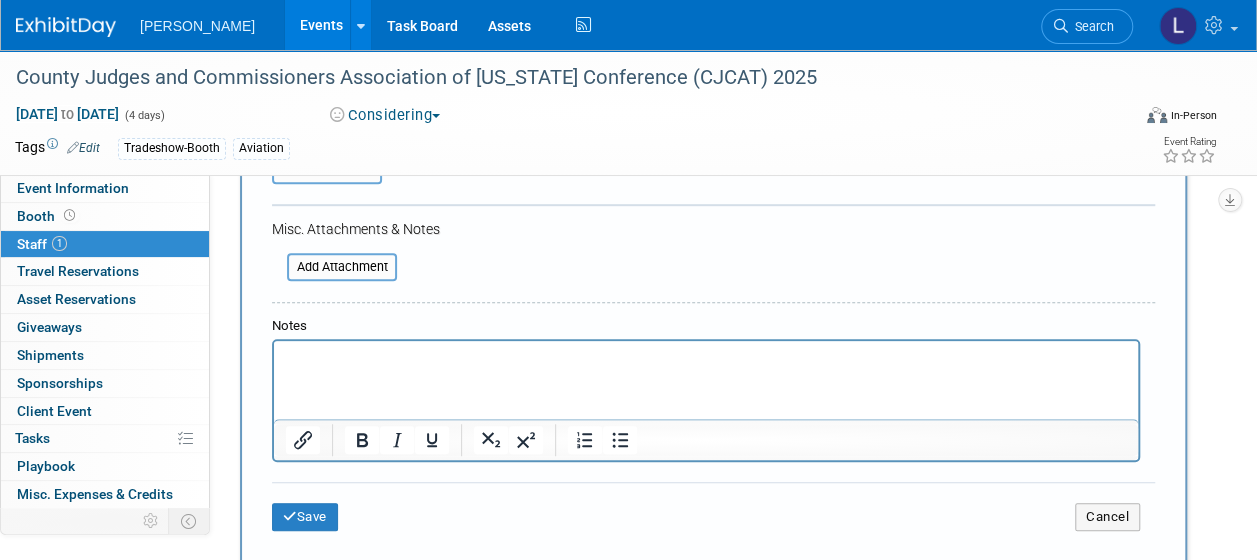 click at bounding box center [706, 355] 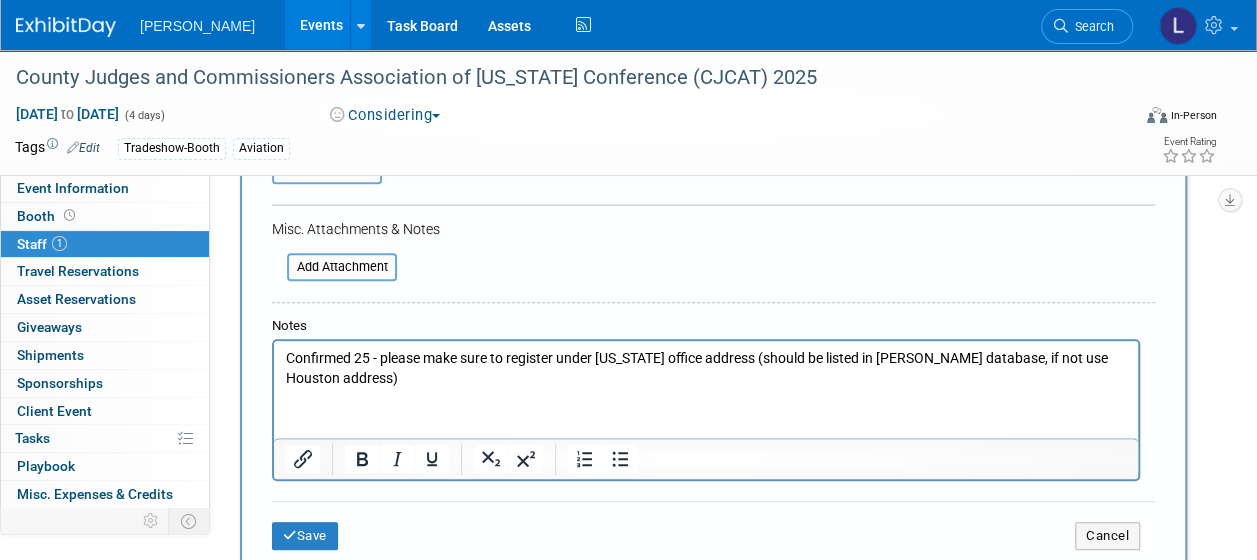click on "Save" at bounding box center (305, 536) 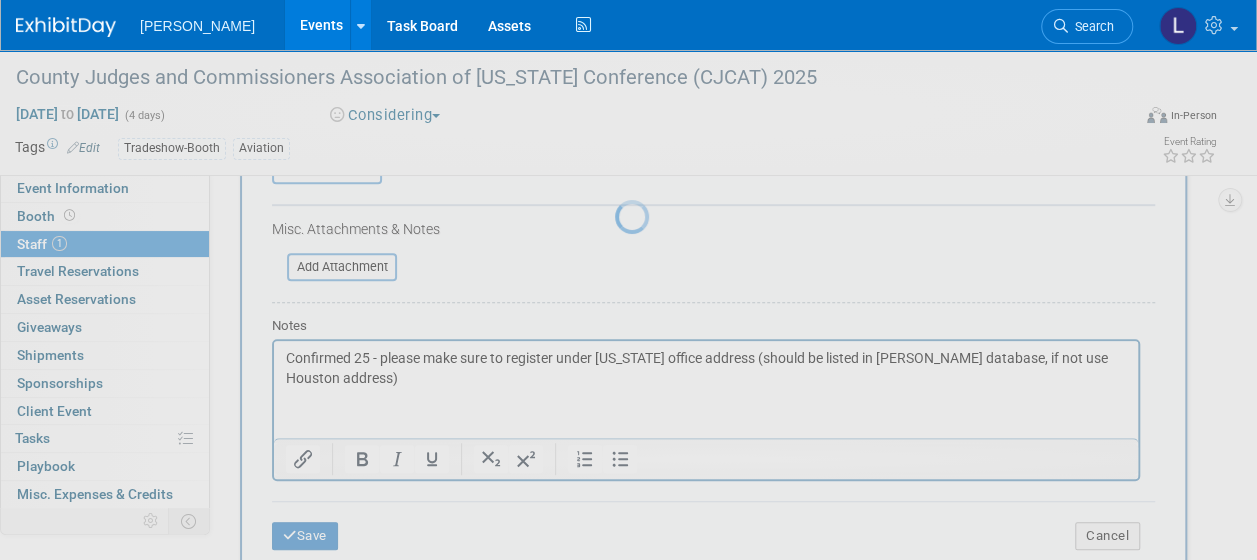 scroll, scrollTop: 271, scrollLeft: 0, axis: vertical 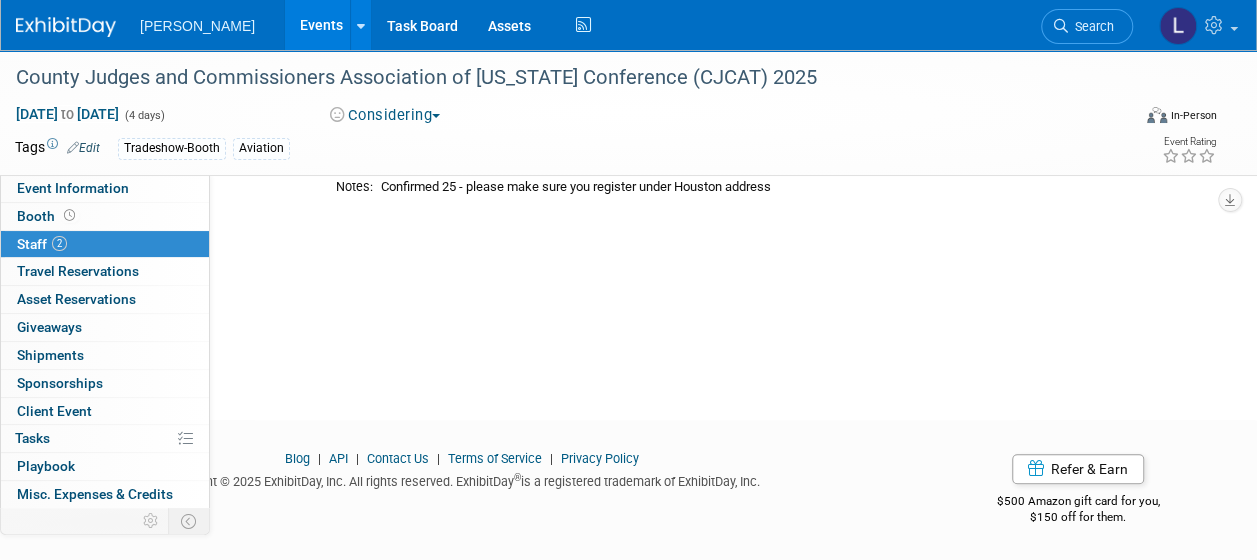 click on "Sponsorships 0" at bounding box center [60, 383] 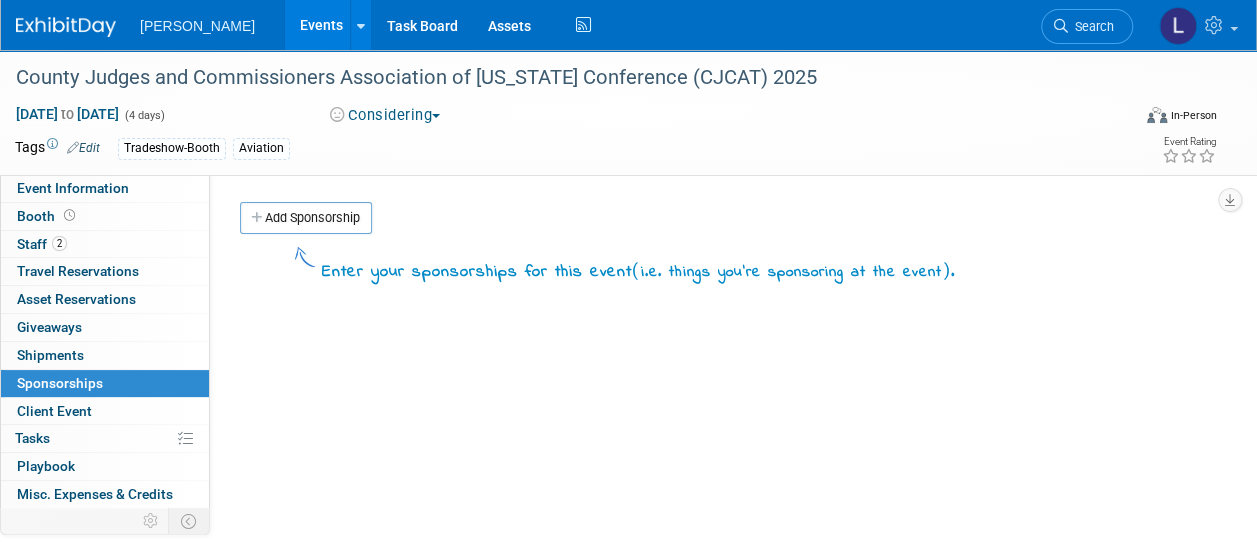 drag, startPoint x: 334, startPoint y: 206, endPoint x: 327, endPoint y: 230, distance: 25 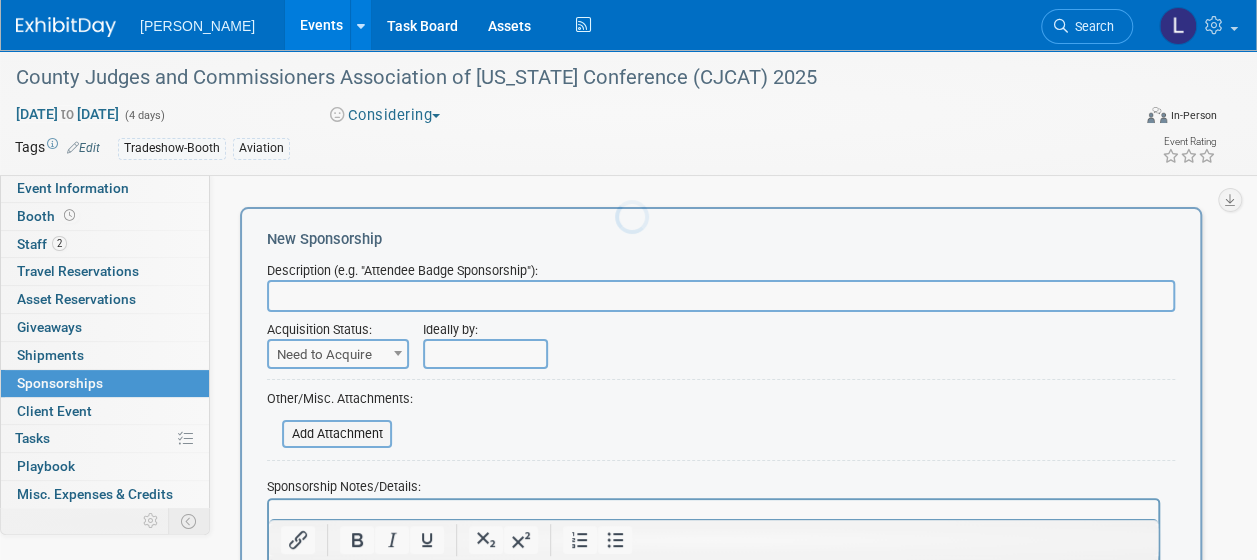 scroll, scrollTop: 0, scrollLeft: 0, axis: both 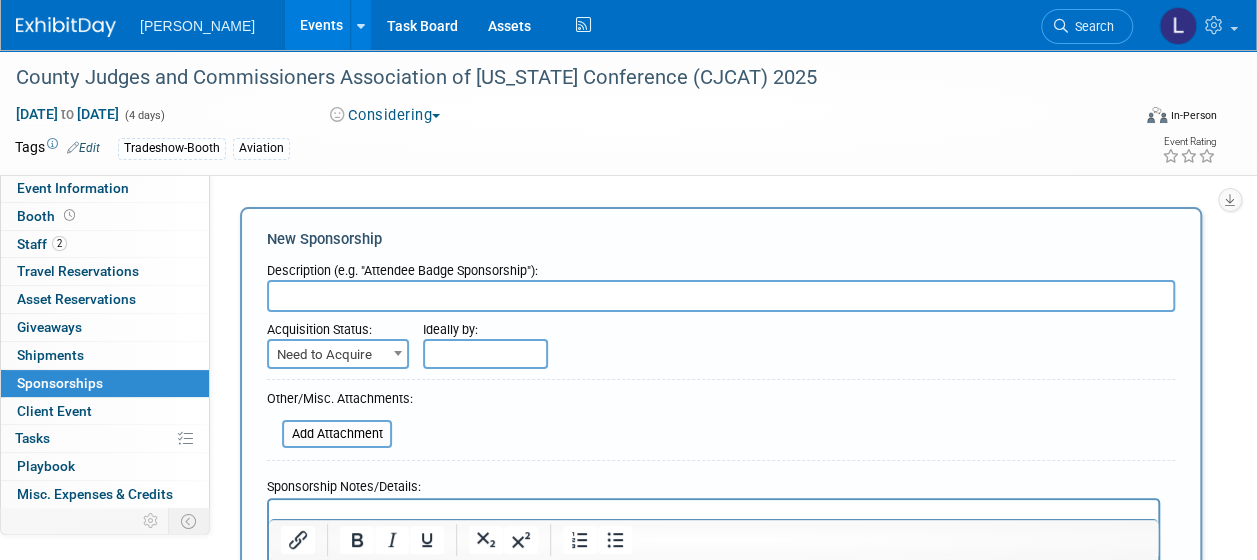 click at bounding box center [721, 296] 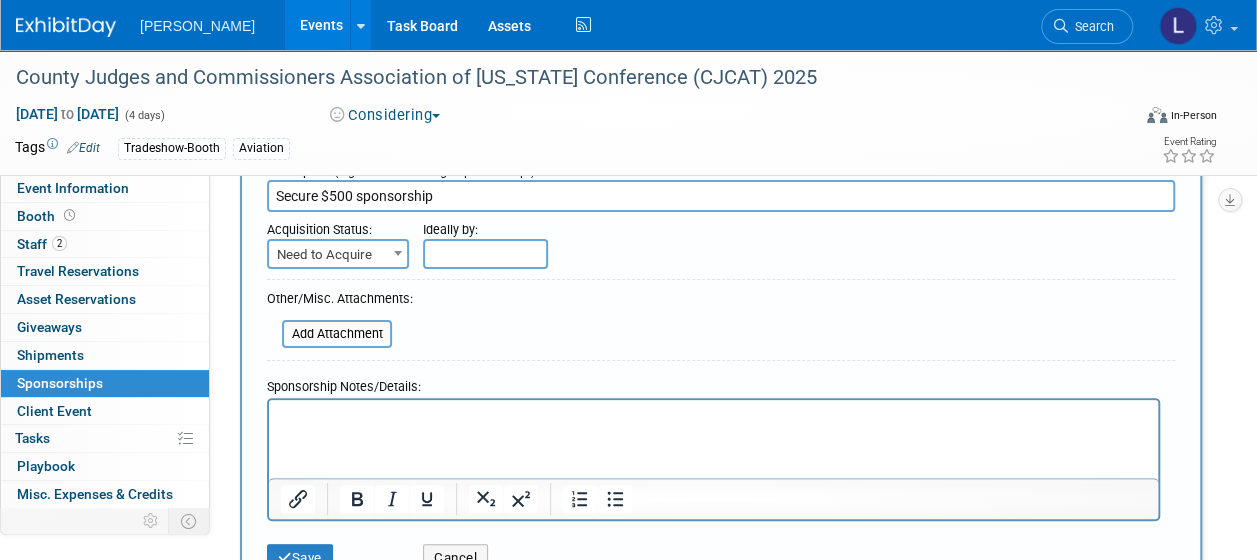 type on "Secure $500 sponsorship" 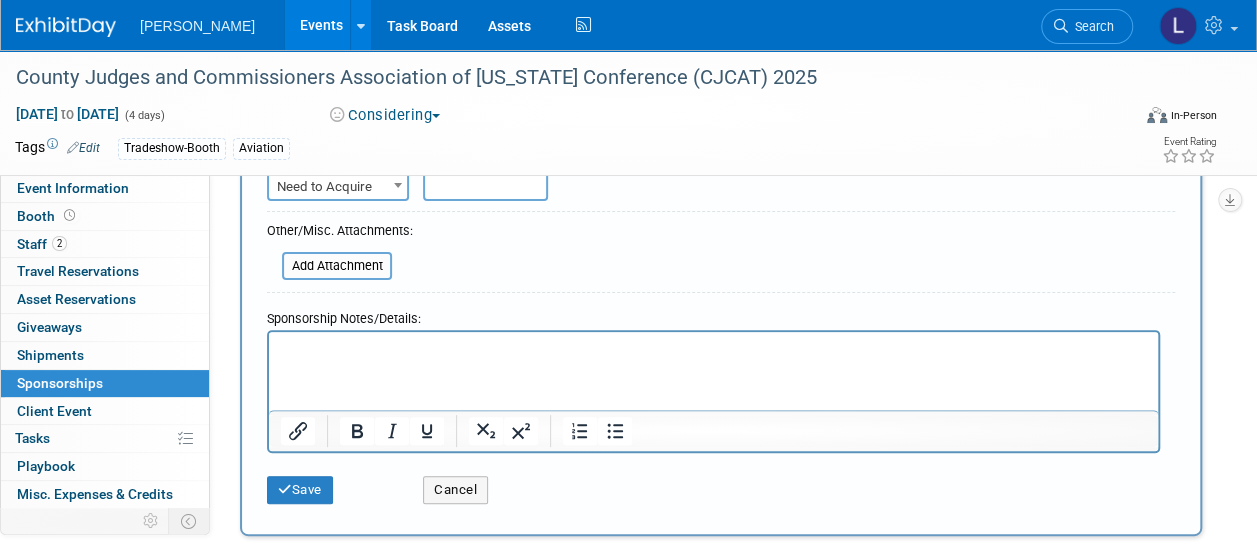 scroll, scrollTop: 200, scrollLeft: 0, axis: vertical 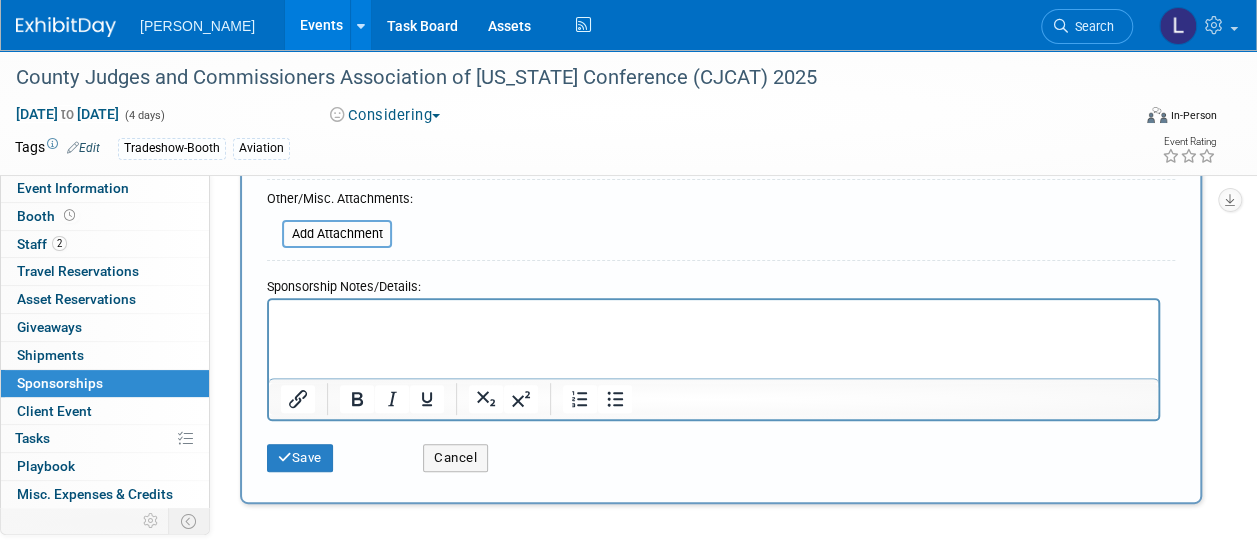 type 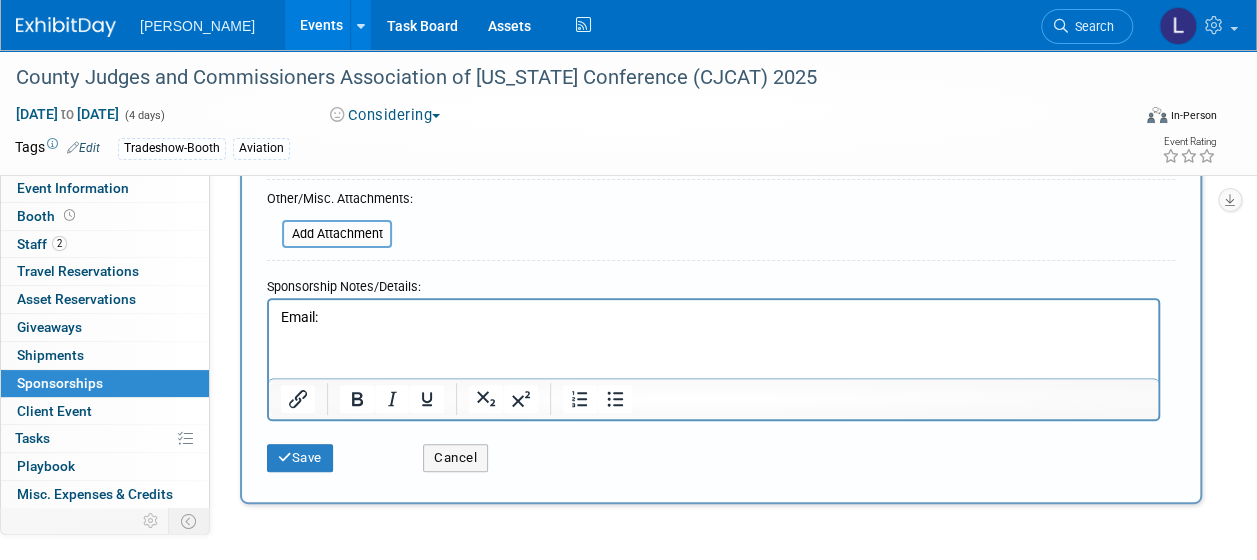 click on "Email:" at bounding box center (713, 314) 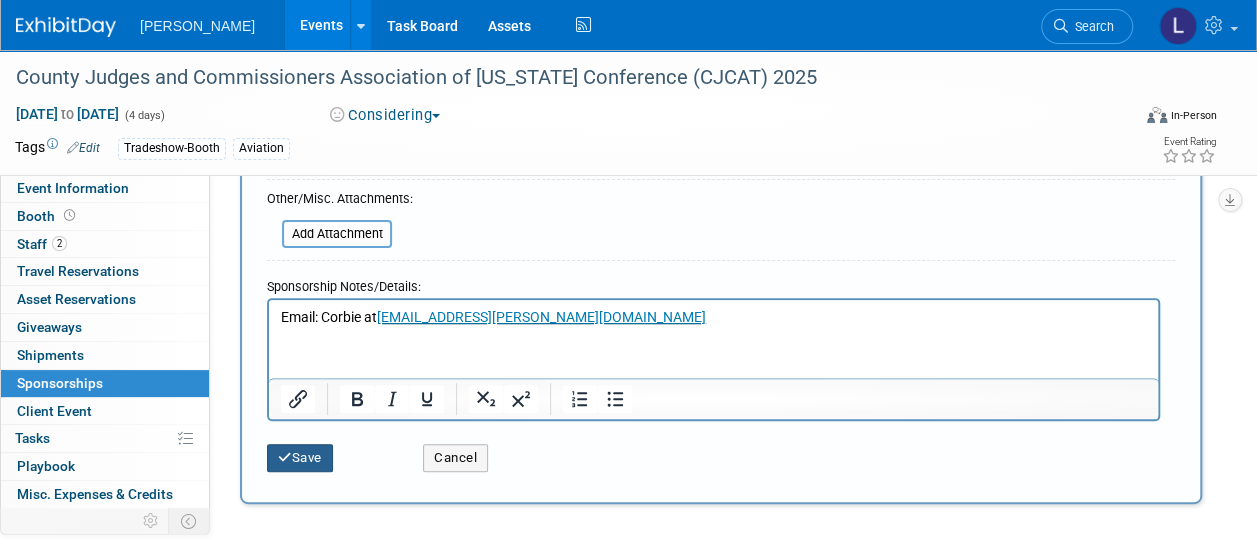 click on "Save" at bounding box center [300, 458] 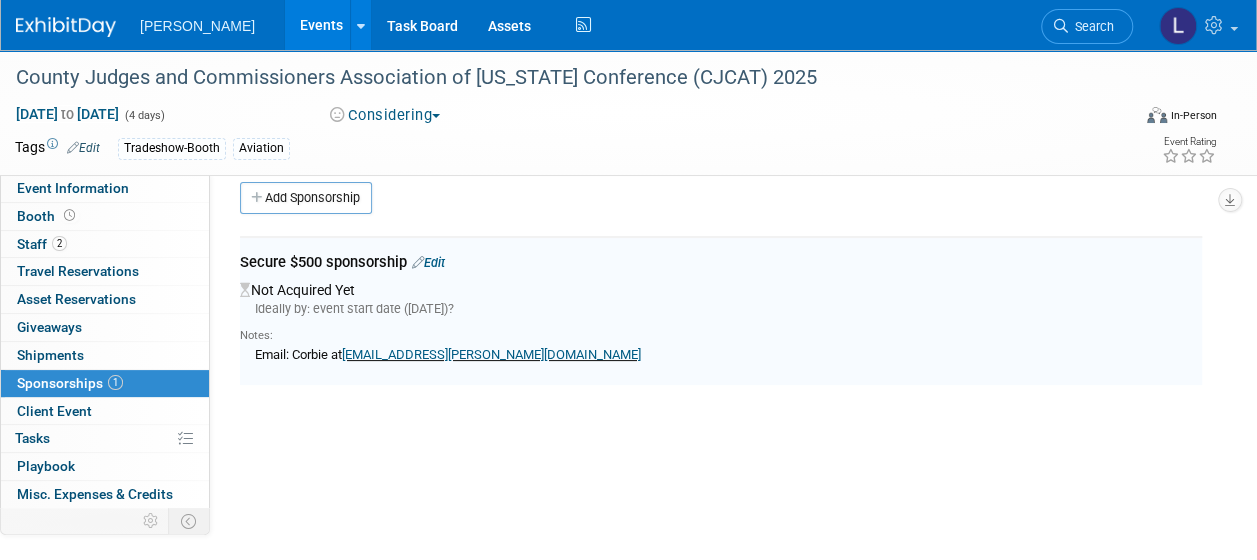 scroll, scrollTop: 0, scrollLeft: 0, axis: both 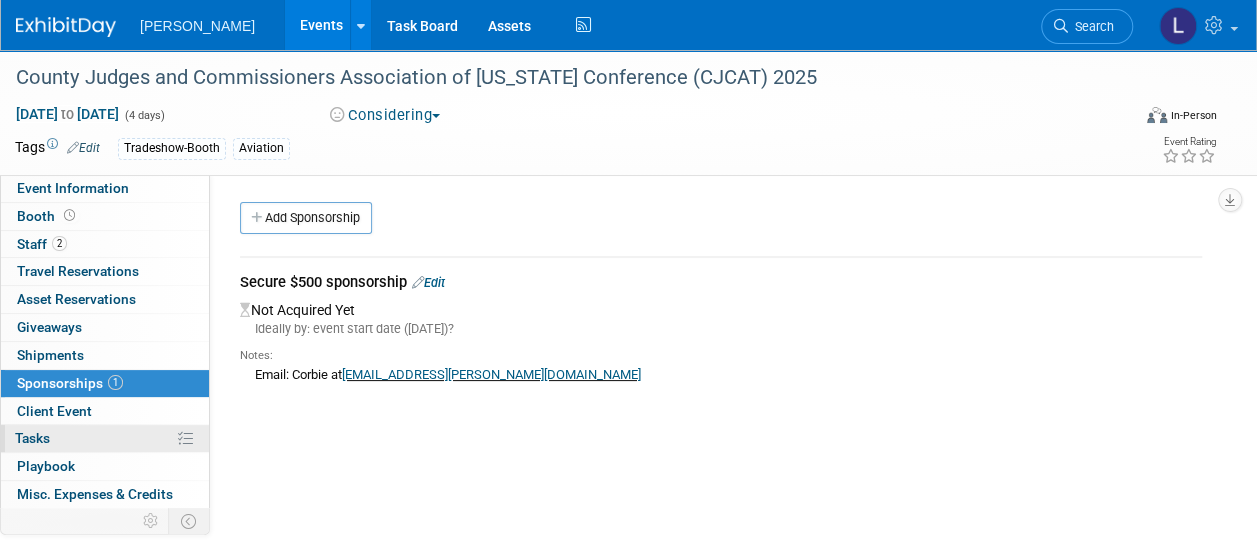 click on "0%
Tasks 0%" at bounding box center [105, 438] 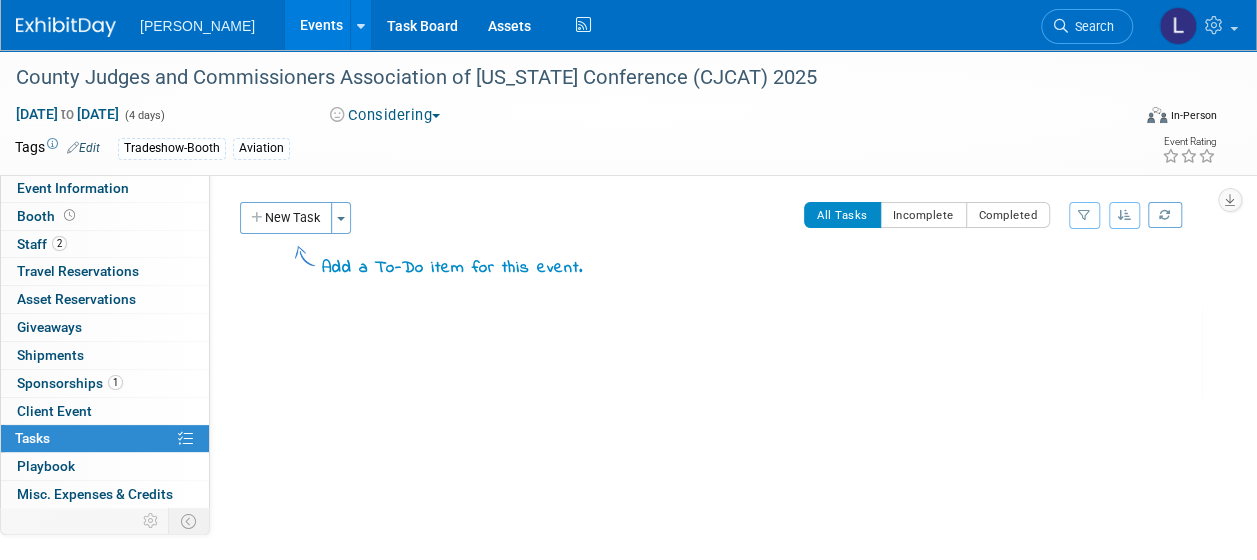 click on "New Task" at bounding box center [286, 218] 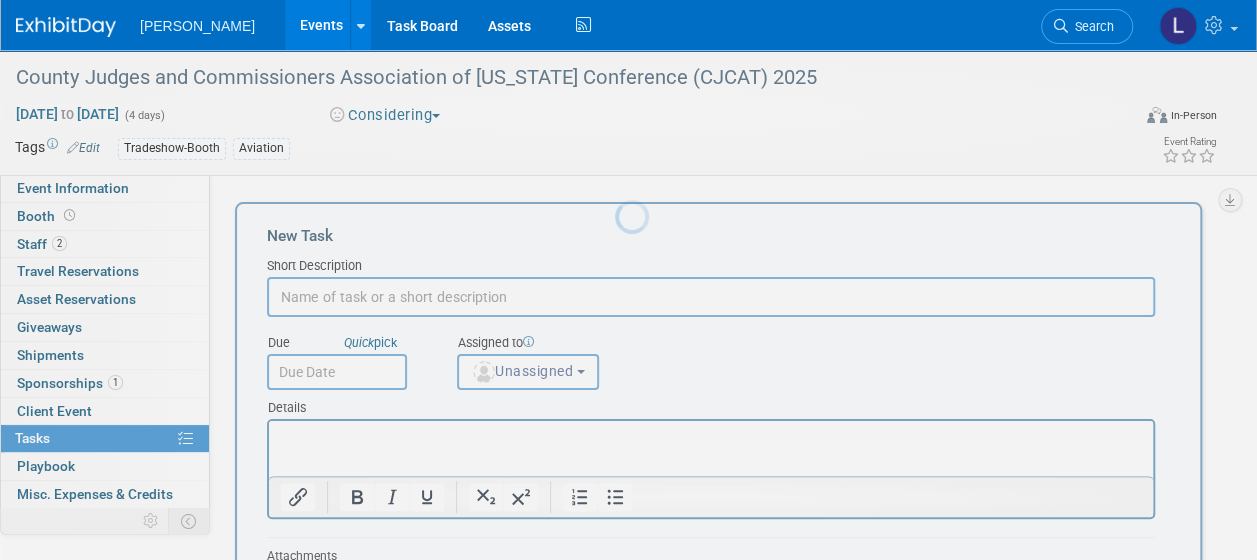 scroll, scrollTop: 0, scrollLeft: 0, axis: both 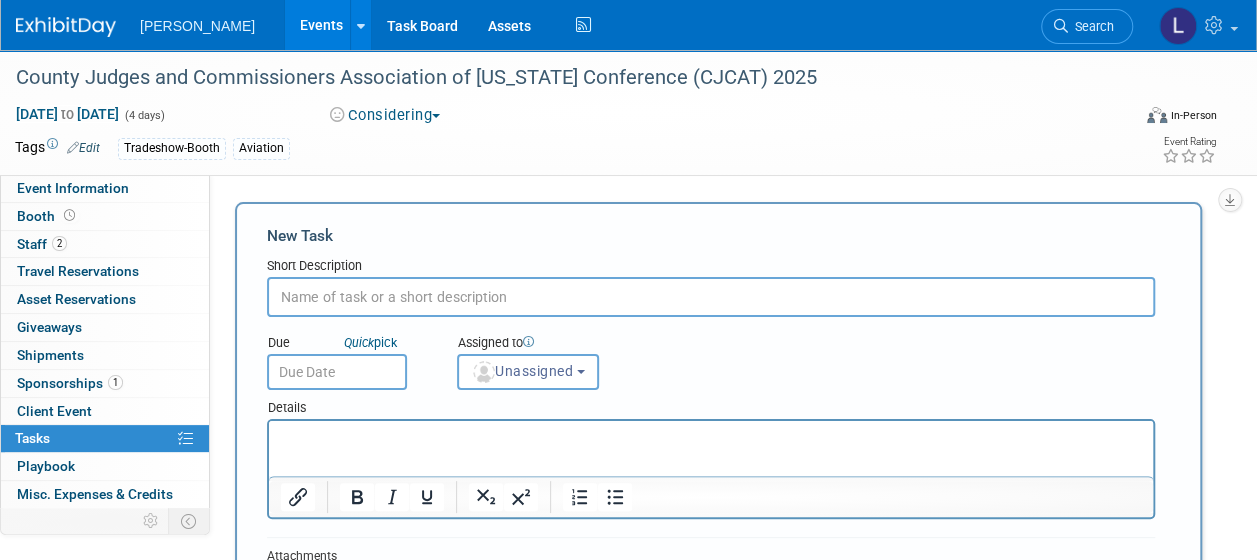 click at bounding box center (711, 297) 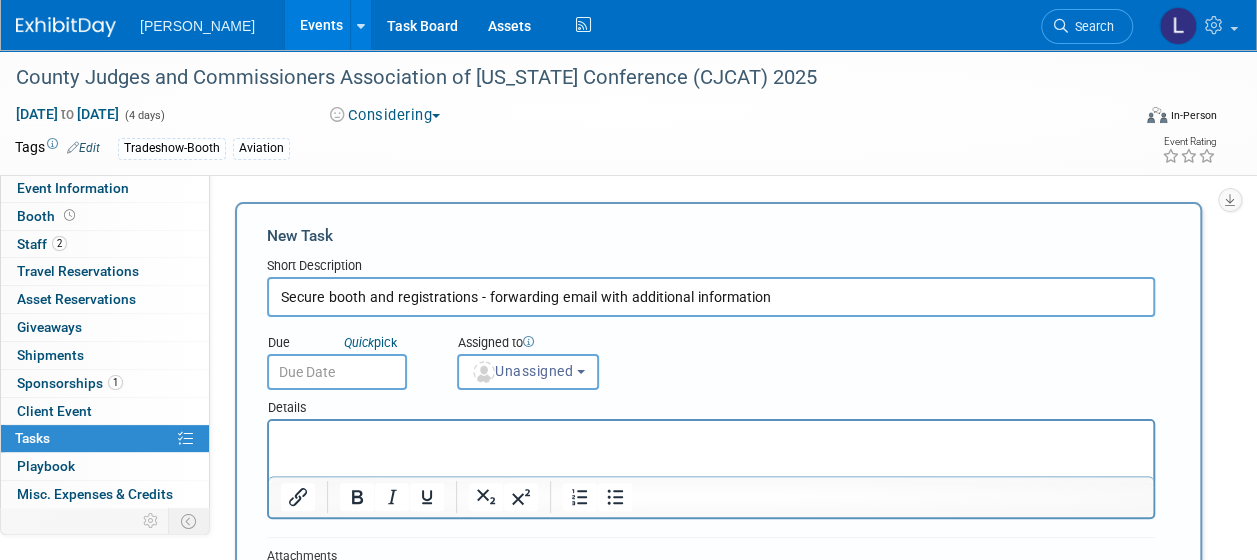 type on "Secure booth and registrations - forwarding email with additional information" 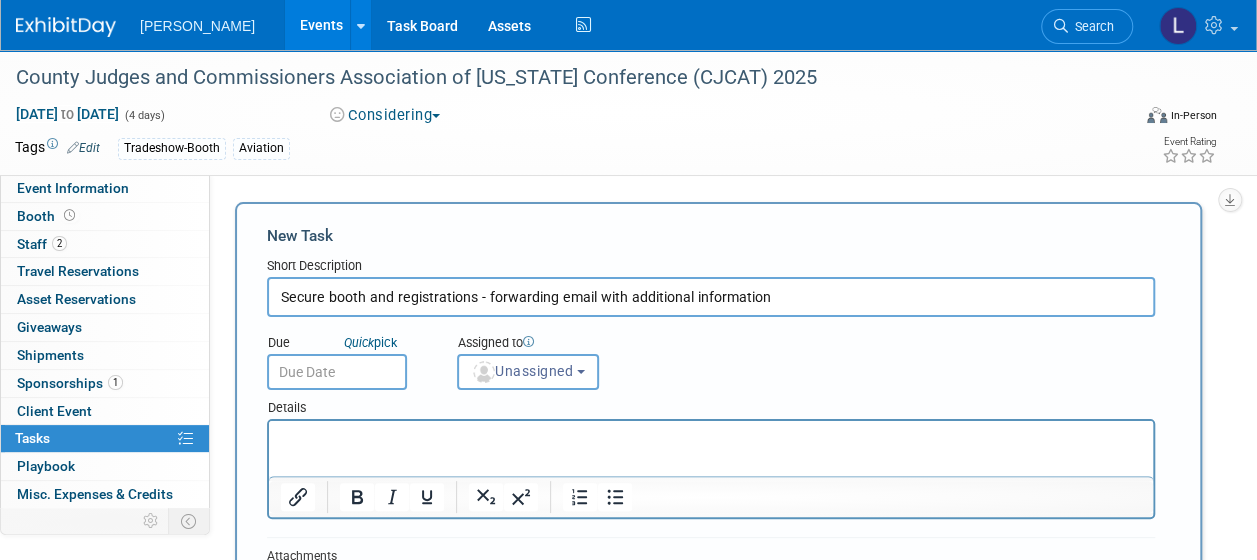 click at bounding box center [711, 435] 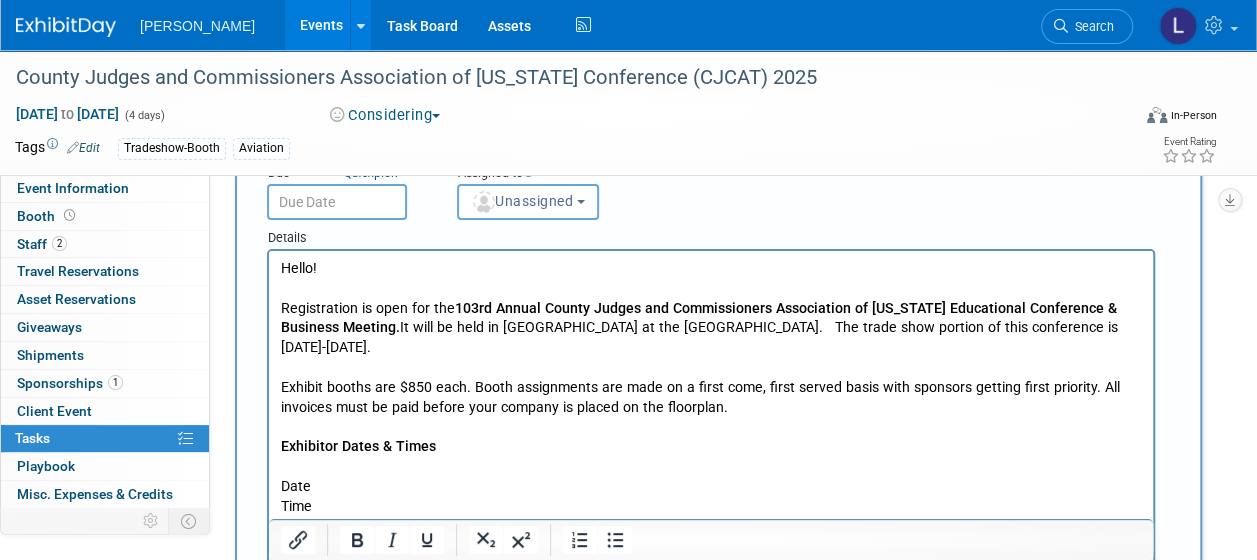 scroll, scrollTop: 106, scrollLeft: 0, axis: vertical 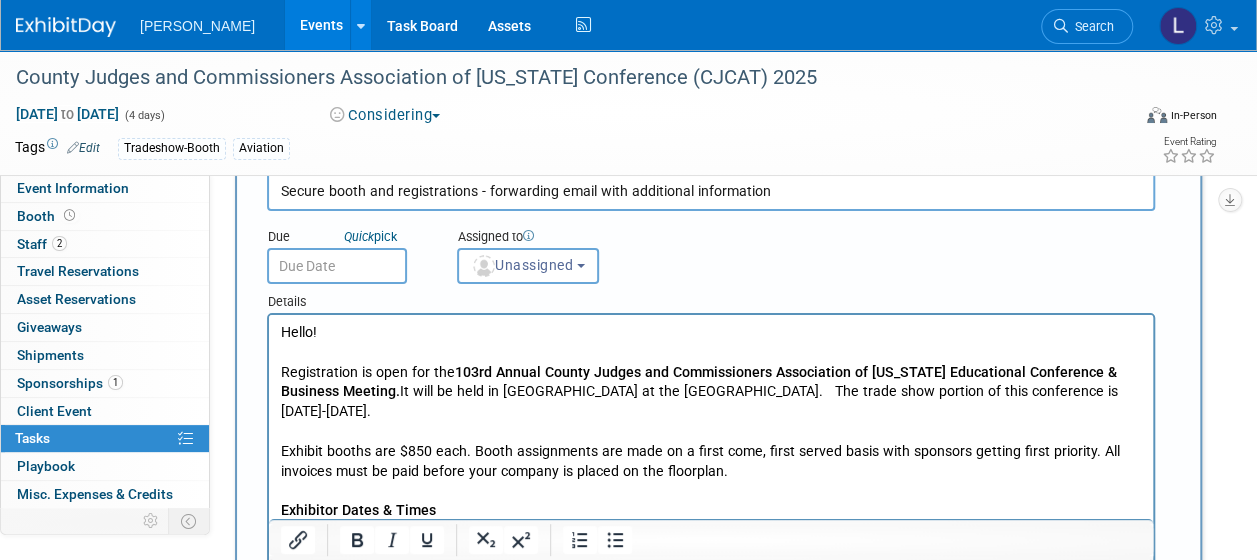 click at bounding box center (337, 266) 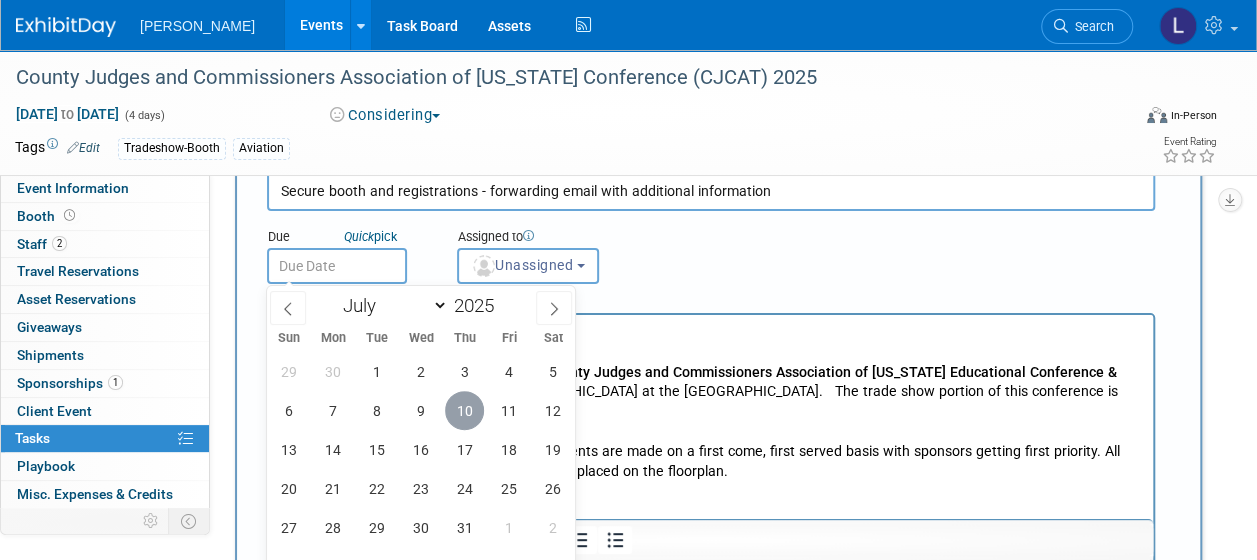 click on "10" at bounding box center (464, 410) 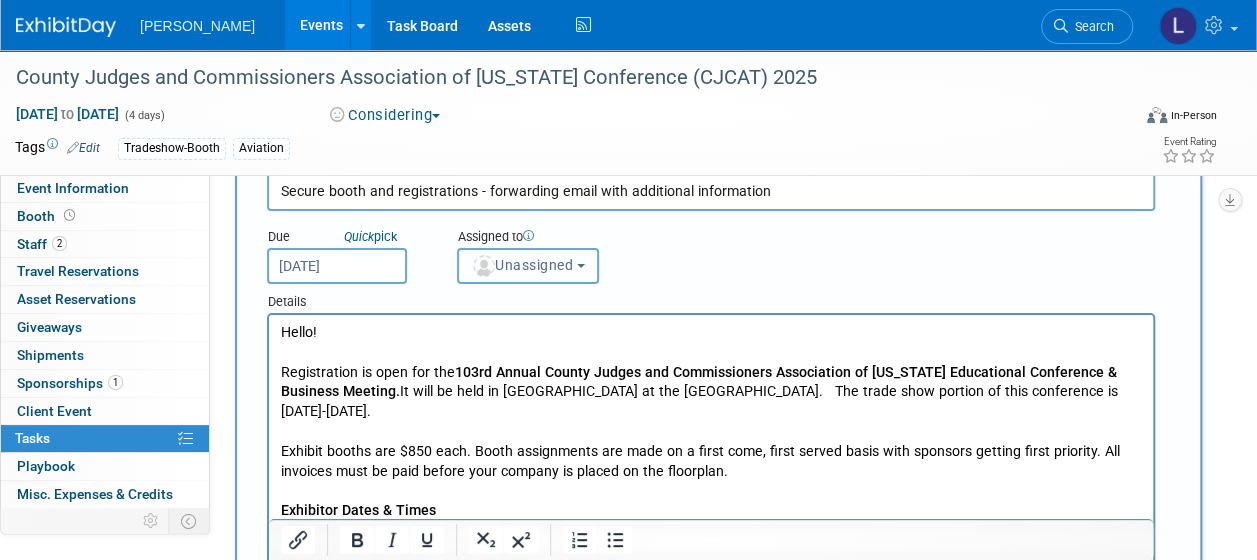 click on "Unassigned" at bounding box center [528, 266] 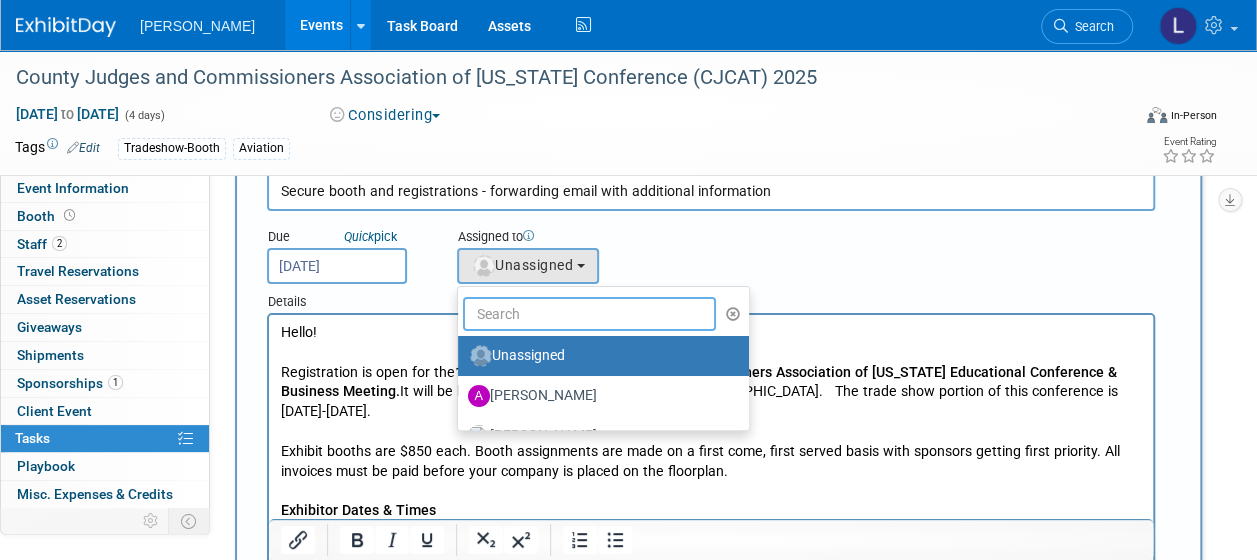 click at bounding box center (589, 314) 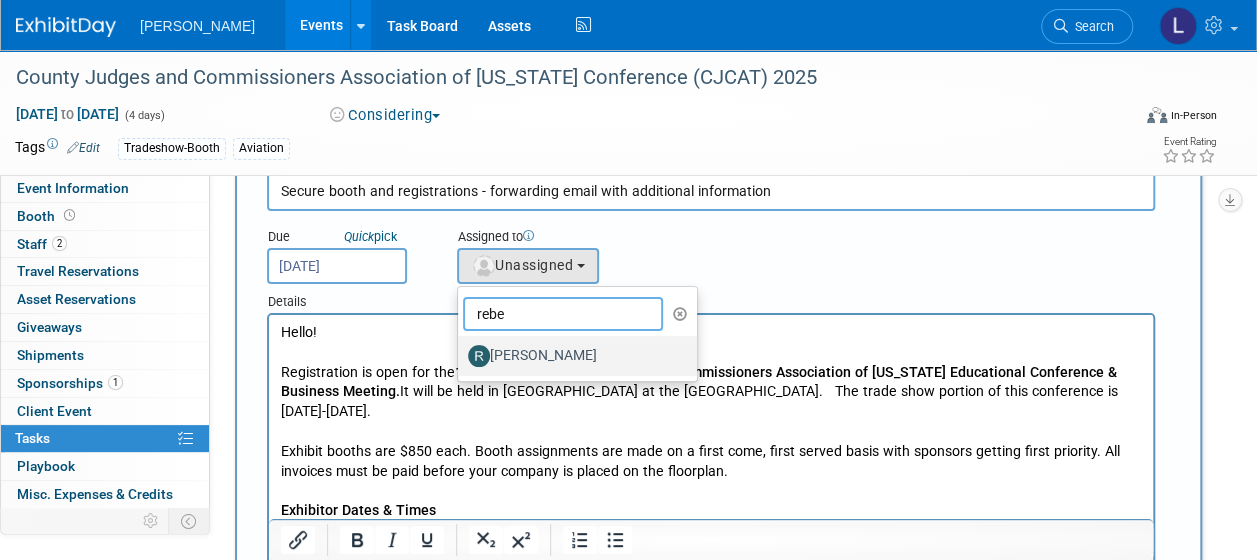 type on "rebe" 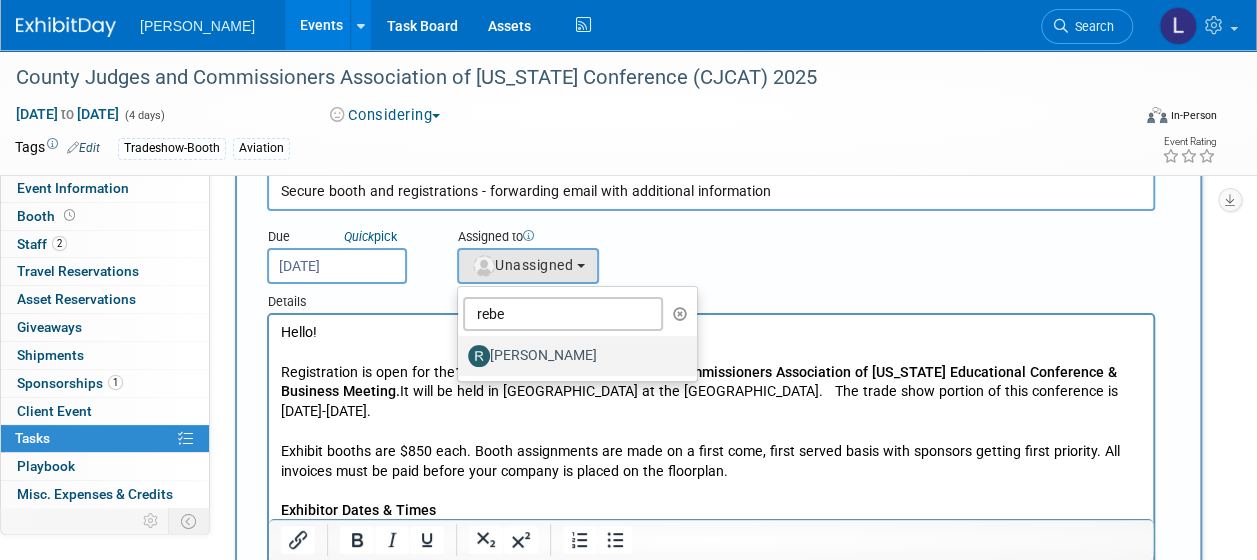 click on "[PERSON_NAME]" at bounding box center (572, 356) 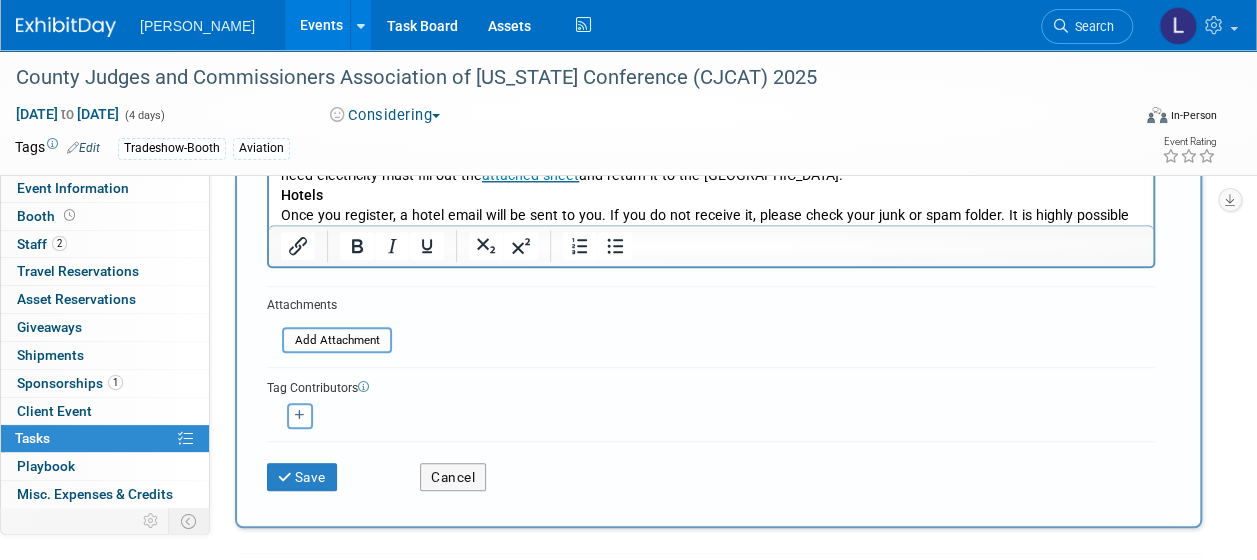 scroll, scrollTop: 706, scrollLeft: 0, axis: vertical 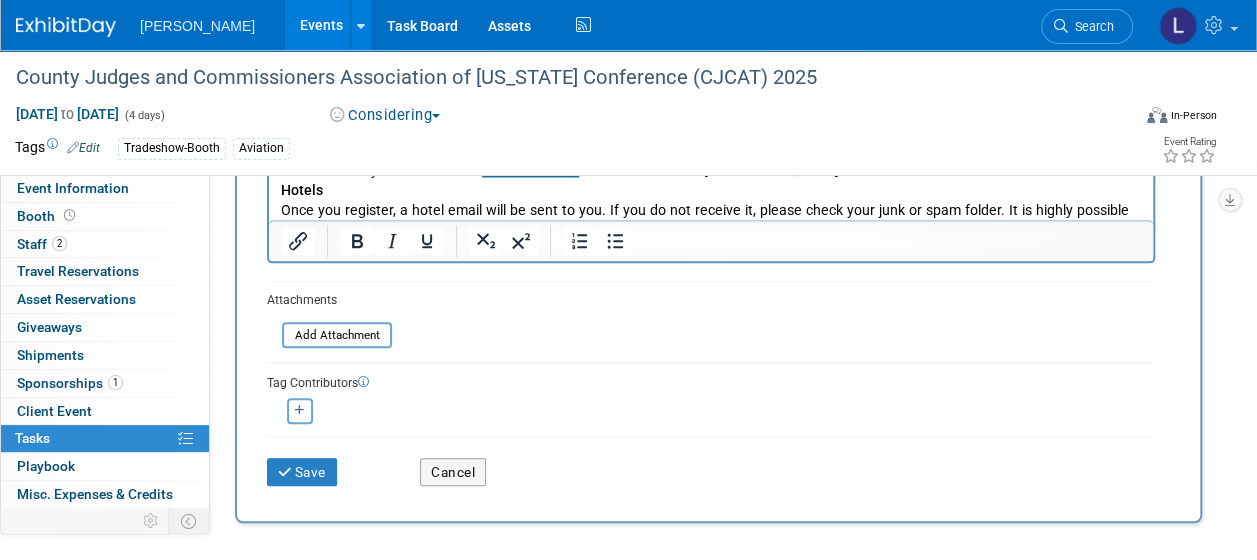 click at bounding box center [300, 411] 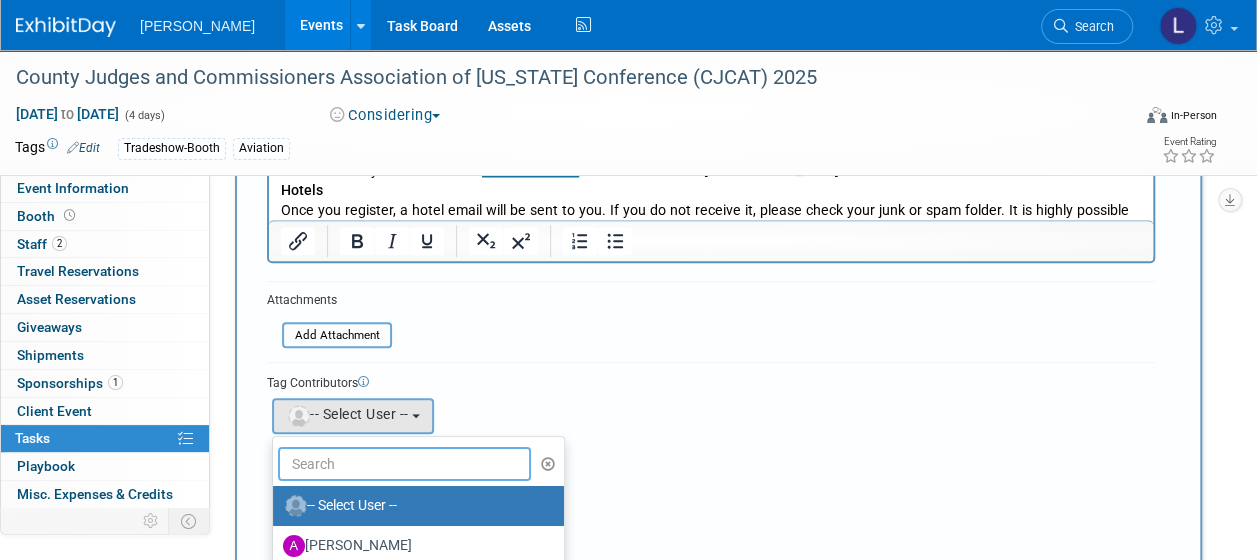click at bounding box center (404, 464) 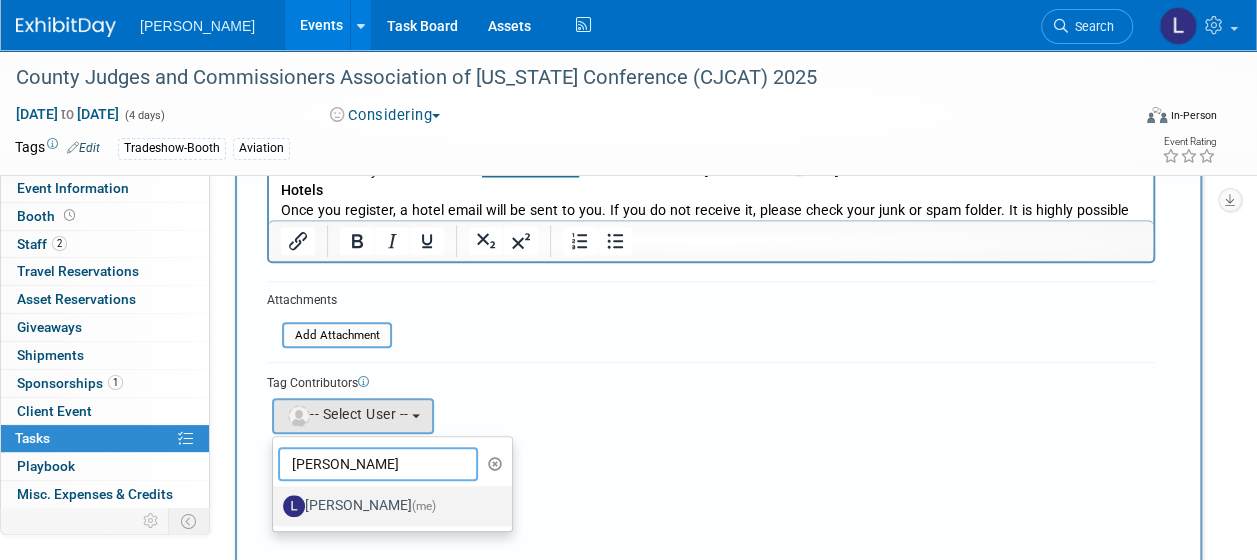 type on "lindsey" 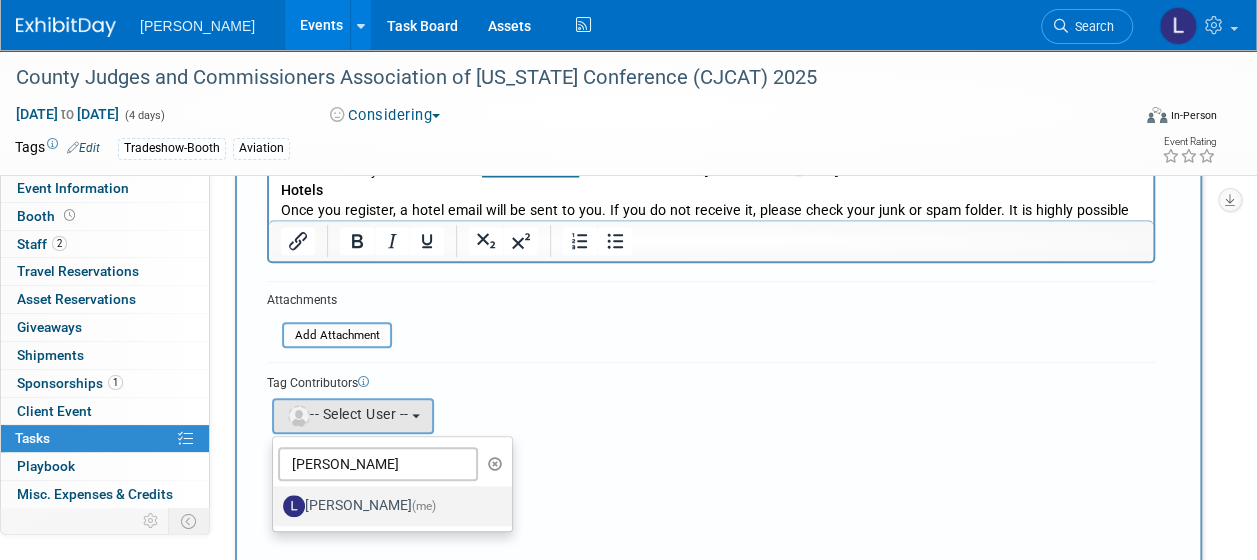 click on "Lindsey Wolanczyk
(me)" at bounding box center [387, 506] 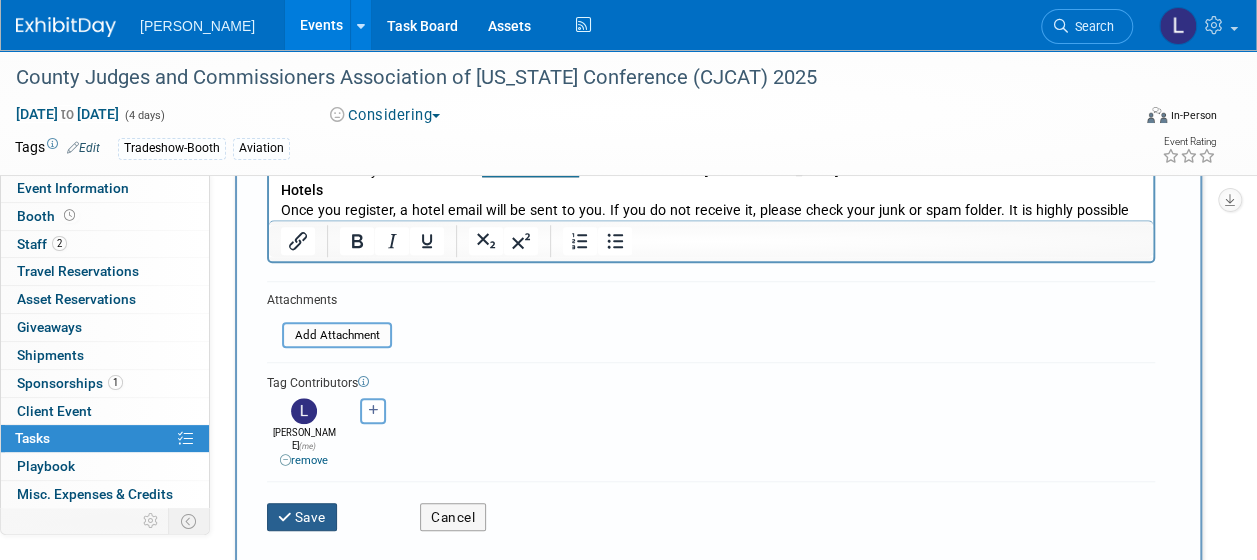 click on "Save" at bounding box center [302, 517] 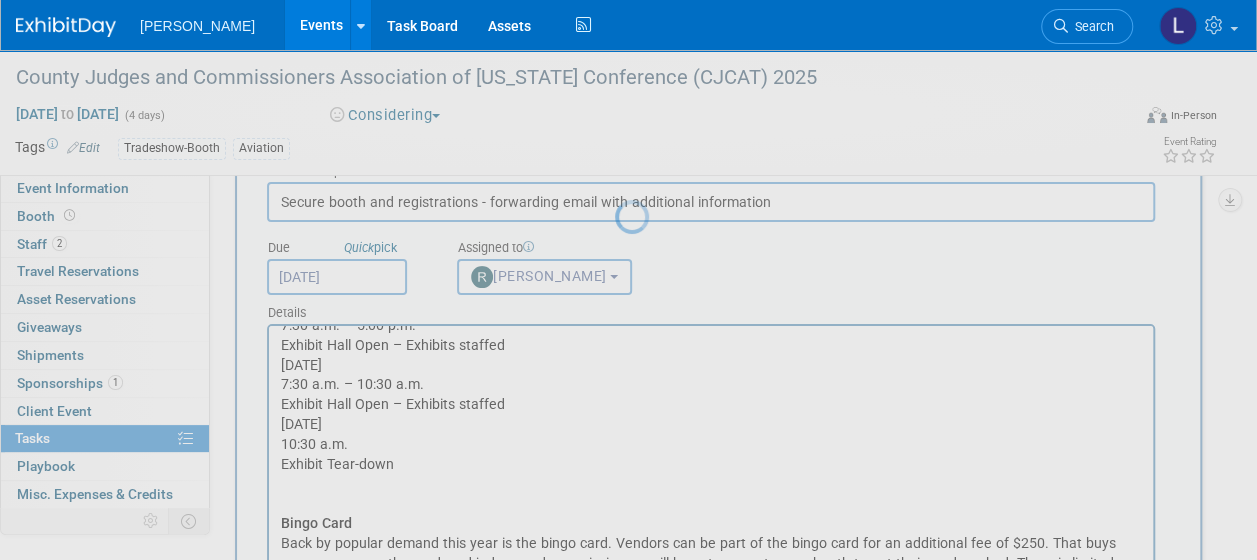 scroll, scrollTop: 0, scrollLeft: 0, axis: both 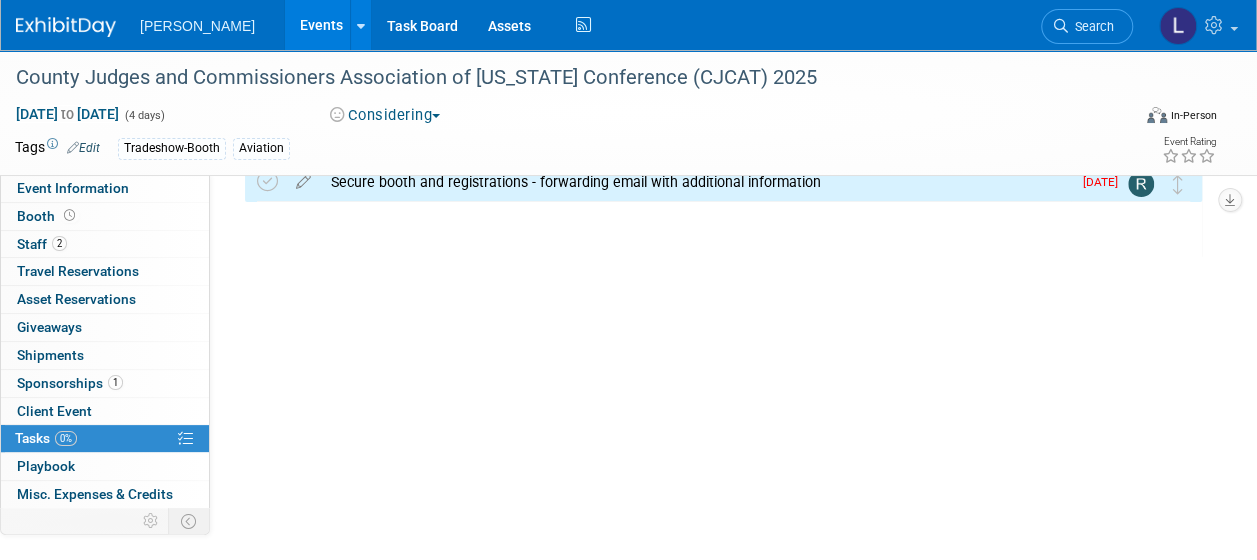 click on "Considering" at bounding box center [385, 115] 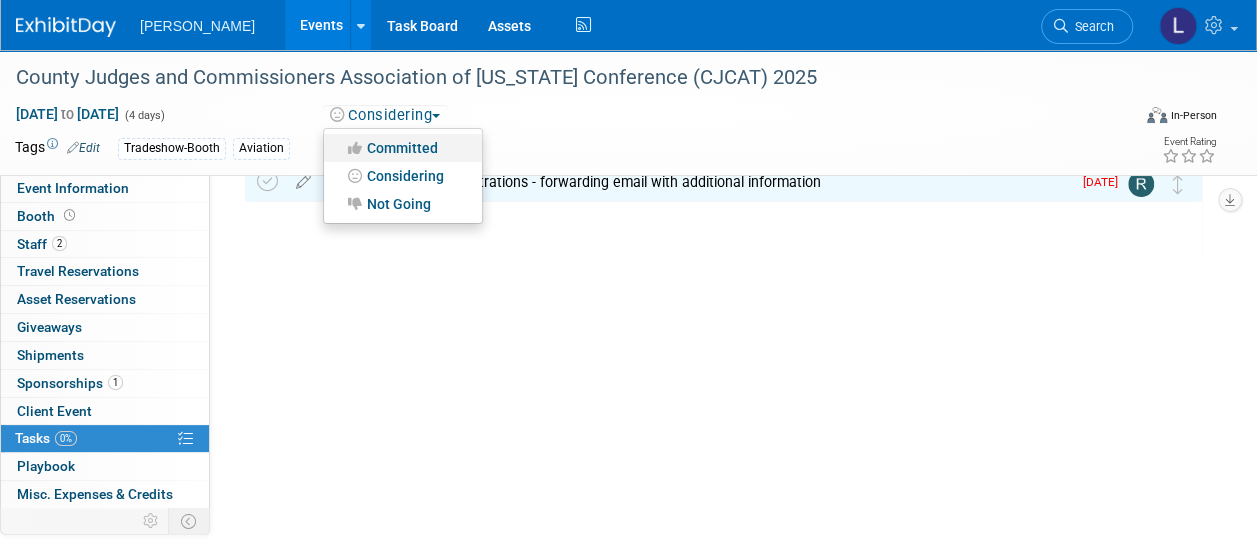 click on "Committed" at bounding box center (403, 148) 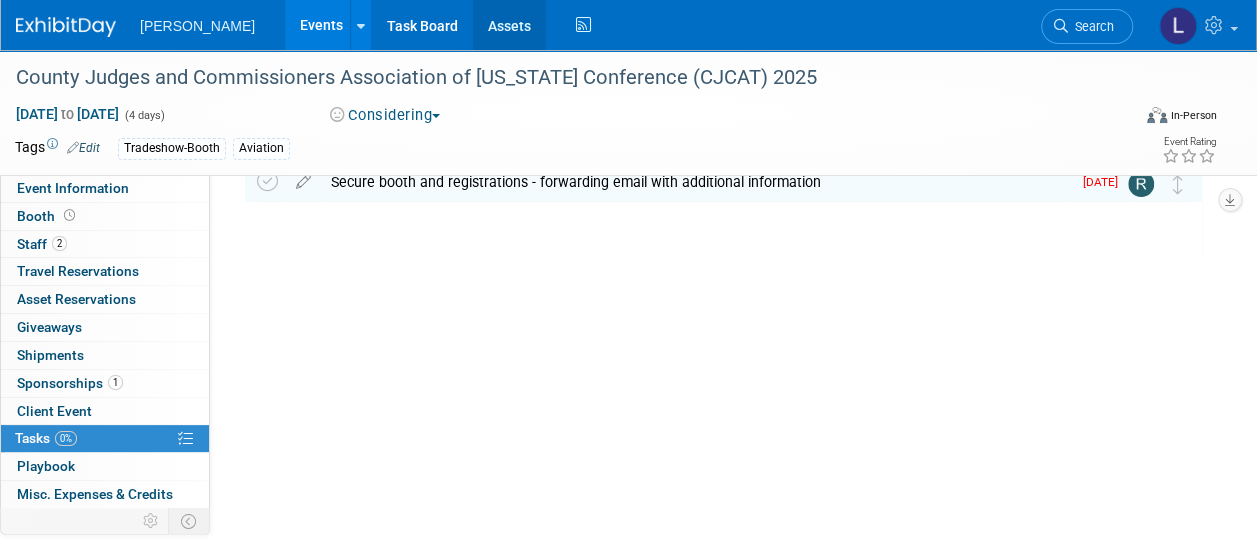 scroll, scrollTop: 0, scrollLeft: 0, axis: both 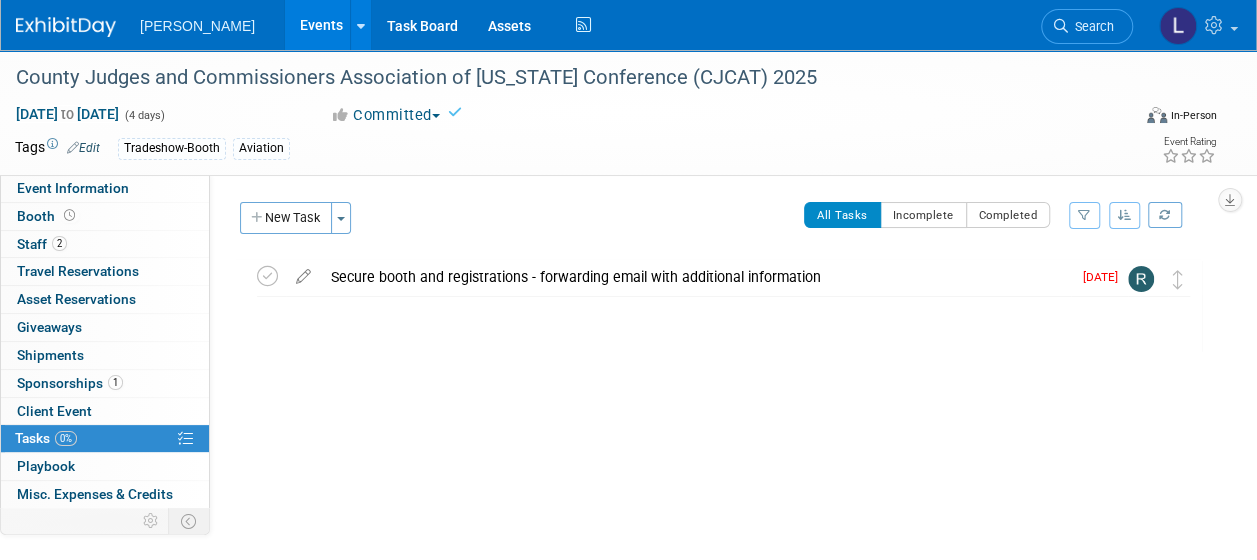 click on "Event Website:
Edit
Event Venue Name:
Specify event venue name
Edit  Save Changes" at bounding box center (713, 395) 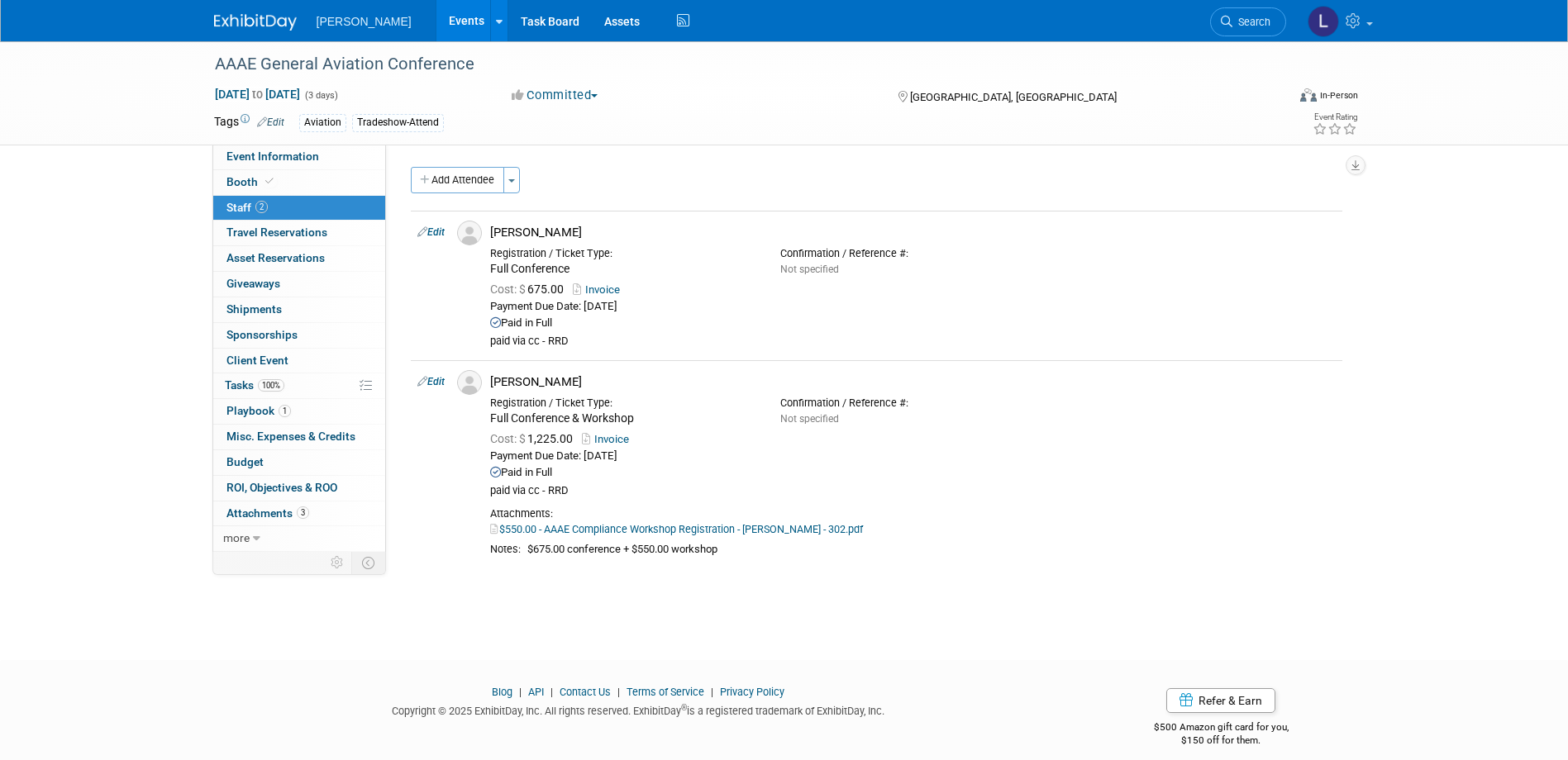 scroll, scrollTop: 0, scrollLeft: 0, axis: both 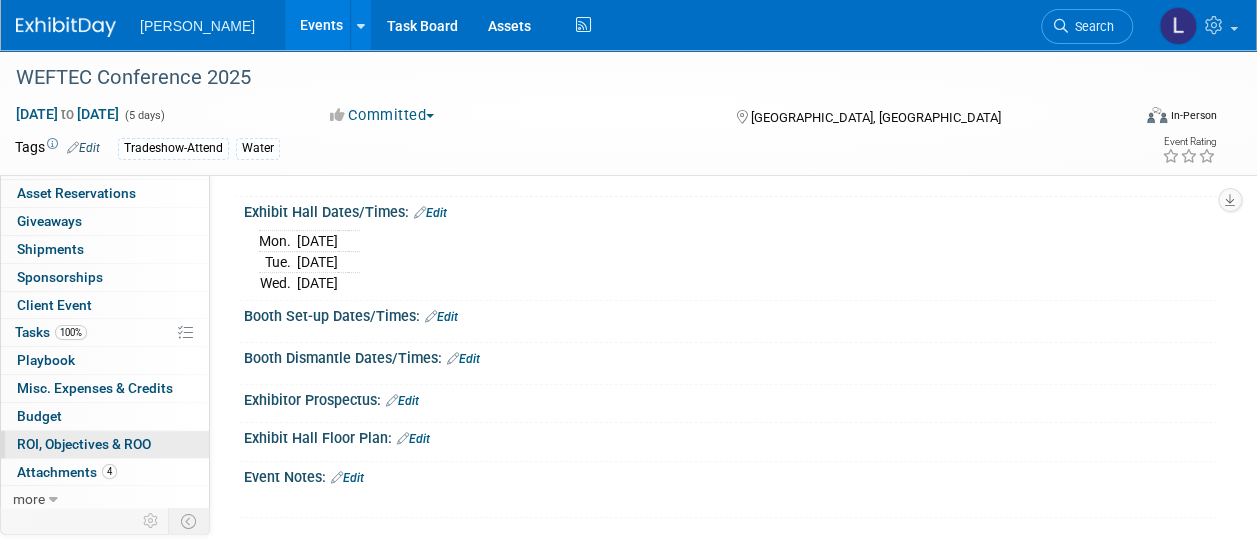 click on "ROI, Objectives & ROO 0" at bounding box center [84, 444] 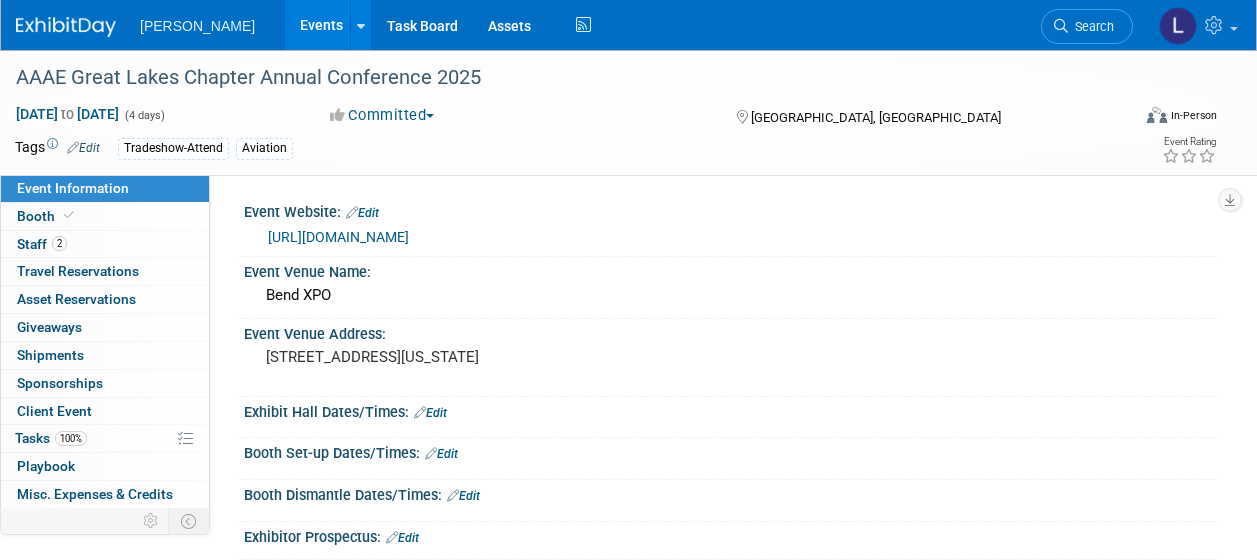 scroll, scrollTop: 0, scrollLeft: 0, axis: both 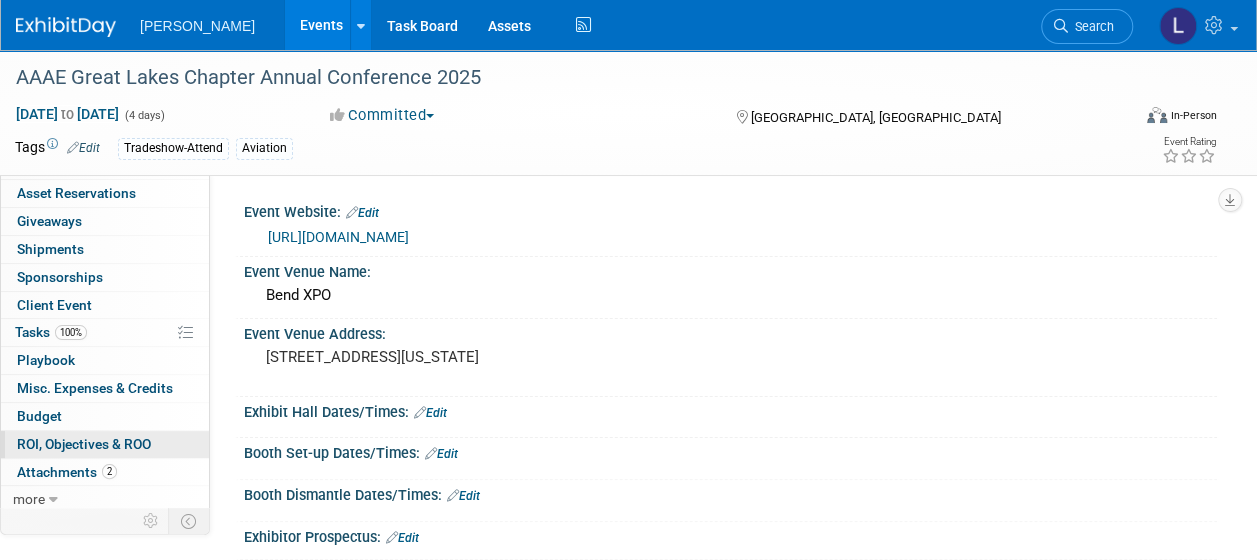 click on "ROI, Objectives & ROO 0" at bounding box center (84, 444) 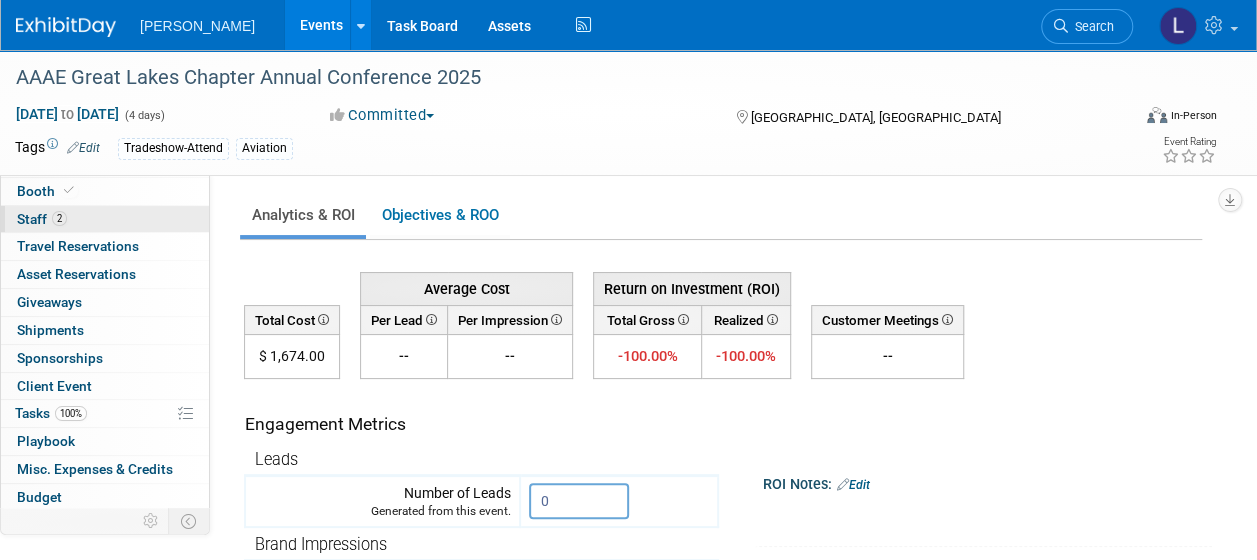 scroll, scrollTop: 6, scrollLeft: 0, axis: vertical 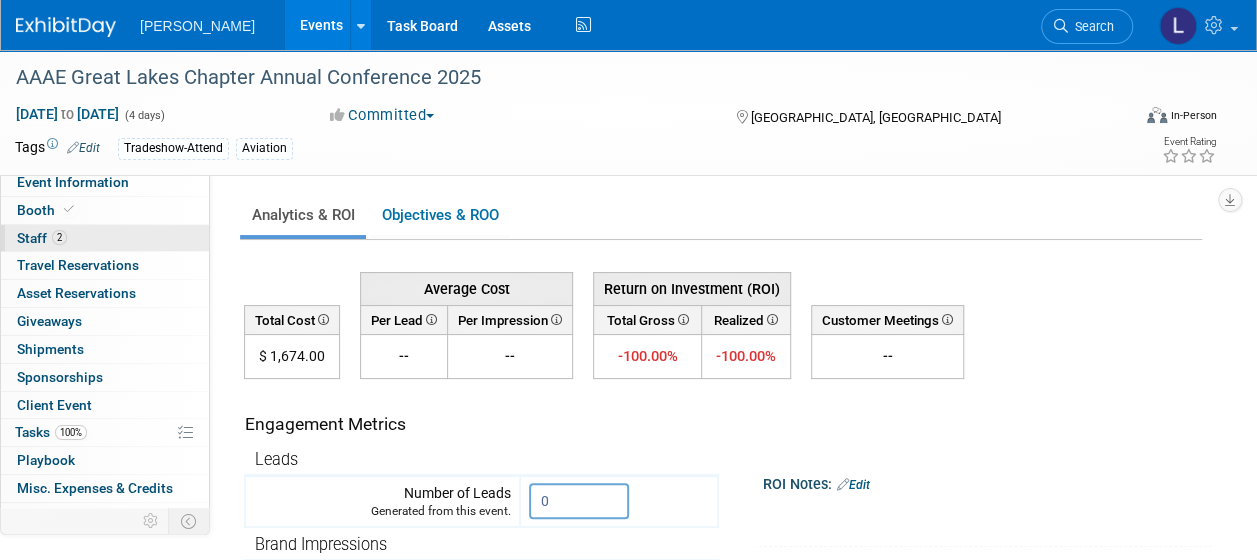 click on "2
Staff 2" at bounding box center (105, 238) 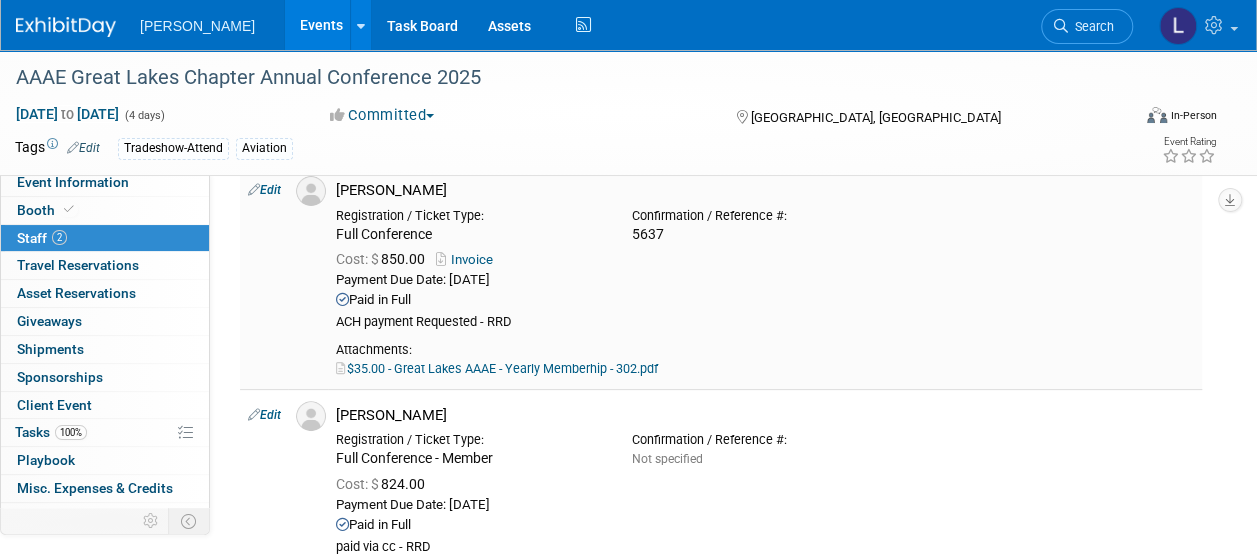 scroll, scrollTop: 200, scrollLeft: 0, axis: vertical 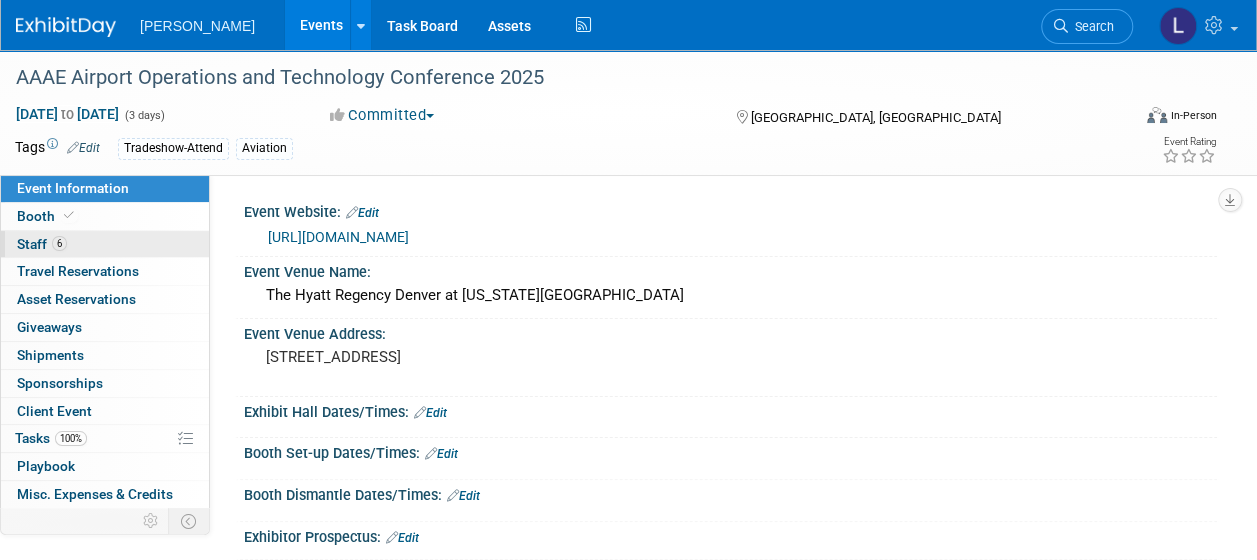 click on "6
Staff 6" at bounding box center [105, 244] 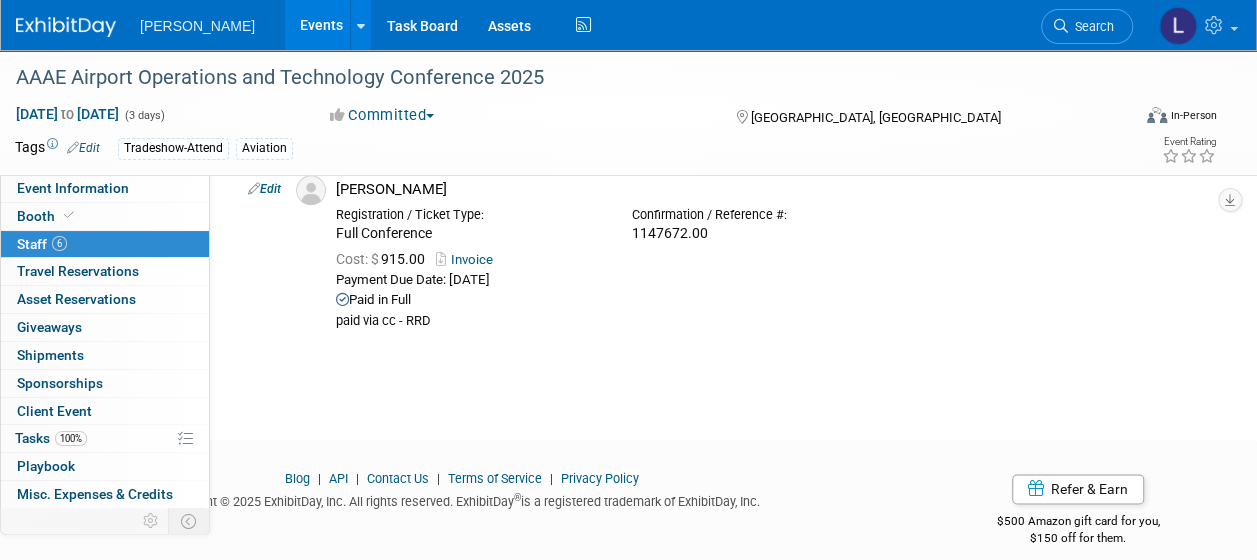 scroll, scrollTop: 1235, scrollLeft: 0, axis: vertical 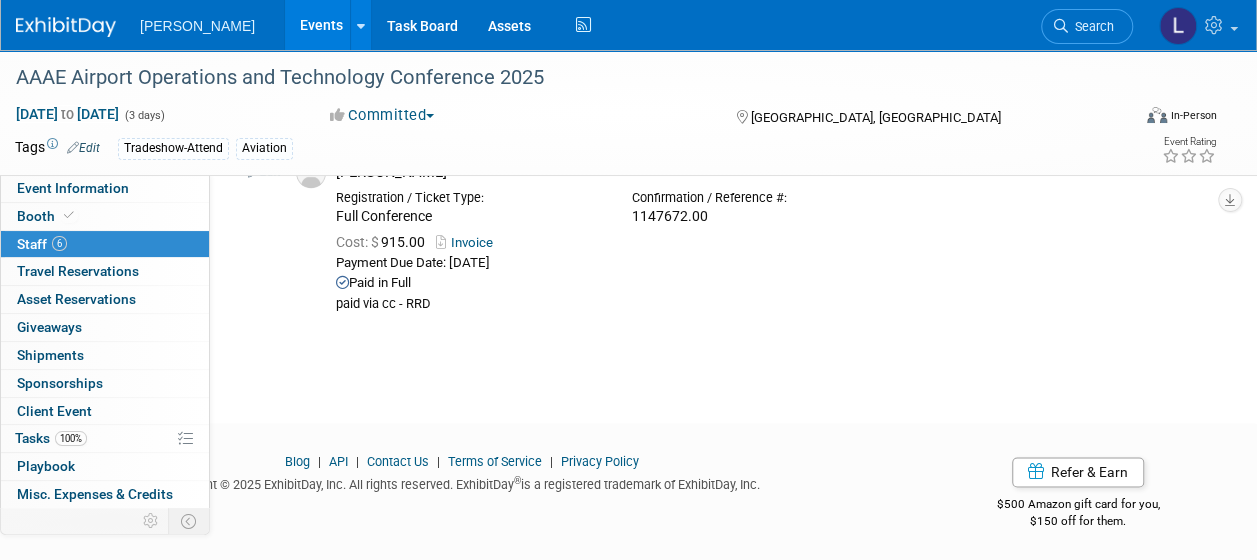 click on "Events" at bounding box center [321, 25] 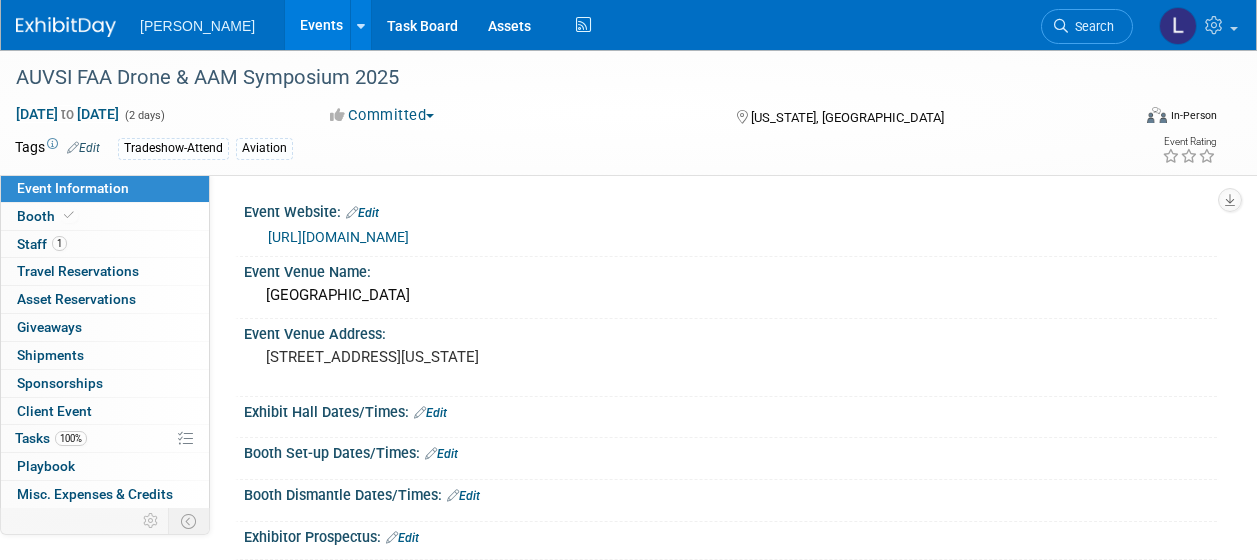 scroll, scrollTop: 0, scrollLeft: 0, axis: both 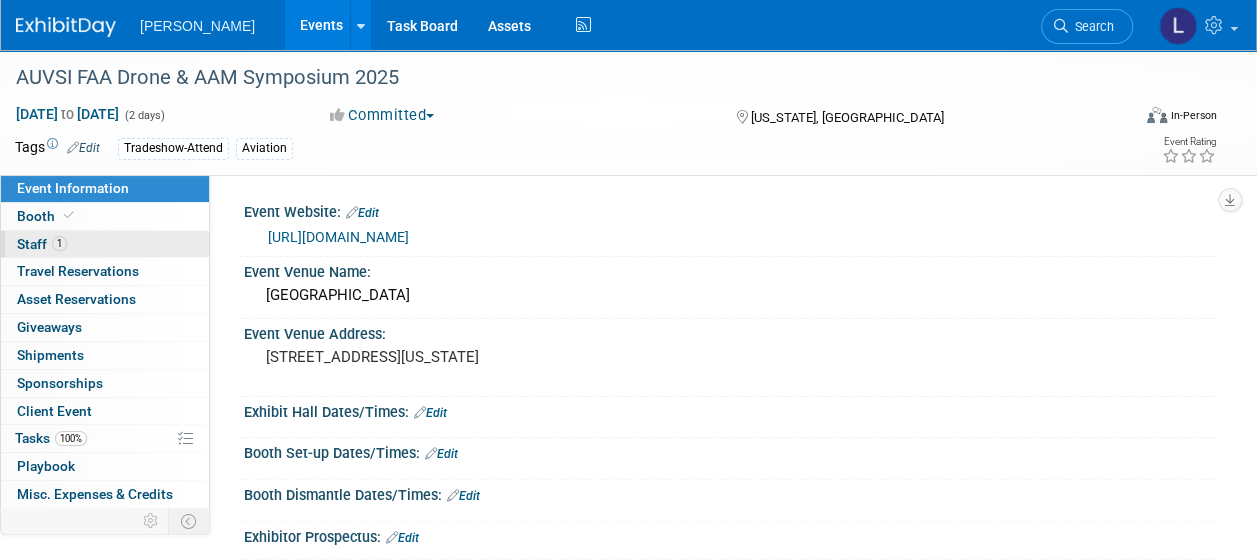 click on "1
Staff 1" at bounding box center [105, 244] 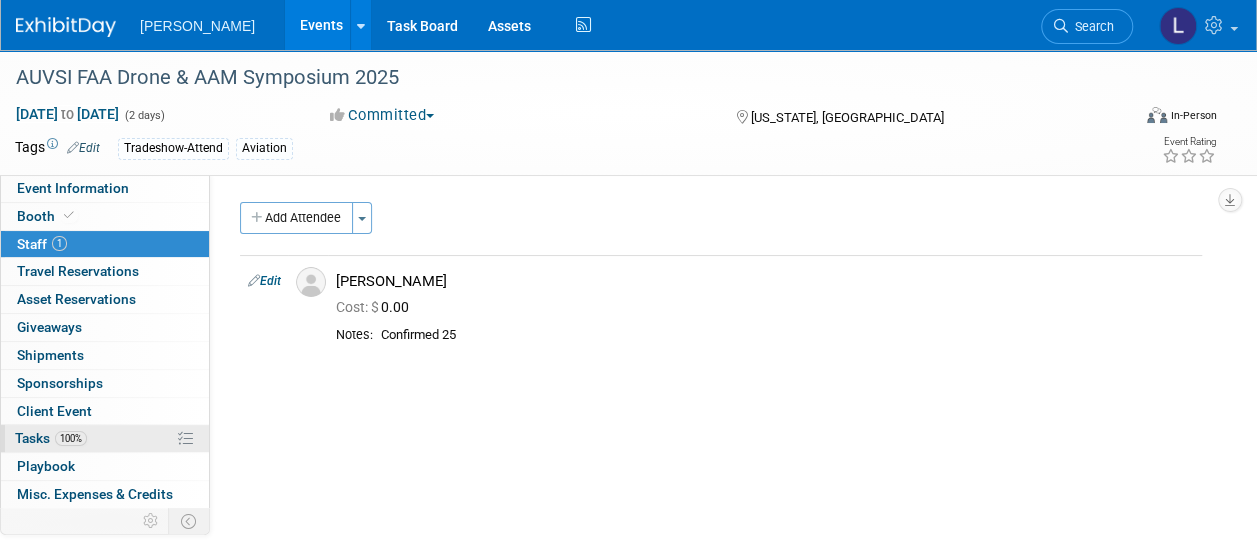click on "100%
Tasks 100%" at bounding box center [105, 438] 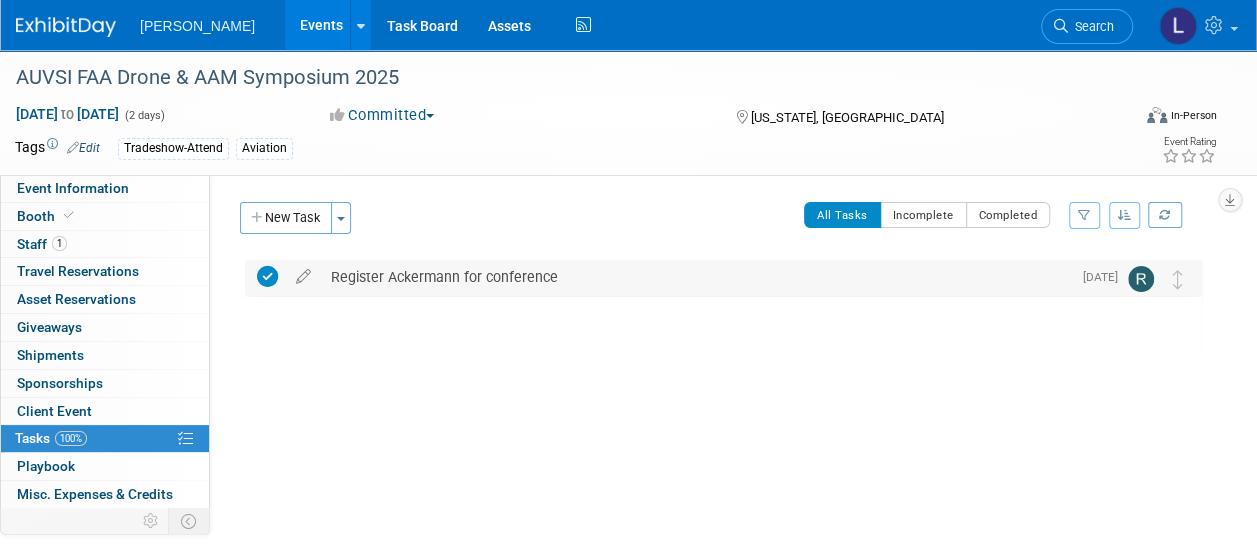 click on "Register Ackermann for conference" at bounding box center (696, 277) 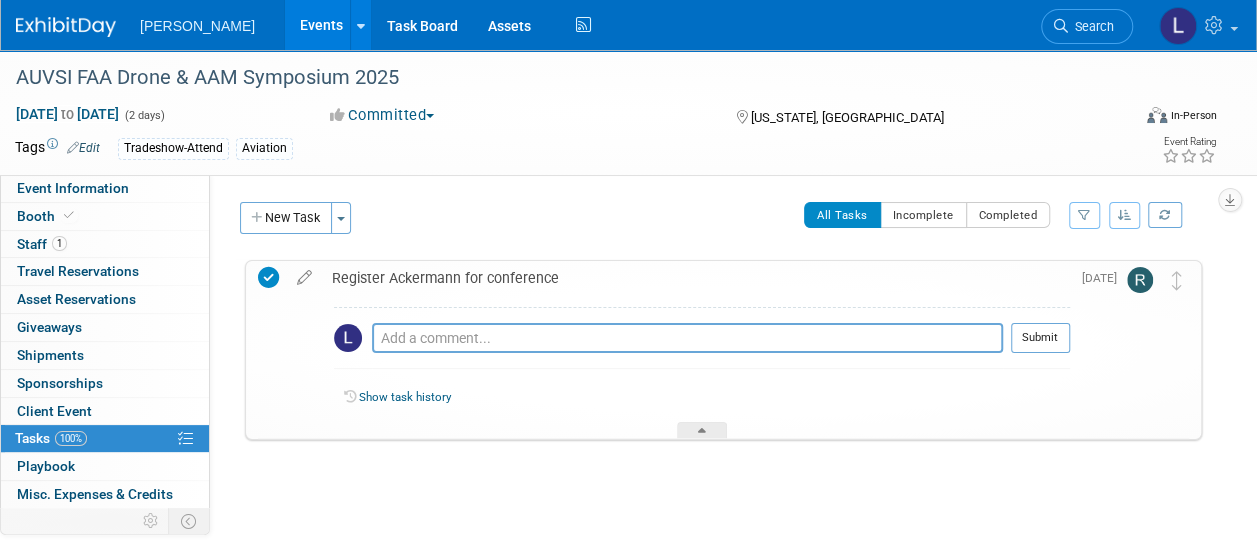 click on "Register Ackermann for conference" at bounding box center (696, 278) 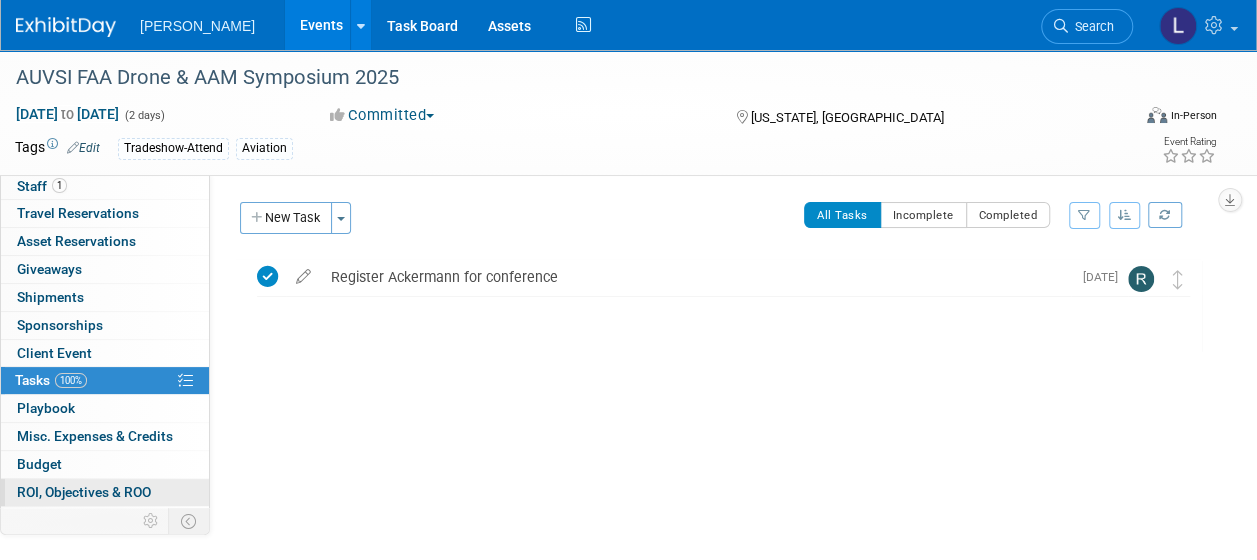 scroll, scrollTop: 106, scrollLeft: 0, axis: vertical 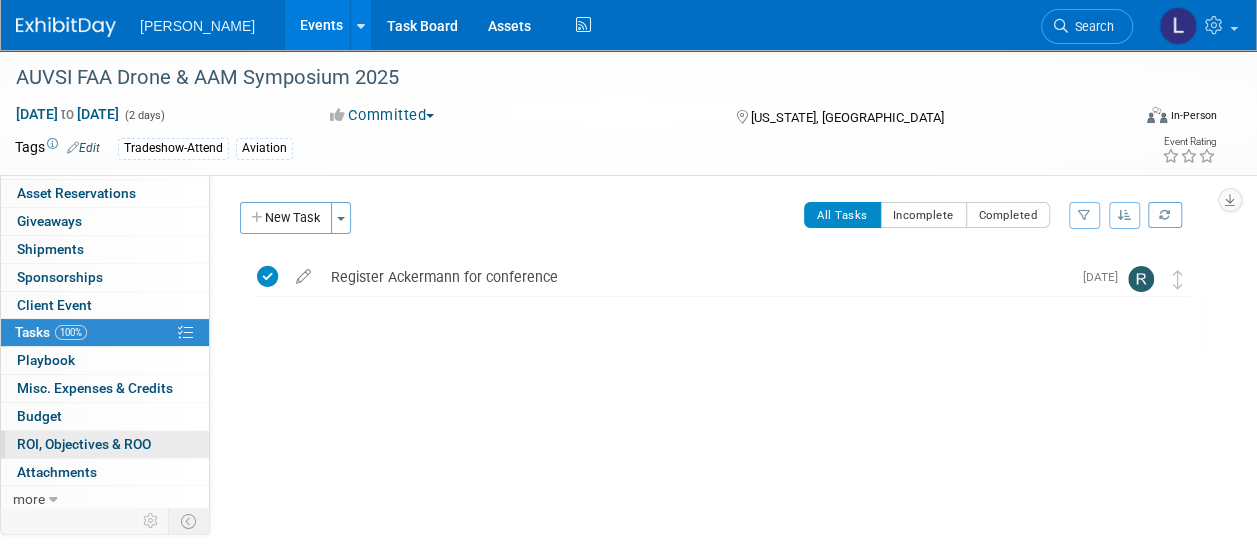 click on "ROI, Objectives & ROO 0" at bounding box center [84, 444] 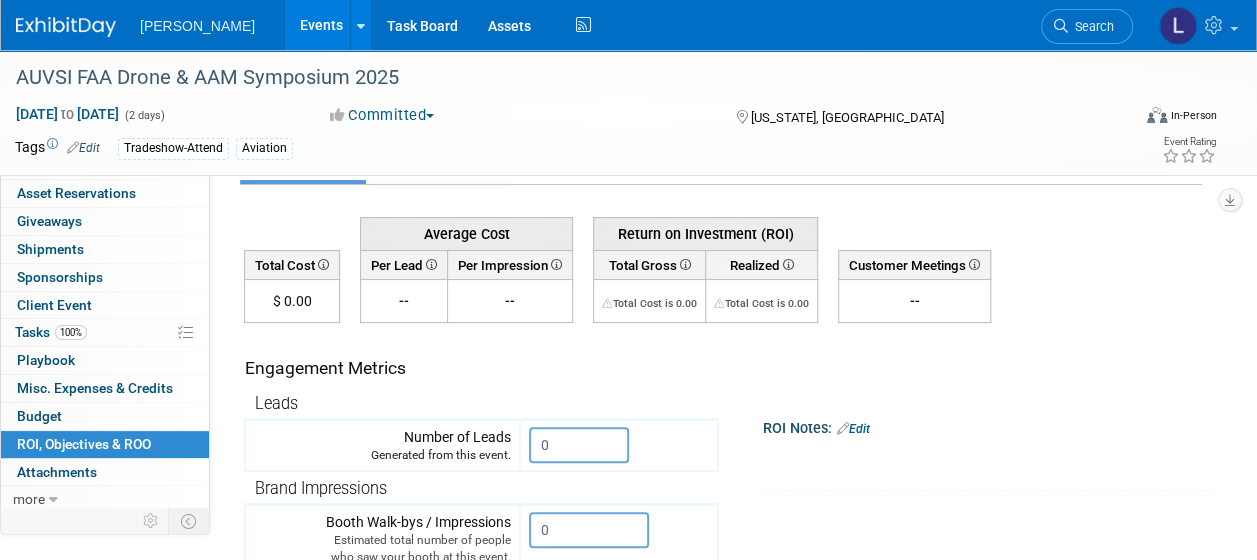 scroll, scrollTop: 0, scrollLeft: 0, axis: both 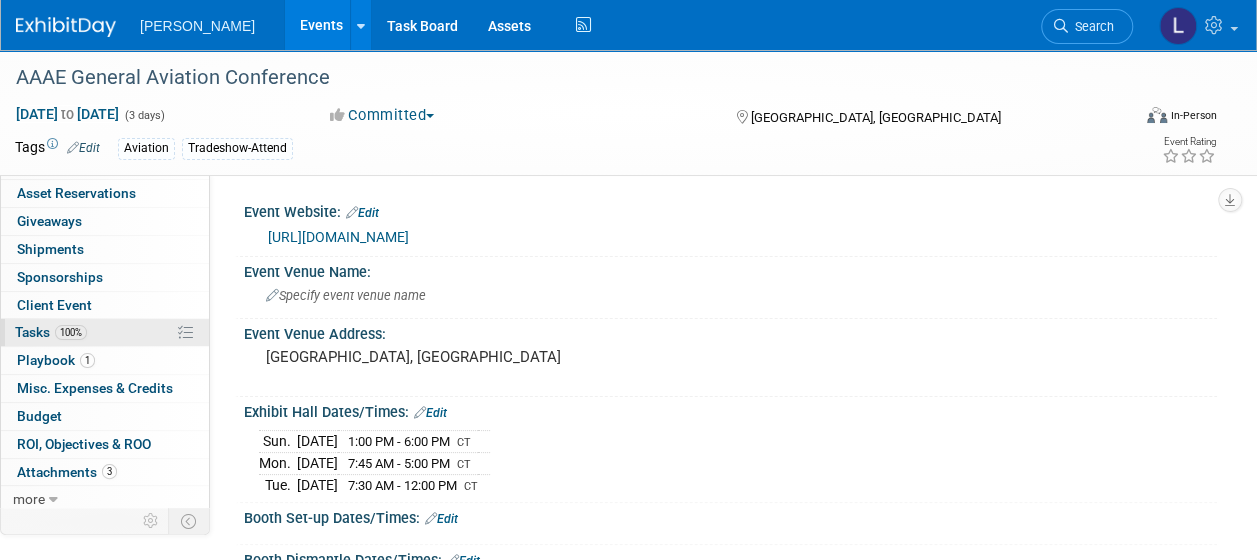click on "100%" at bounding box center [71, 332] 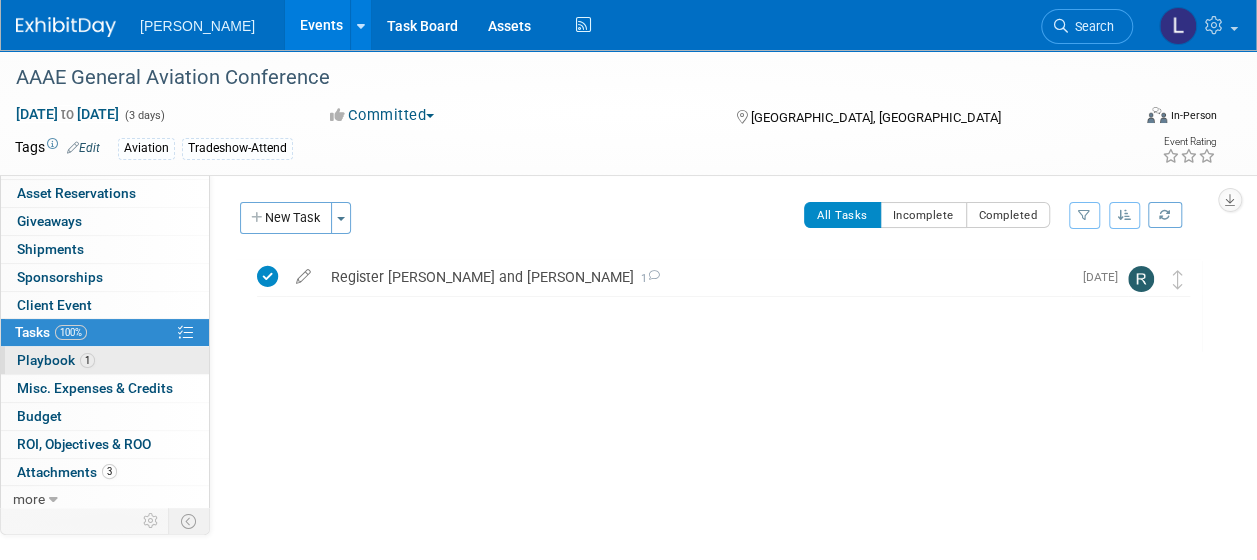 click on "1" at bounding box center [87, 360] 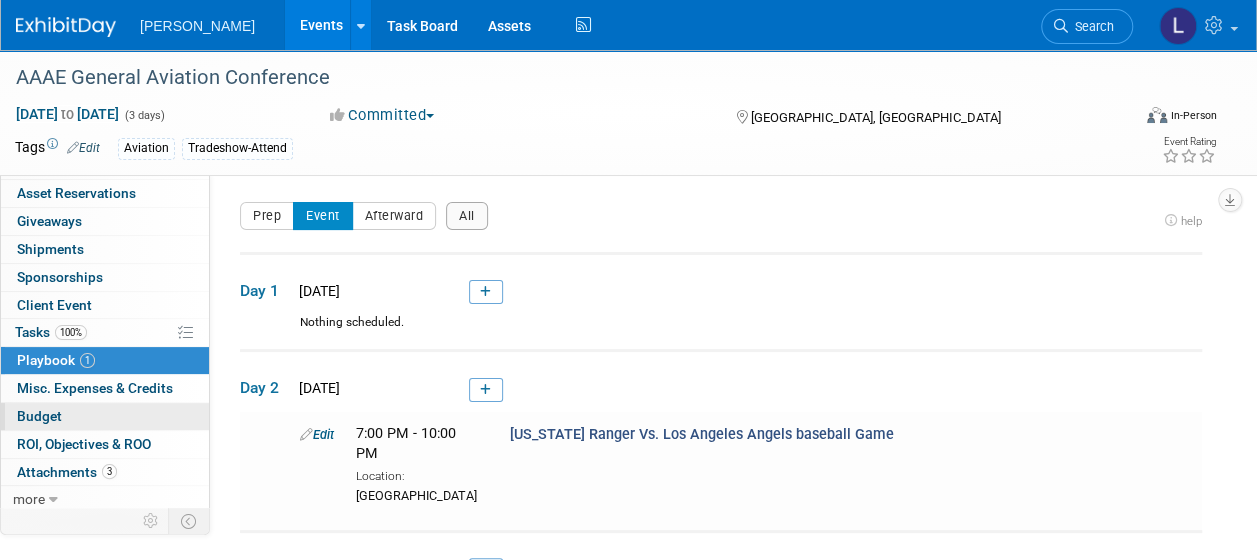 click on "Budget" at bounding box center (105, 416) 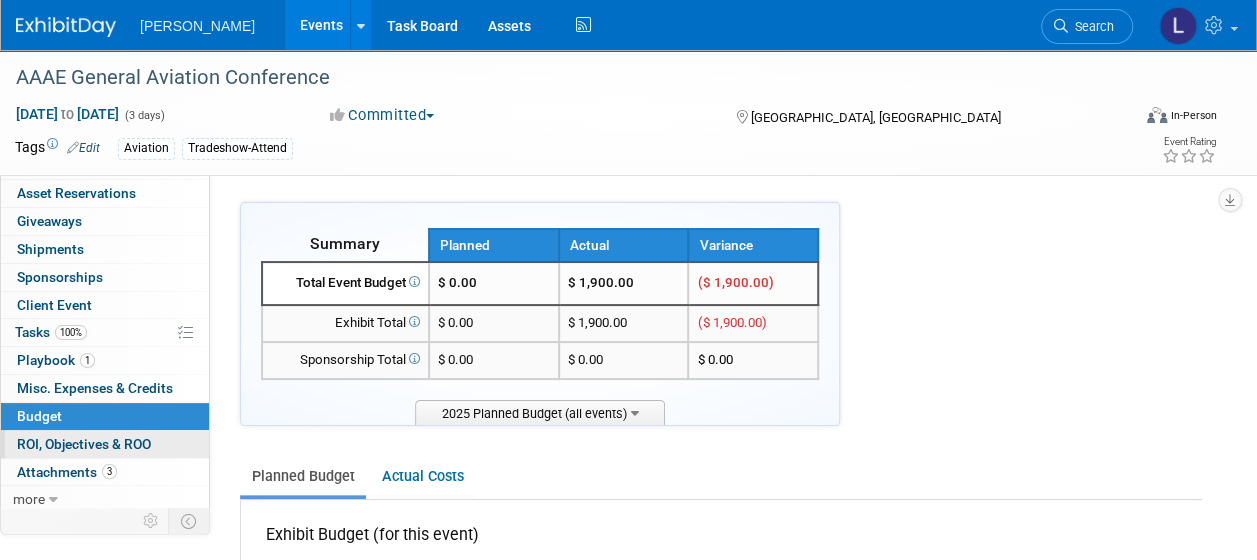 drag, startPoint x: 91, startPoint y: 432, endPoint x: 89, endPoint y: 442, distance: 10.198039 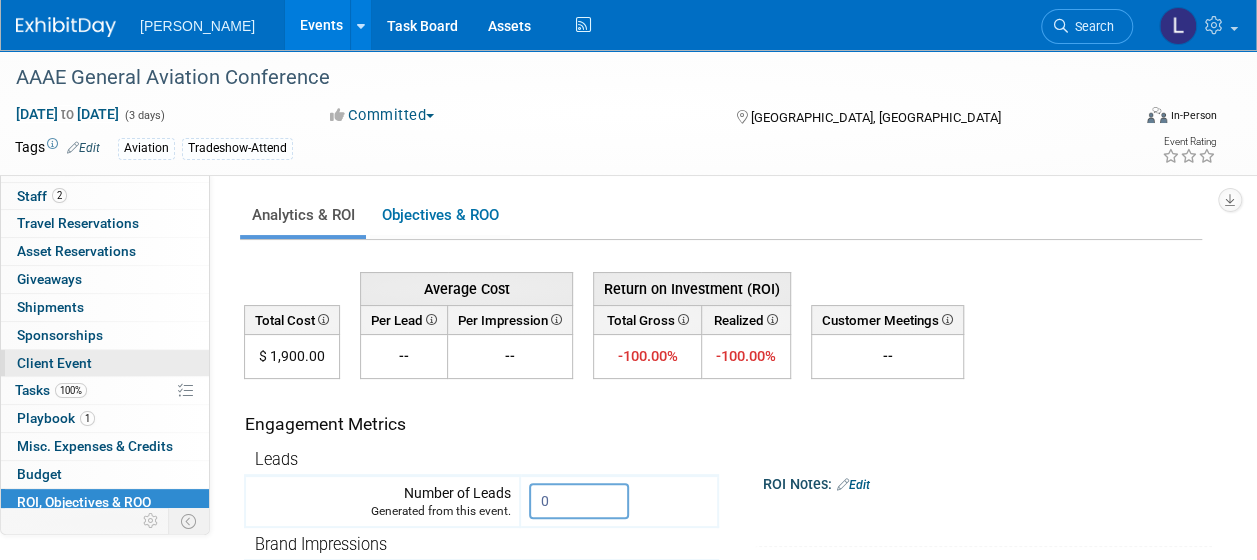 scroll, scrollTop: 0, scrollLeft: 0, axis: both 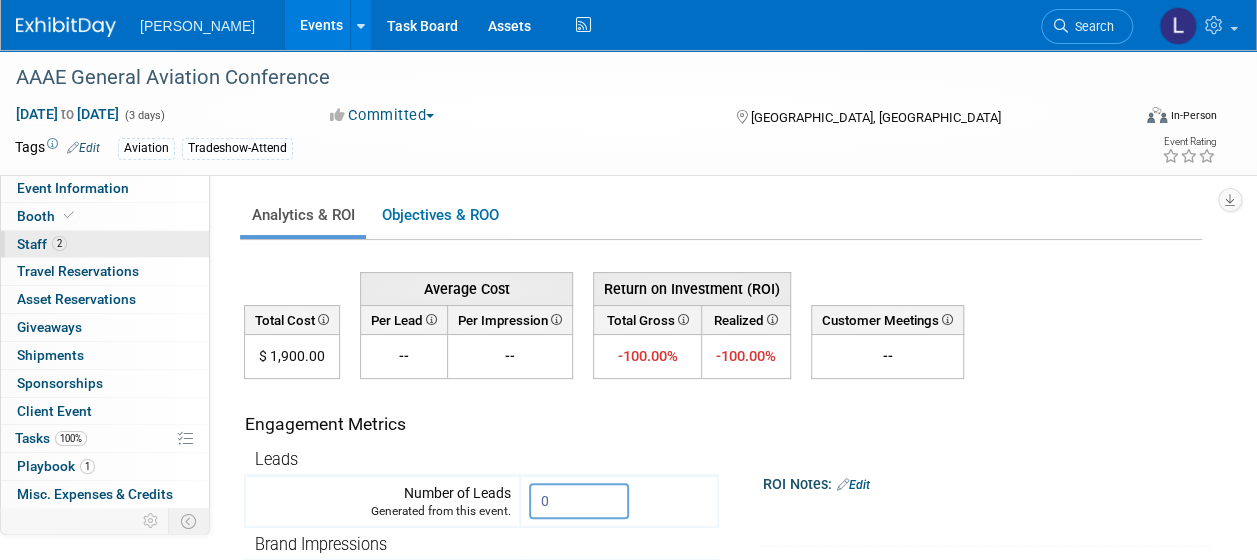 click on "2
Staff 2" at bounding box center (105, 244) 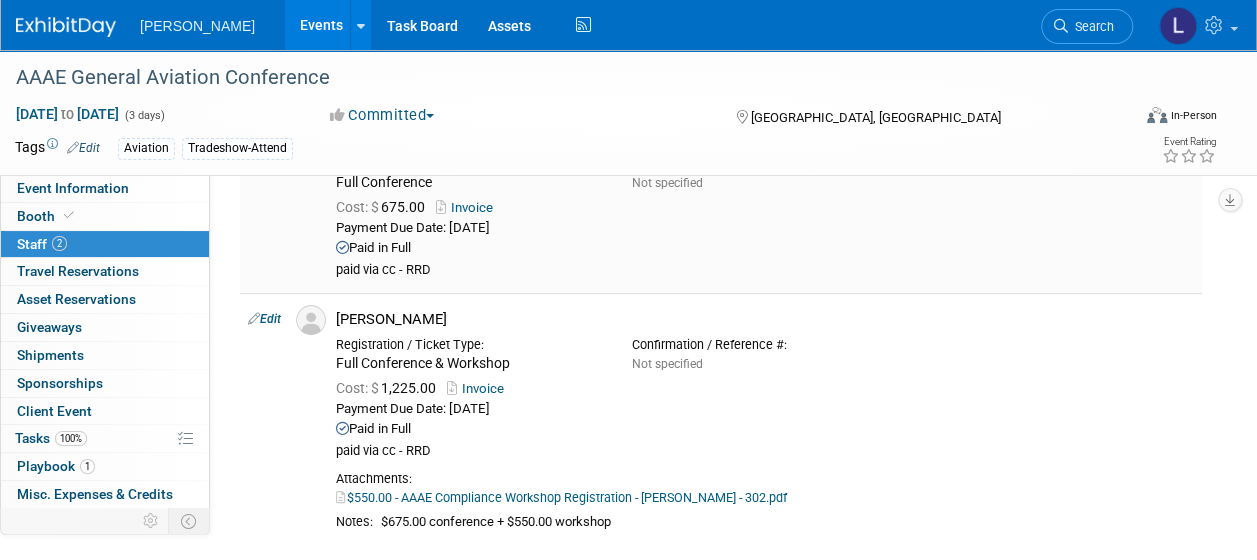 scroll, scrollTop: 100, scrollLeft: 0, axis: vertical 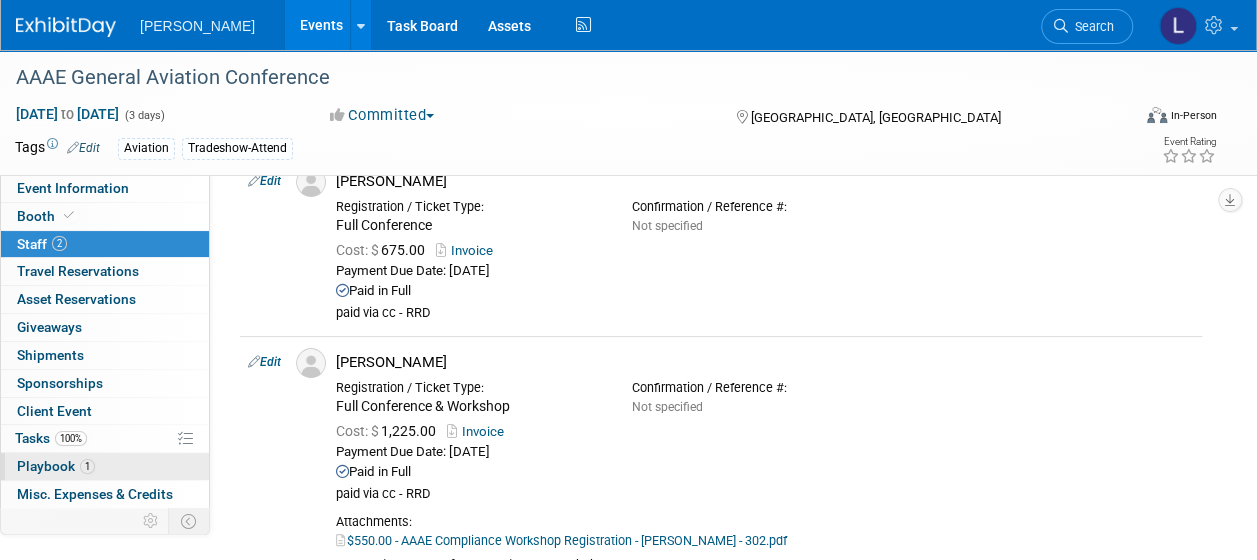 click on "1" at bounding box center (87, 466) 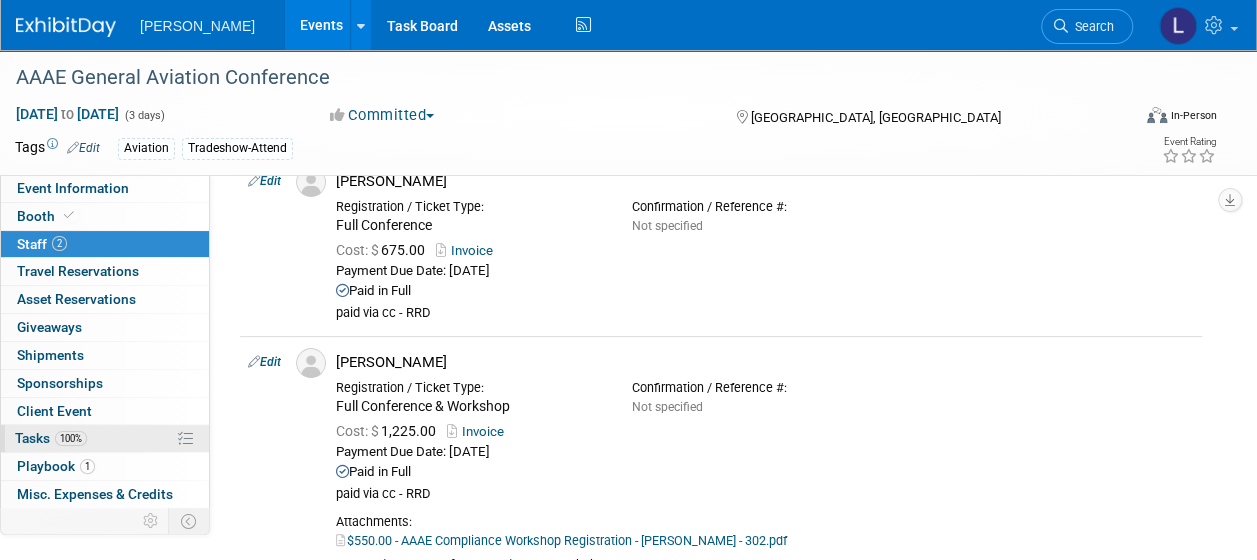 scroll, scrollTop: 0, scrollLeft: 0, axis: both 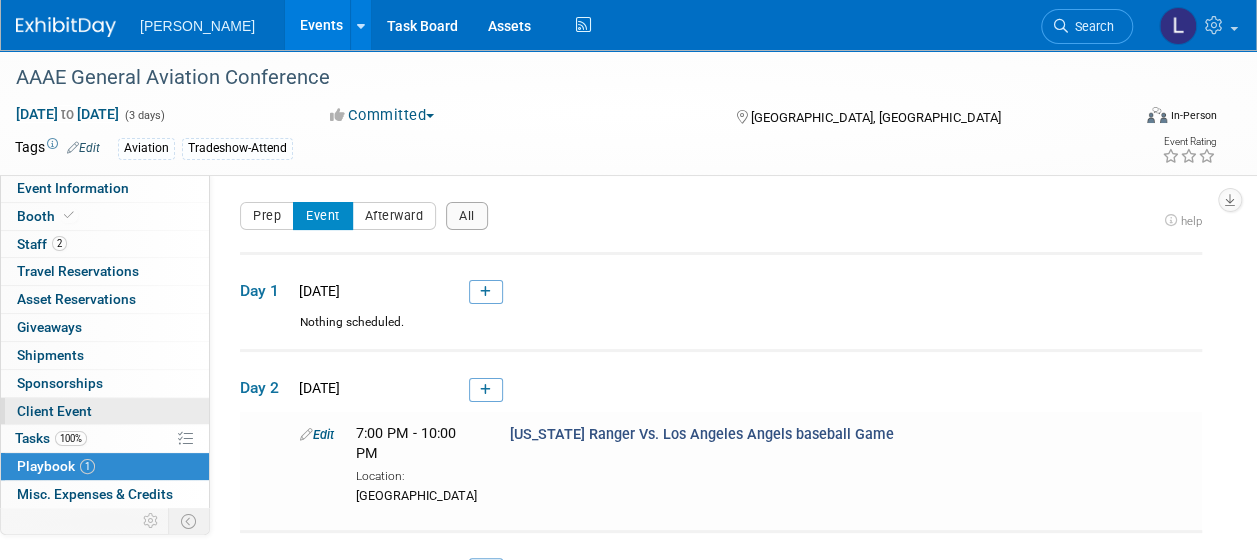 click on "Client Event" at bounding box center [105, 411] 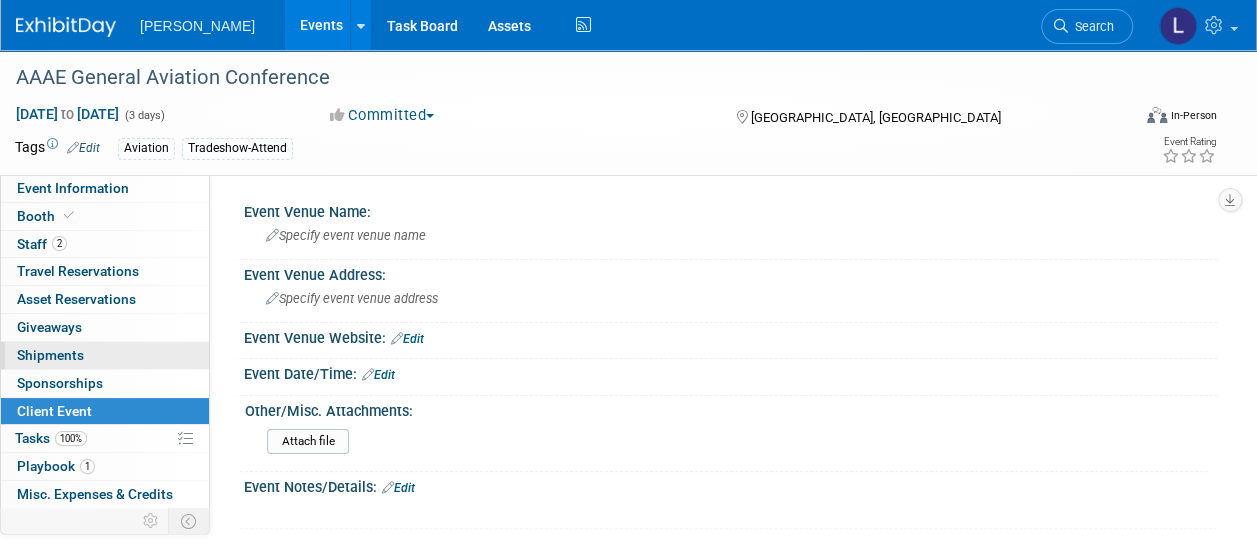 click on "0
Shipments 0" at bounding box center (105, 355) 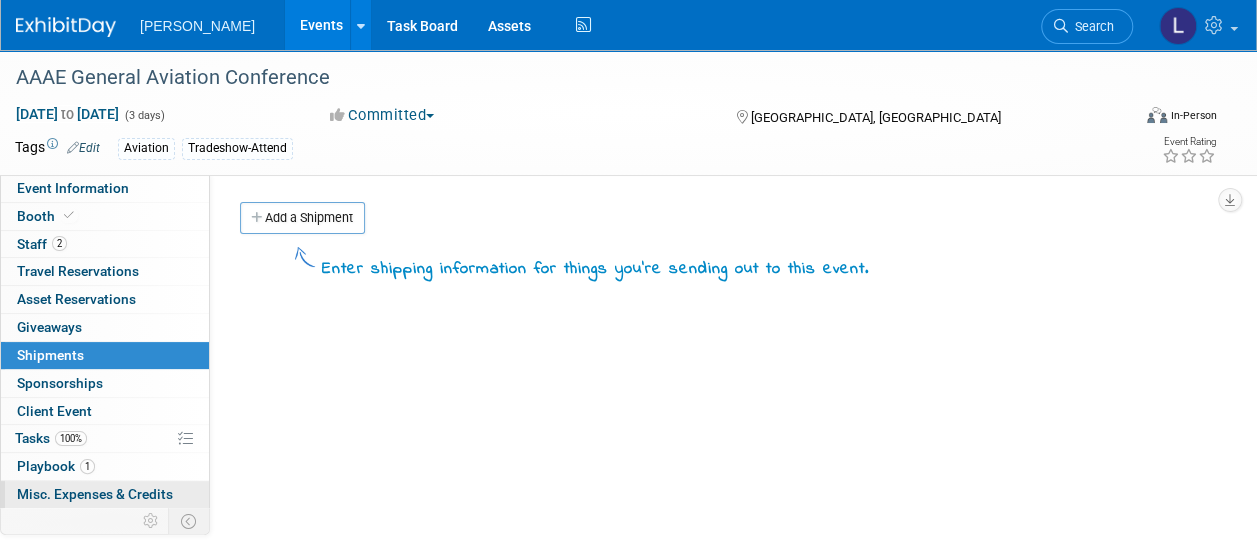 click on "Misc. Expenses & Credits 0" at bounding box center [95, 494] 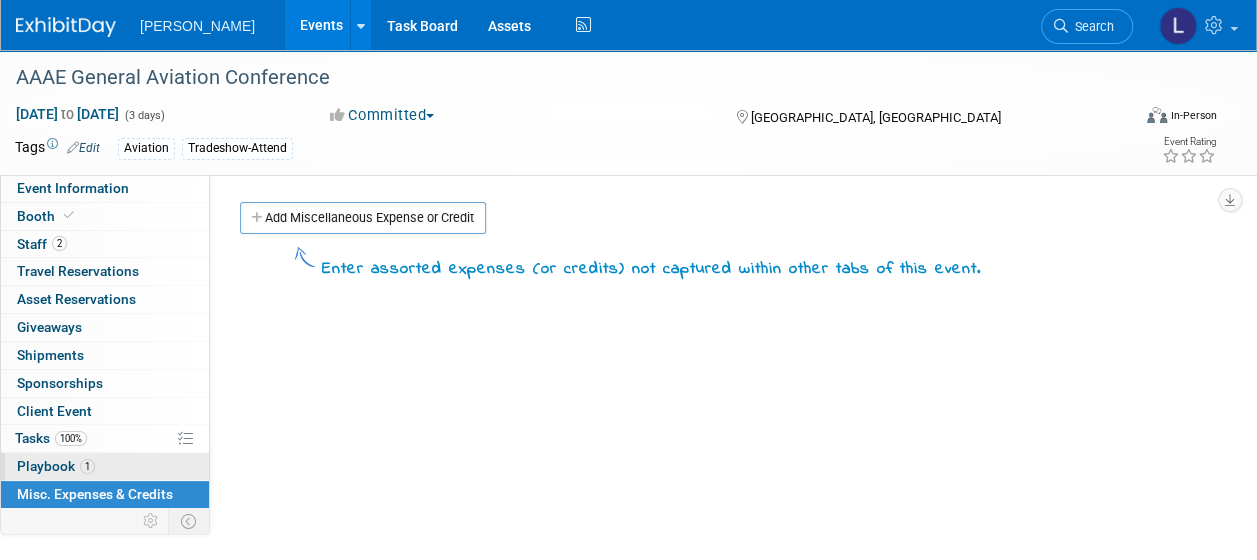 click on "1
Playbook 1" at bounding box center (105, 466) 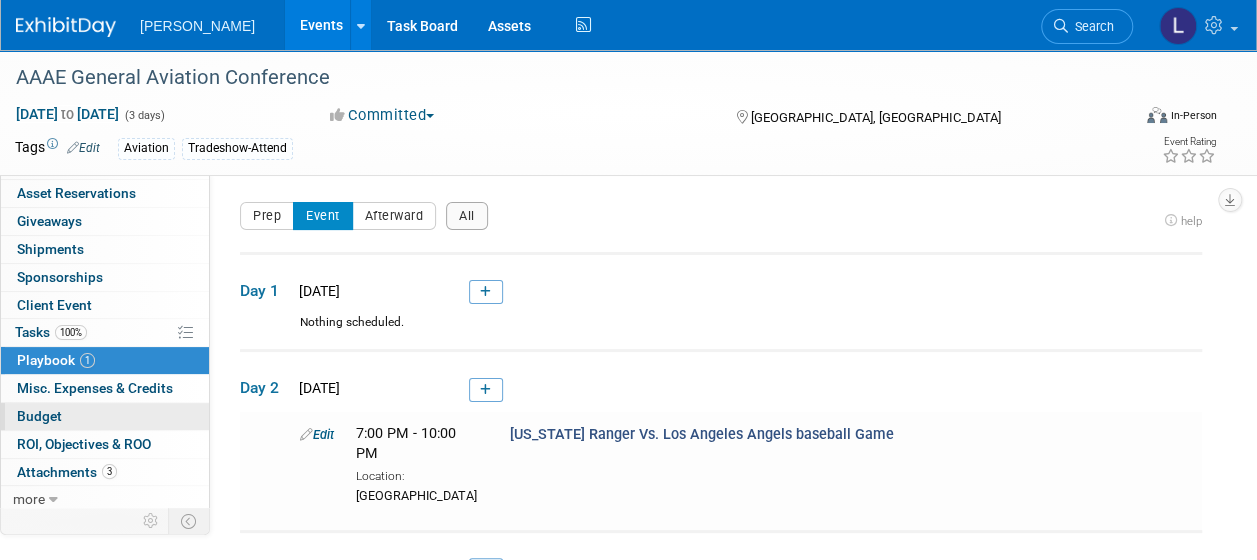 scroll, scrollTop: 106, scrollLeft: 0, axis: vertical 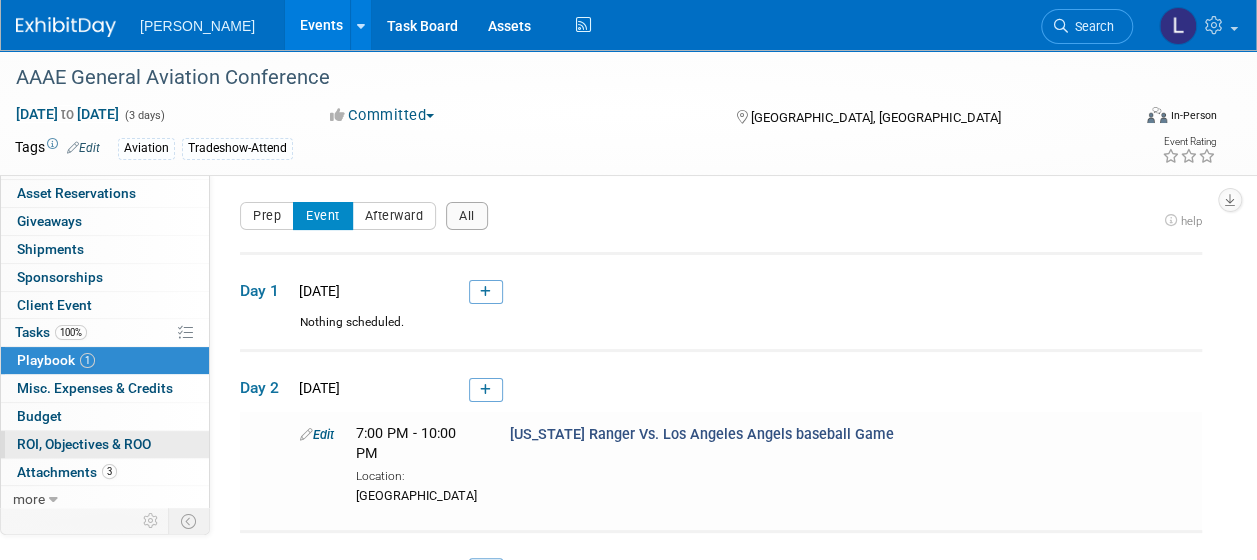 click on "ROI, Objectives & ROO 0" at bounding box center [84, 444] 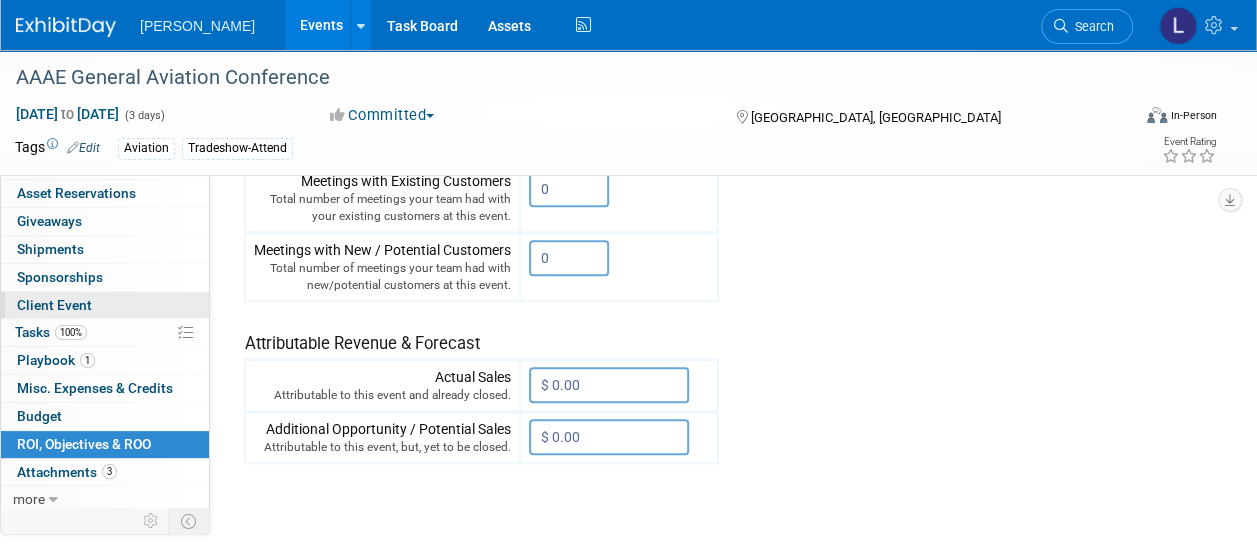 scroll, scrollTop: 0, scrollLeft: 0, axis: both 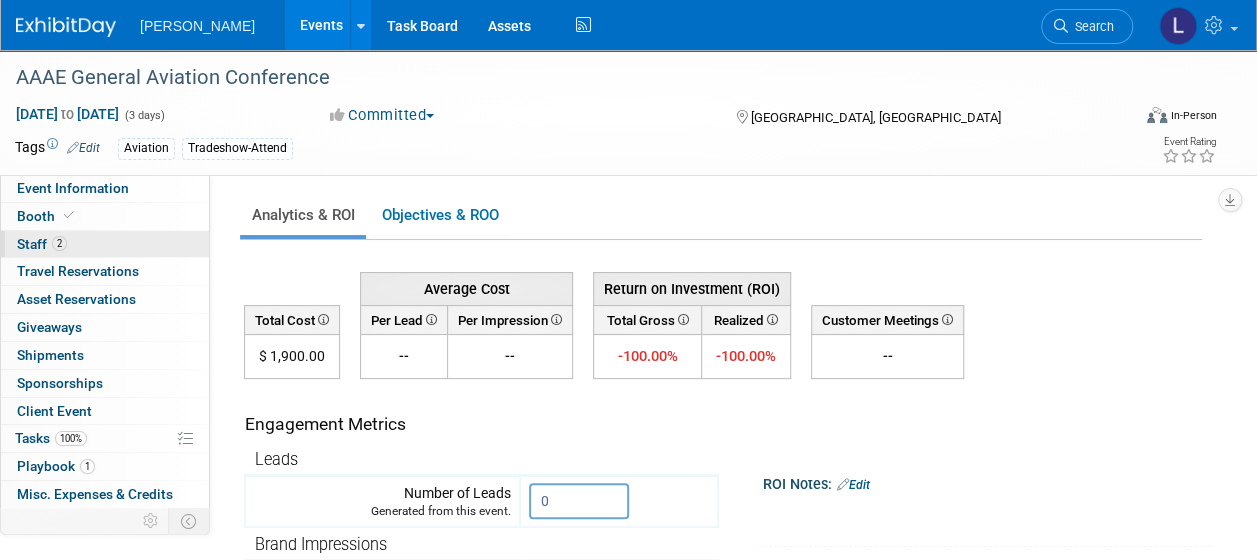 click on "2
Staff 2" at bounding box center [105, 244] 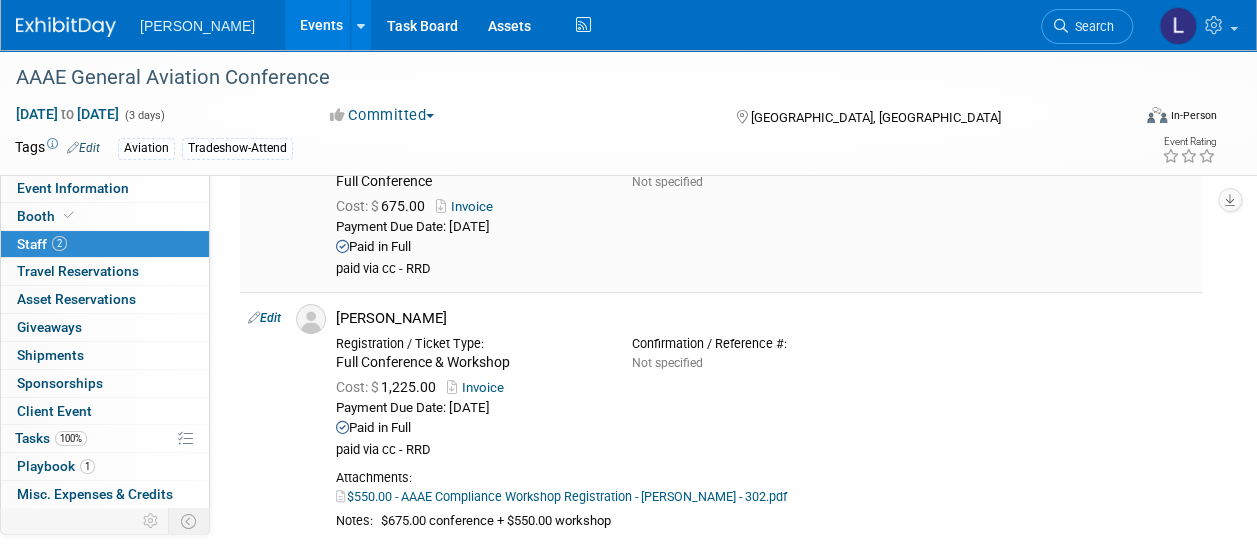 scroll, scrollTop: 200, scrollLeft: 0, axis: vertical 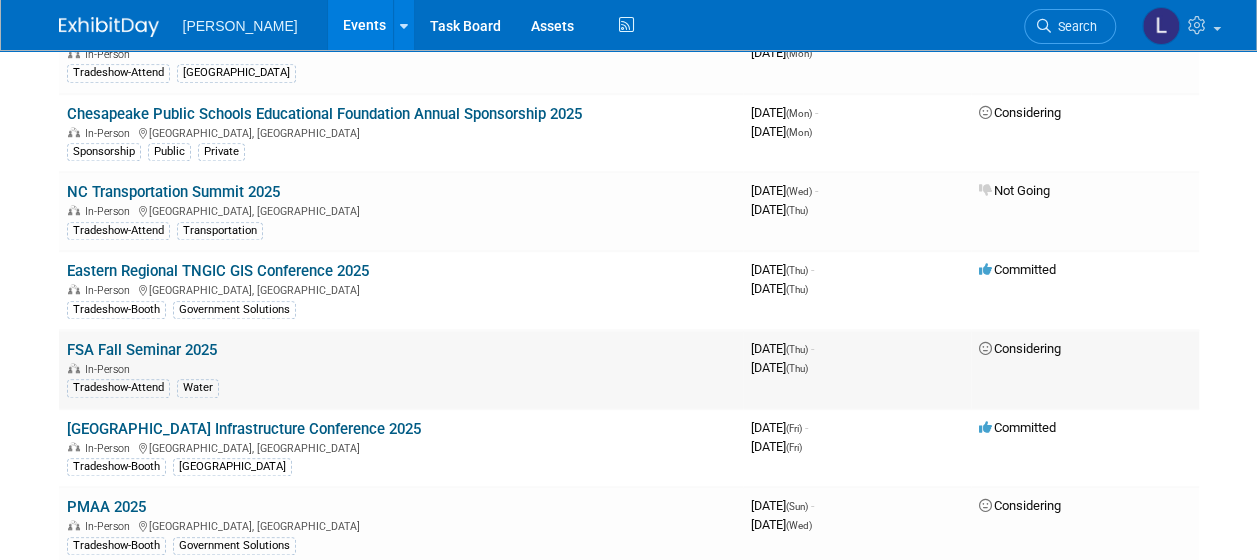 click on "FSA Fall Seminar 2025" at bounding box center (142, 350) 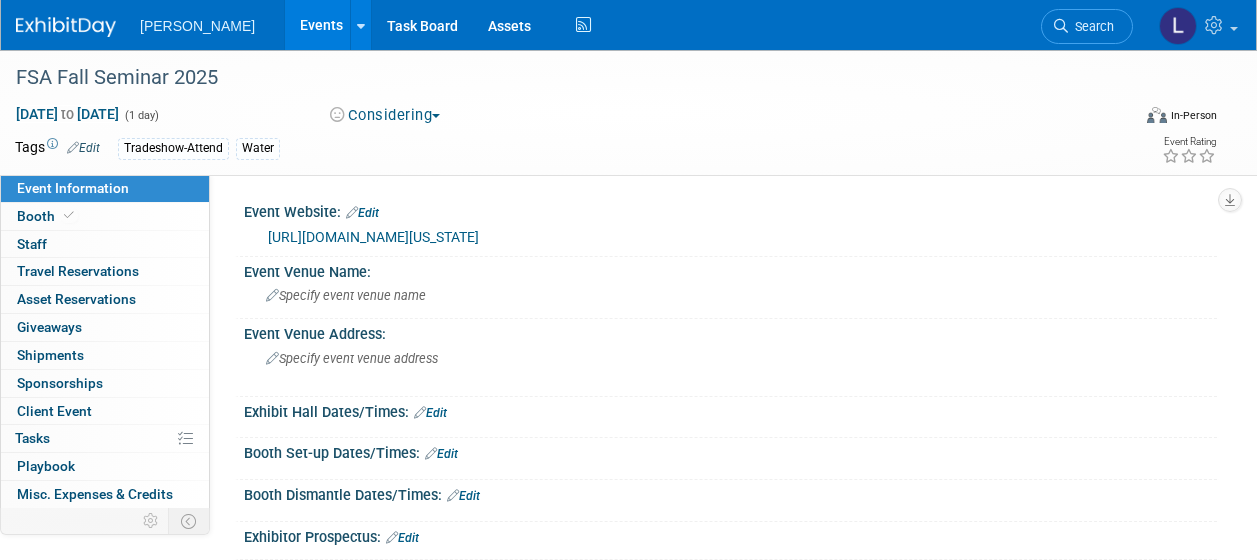 scroll, scrollTop: 0, scrollLeft: 0, axis: both 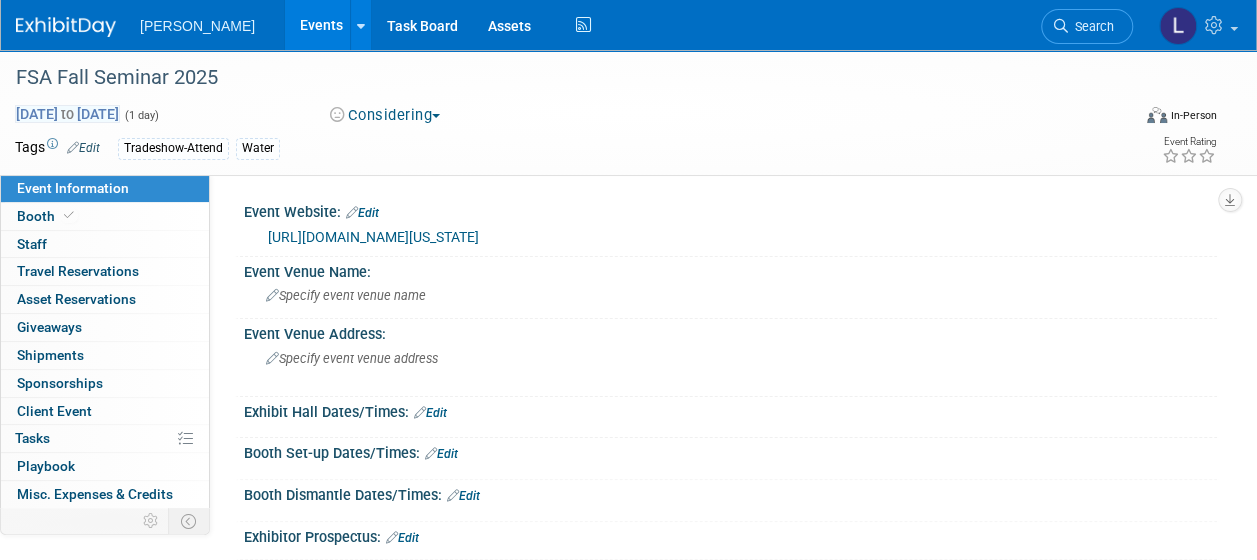 click on "[DATE]  to  [DATE]" at bounding box center (67, 114) 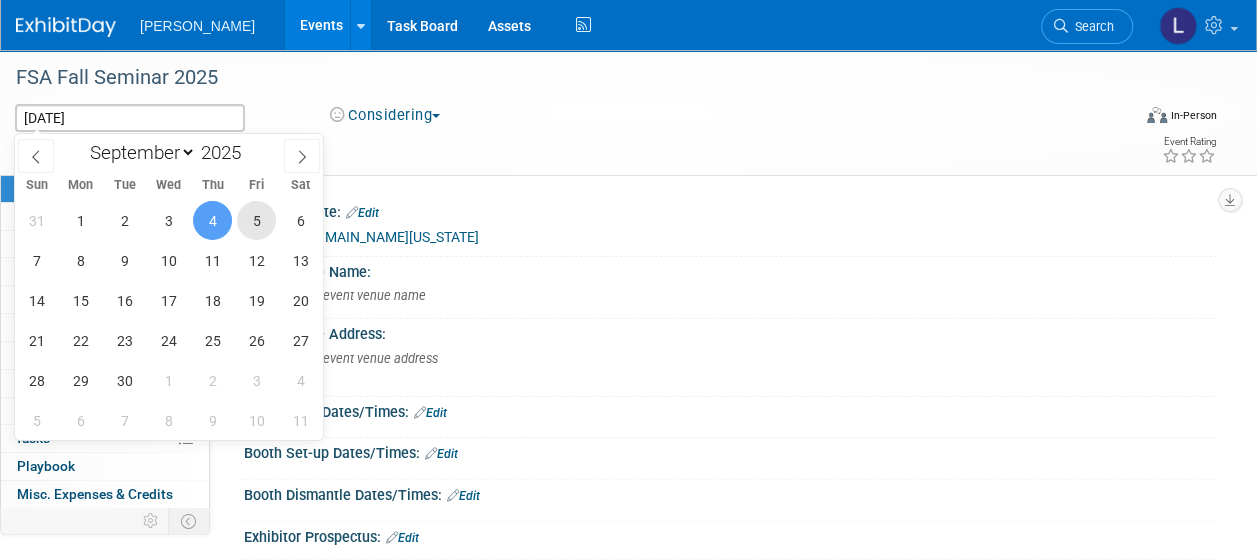 click on "5" at bounding box center [256, 220] 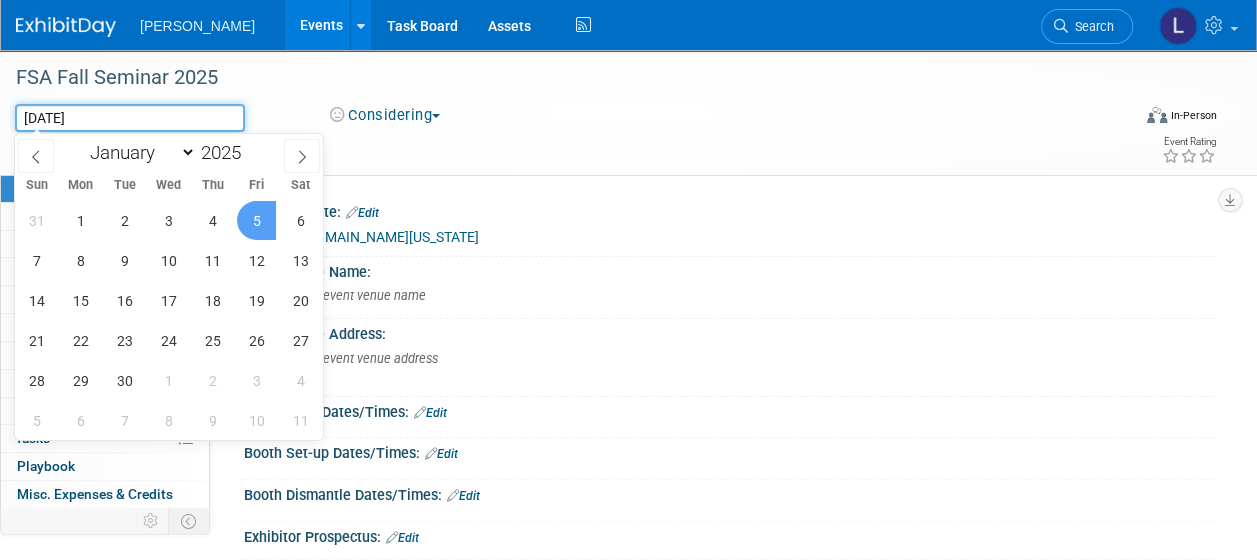 click on "[DATE]" at bounding box center [130, 118] 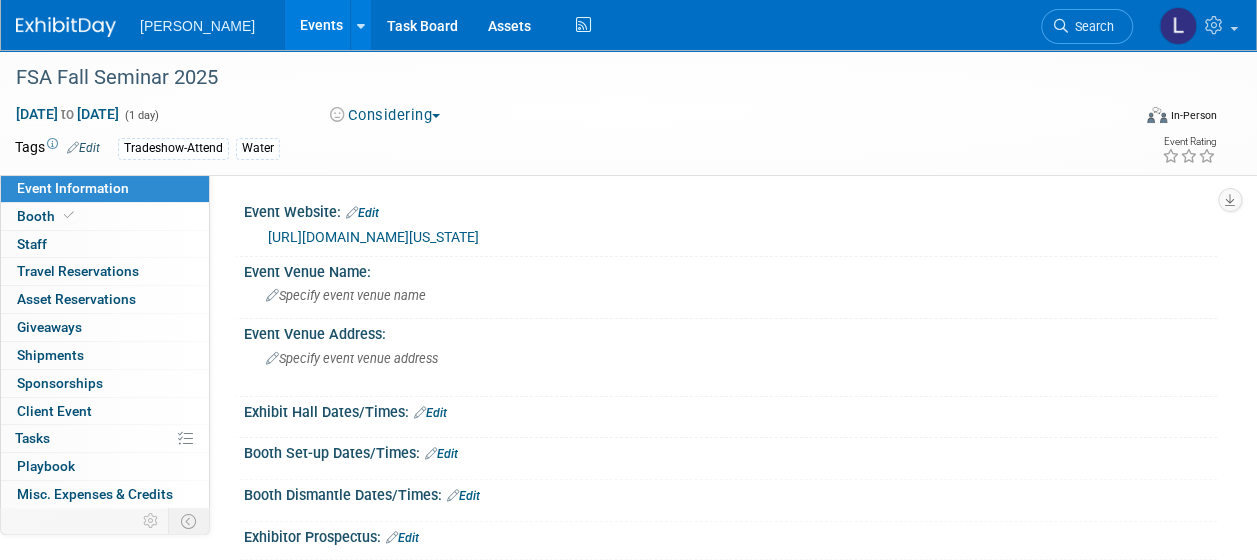 click on "[DATE]  to  [DATE]
(1 day)
Considering
Committed
Considering
Not Going
Virtual
In-Person
Hybrid
<img src="[URL][DOMAIN_NAME]" style="width: 22px; height: 18px; margin-top: 2px; margin-bottom: 2px; margin-left: 2px; filter: Grayscale(70%); opacity: 0.9;" />   Virtual
<img src="[URL][DOMAIN_NAME]" style="width: 22px; height: 18px; margin-top: 2px; margin-bottom: 2px; margin-left: 2px; filter: Grayscale(70%); opacity: 0.9;" />   In-Person
<img src="[URL][DOMAIN_NAME]" style="width: 22px; height: 18px; margin-top: 2px; margin-bottom: 2px; margin-left: 2px; filter: Grayscale(70%); opacity: 0.9;" />   Hybrid" at bounding box center [616, 119] 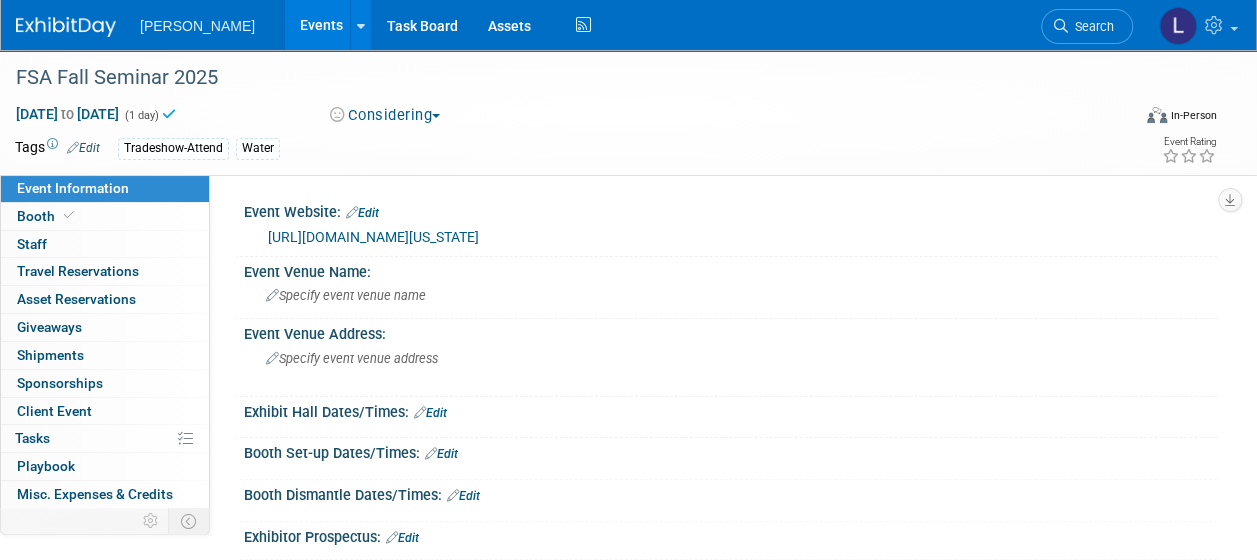 click on "Considering" at bounding box center (385, 115) 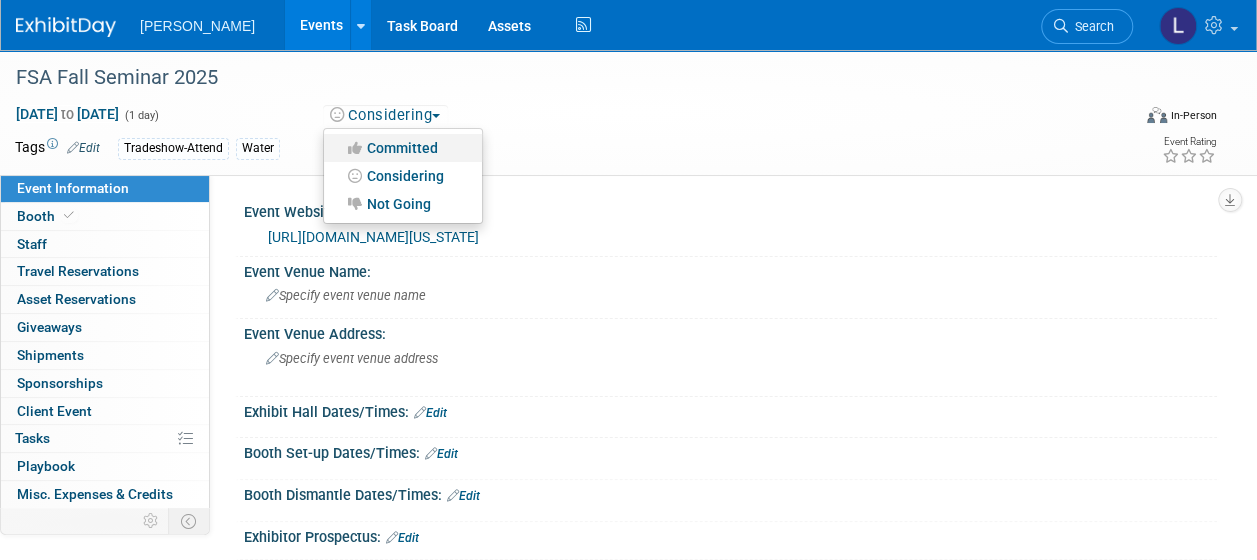 click on "Committed" at bounding box center (403, 148) 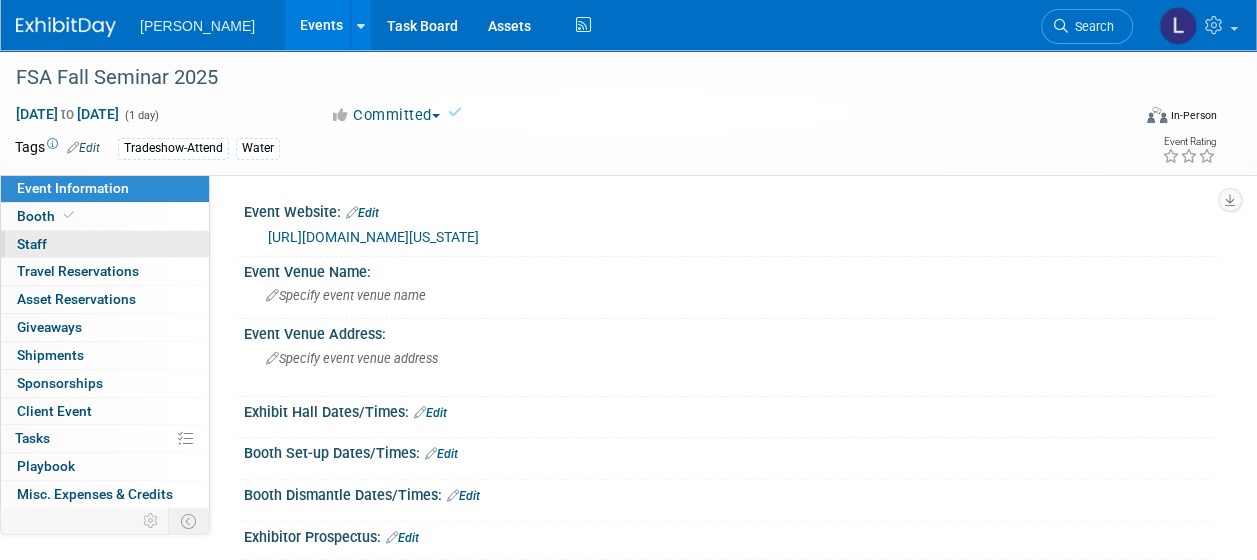 click on "0
Staff 0" at bounding box center (105, 244) 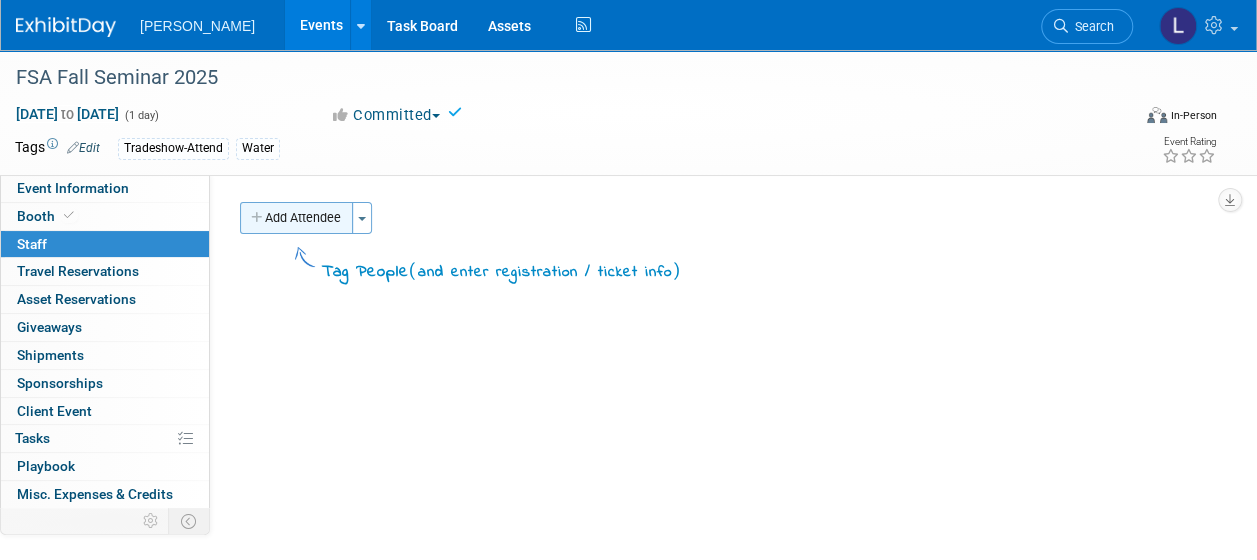 click on "Add Attendee" at bounding box center [296, 218] 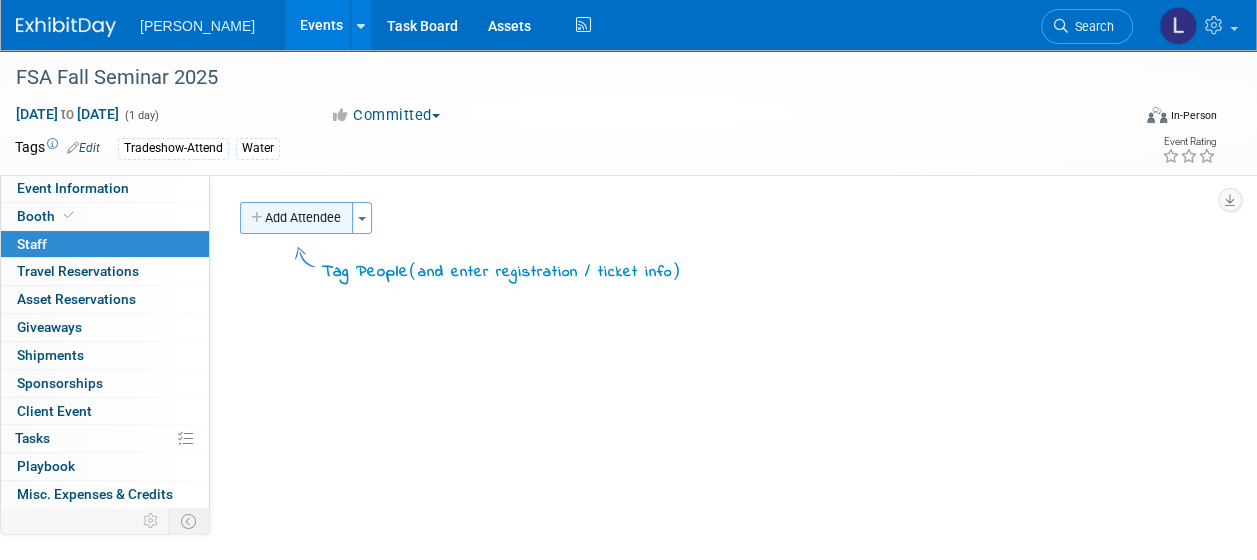 click on "Add Attendee" at bounding box center [296, 218] 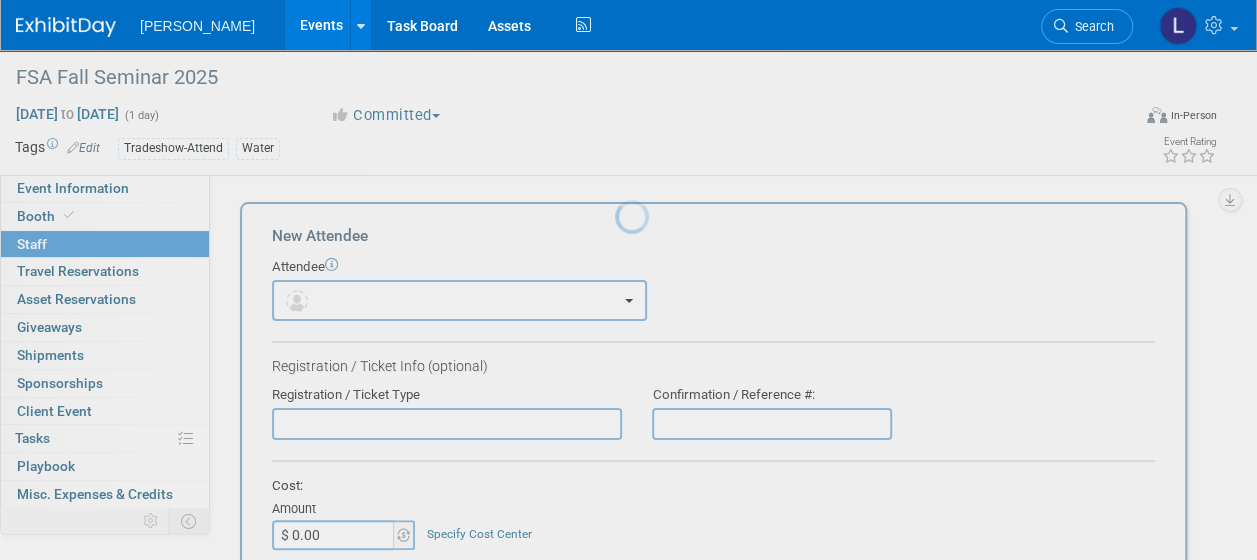 scroll, scrollTop: 0, scrollLeft: 0, axis: both 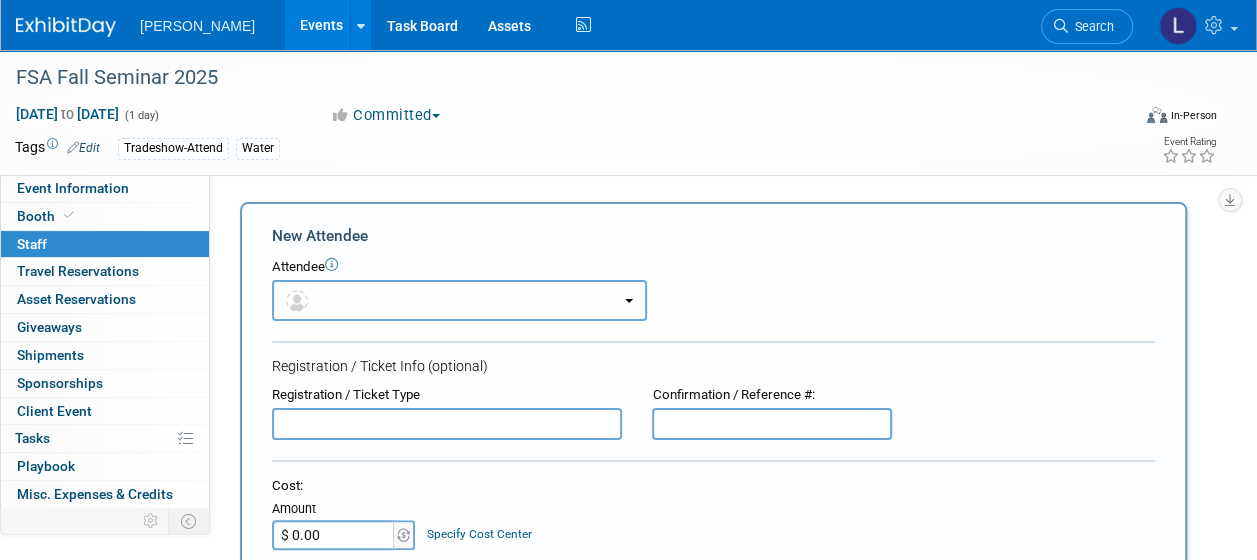 click at bounding box center [459, 300] 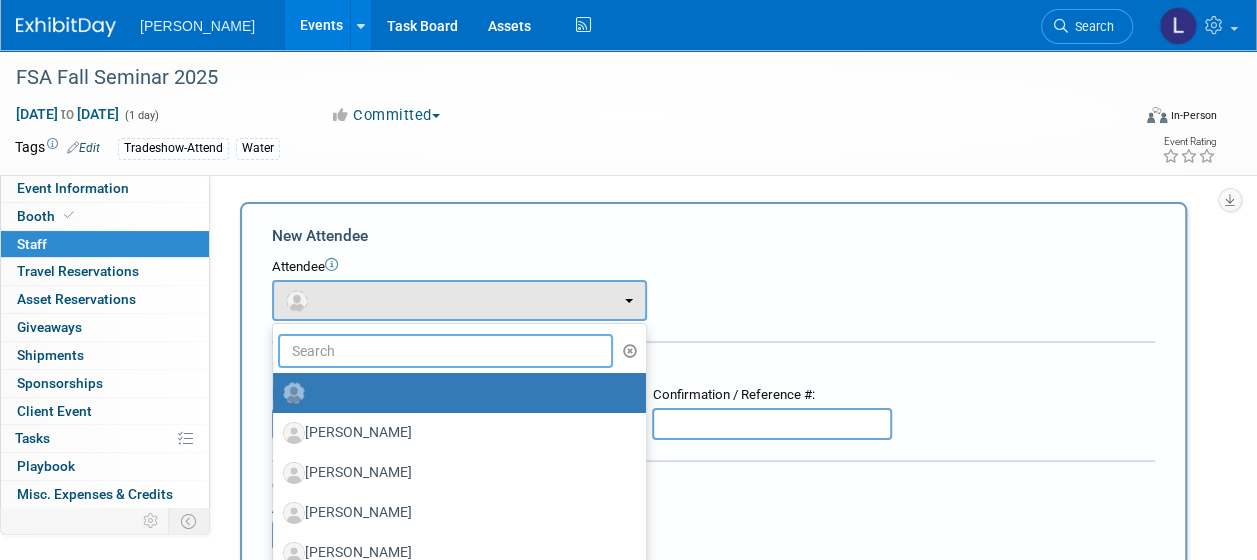 click at bounding box center [445, 351] 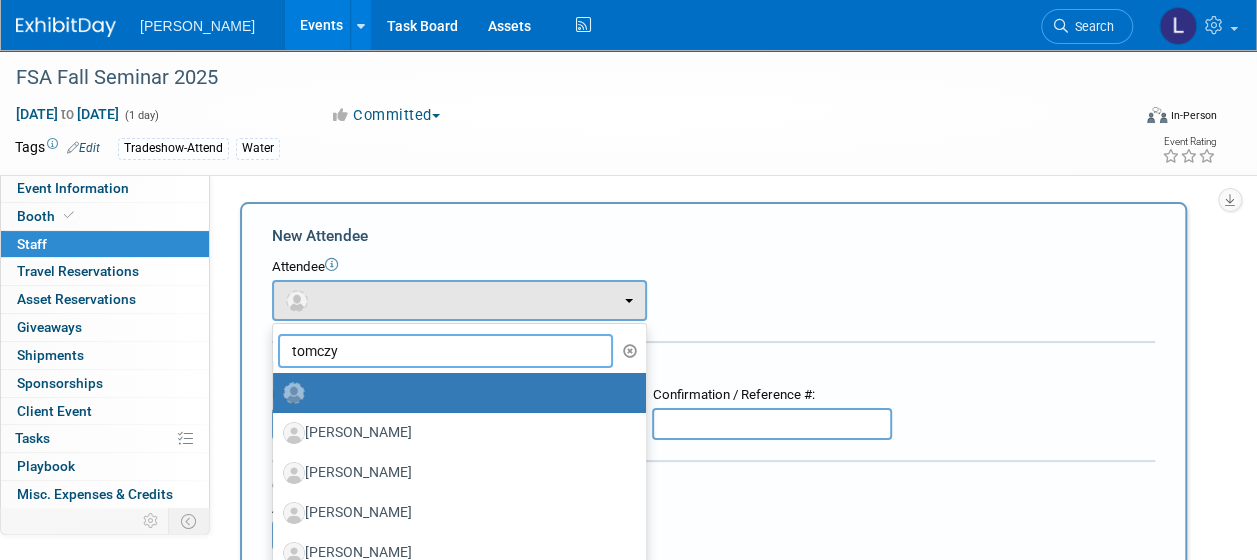 type on "[PERSON_NAME]" 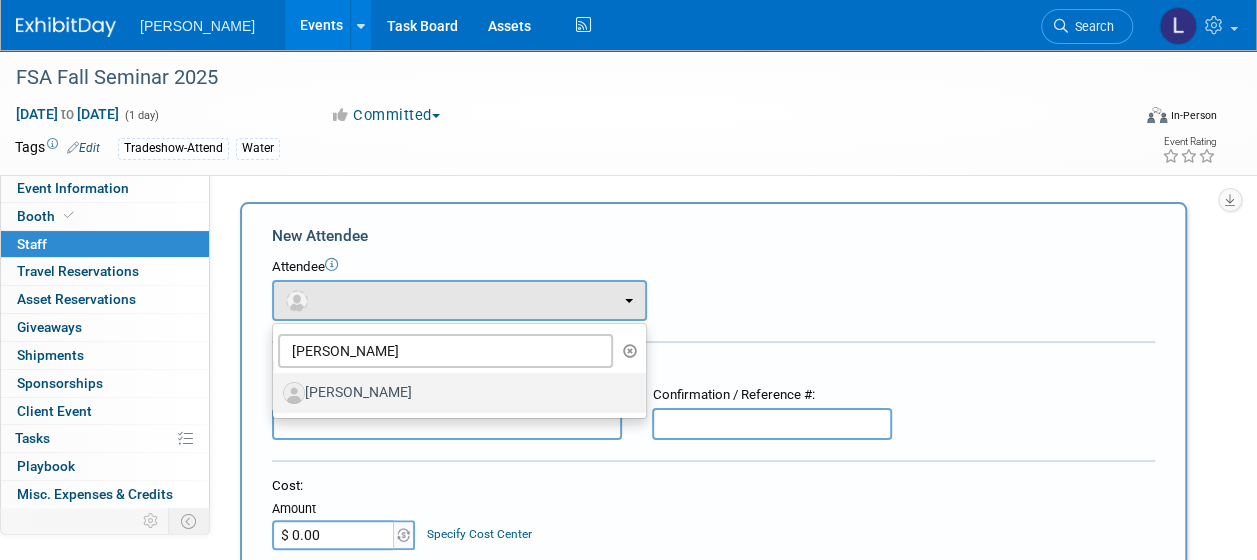 click on "[PERSON_NAME]" at bounding box center [454, 393] 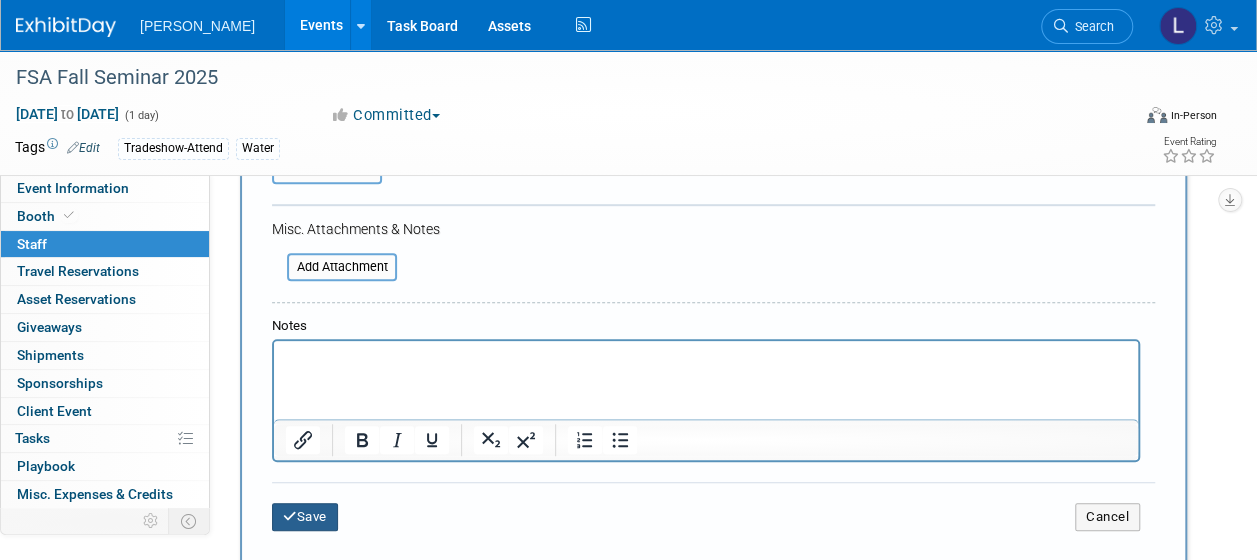 click at bounding box center [290, 516] 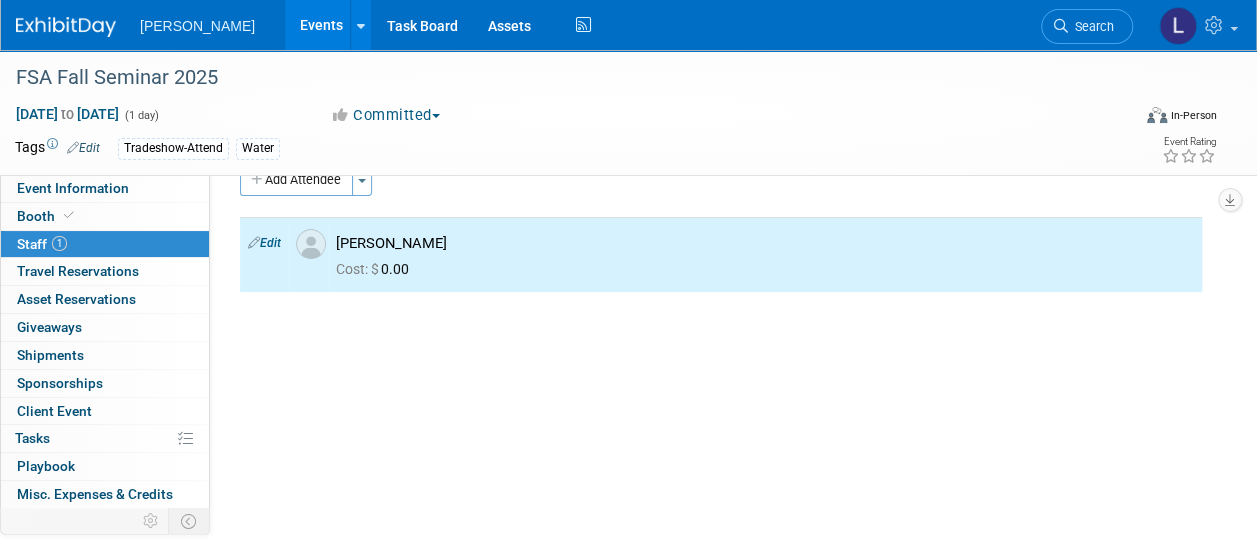 scroll, scrollTop: 0, scrollLeft: 0, axis: both 